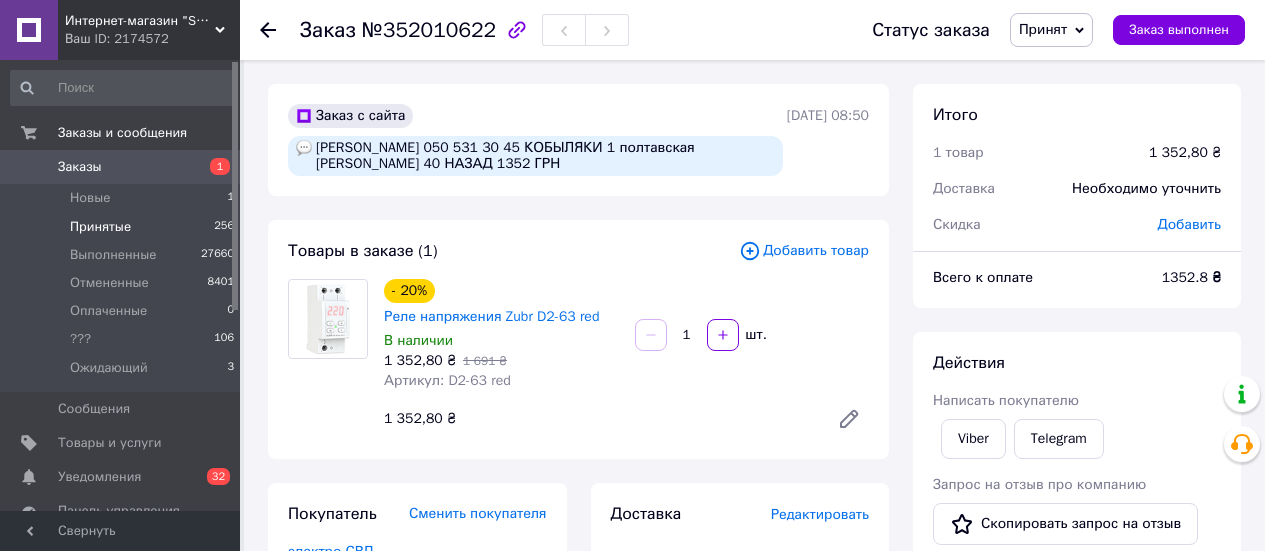scroll, scrollTop: 0, scrollLeft: 0, axis: both 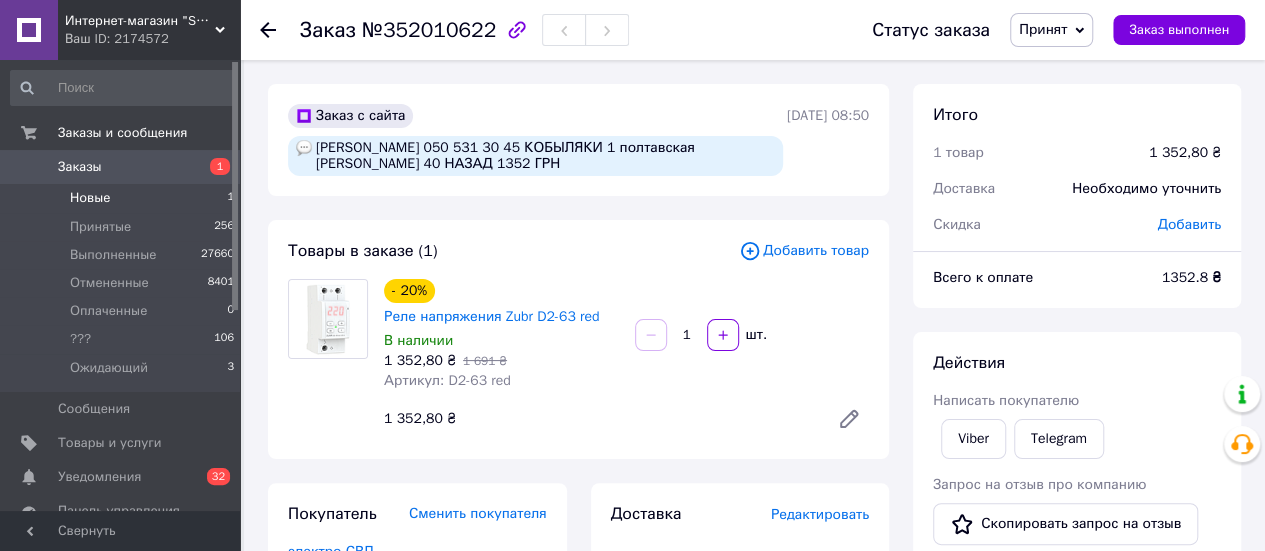 click on "Новые" at bounding box center [90, 198] 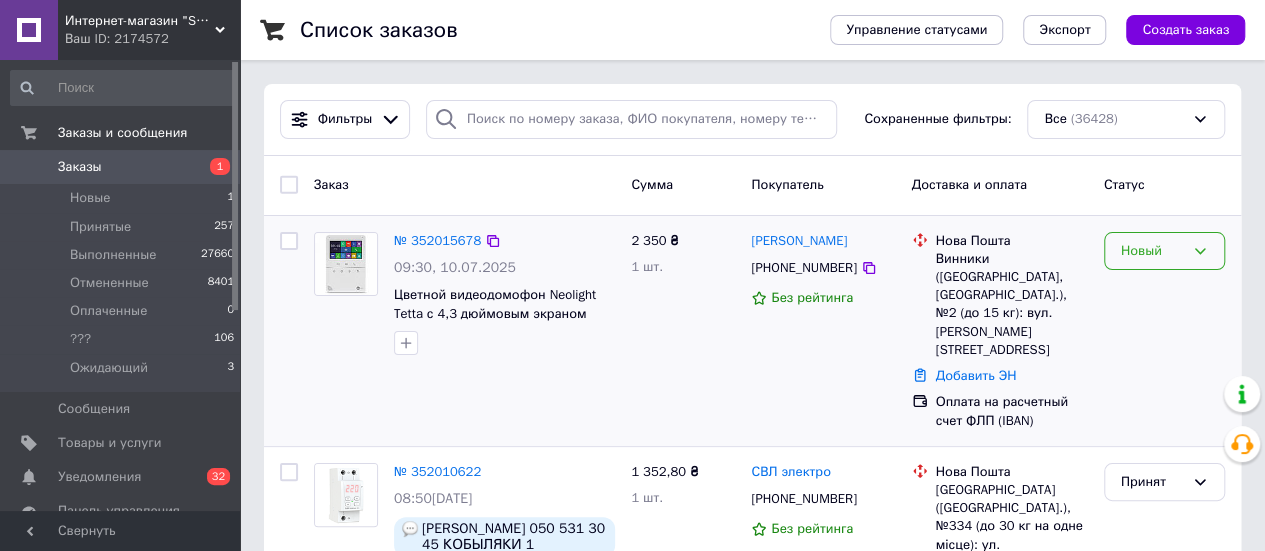 click on "Новый" at bounding box center [1152, 251] 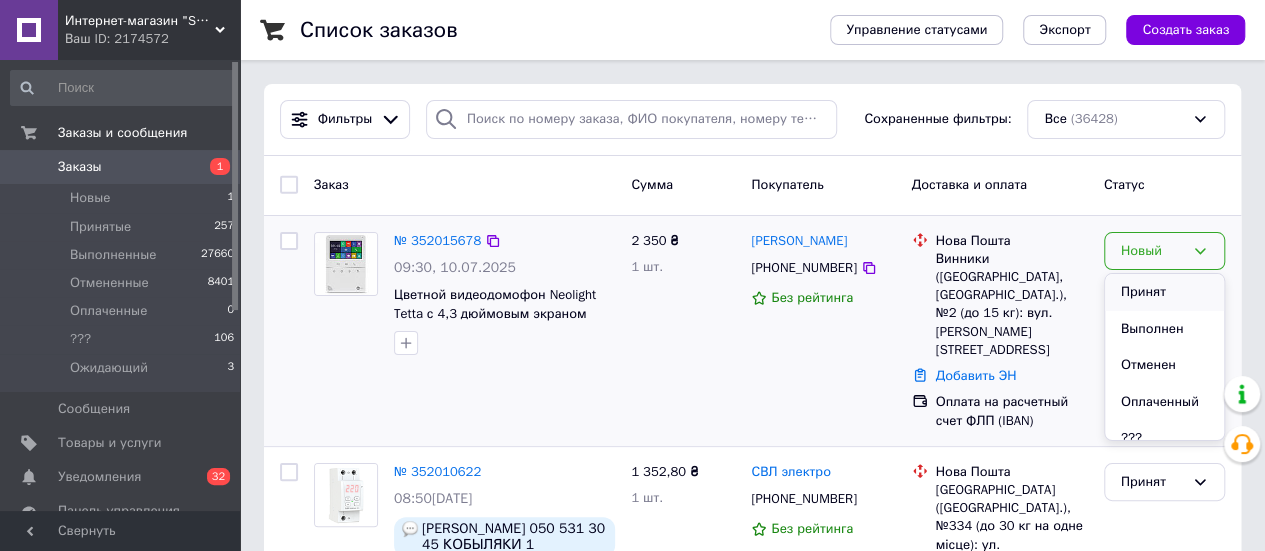 click on "Принят" at bounding box center (1164, 292) 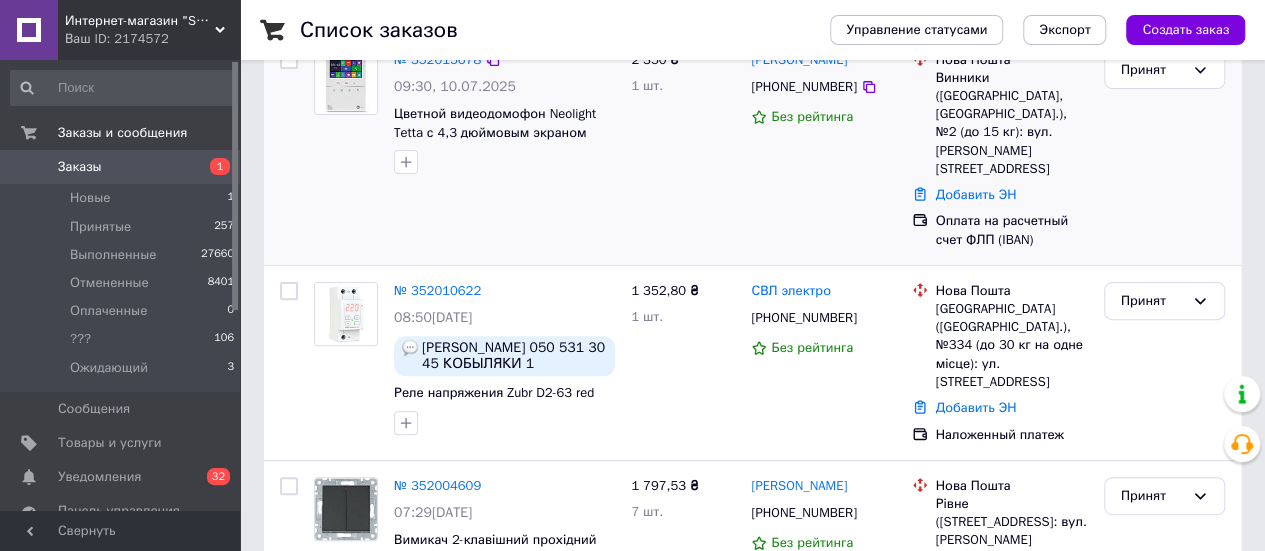 scroll, scrollTop: 200, scrollLeft: 0, axis: vertical 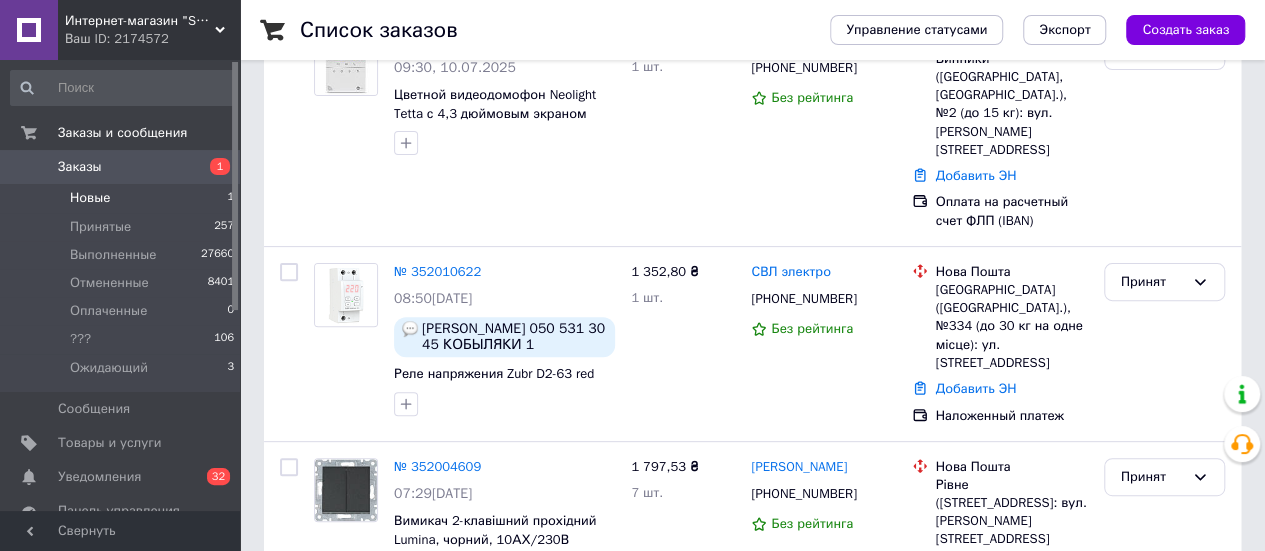 click on "Новые 1" at bounding box center (123, 198) 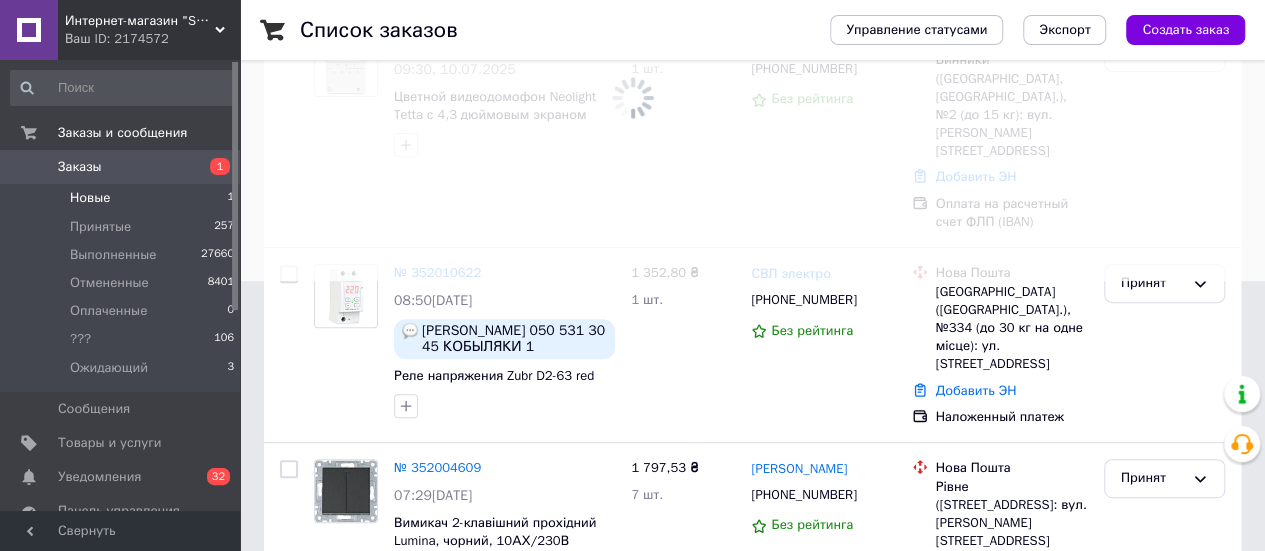 scroll, scrollTop: 0, scrollLeft: 0, axis: both 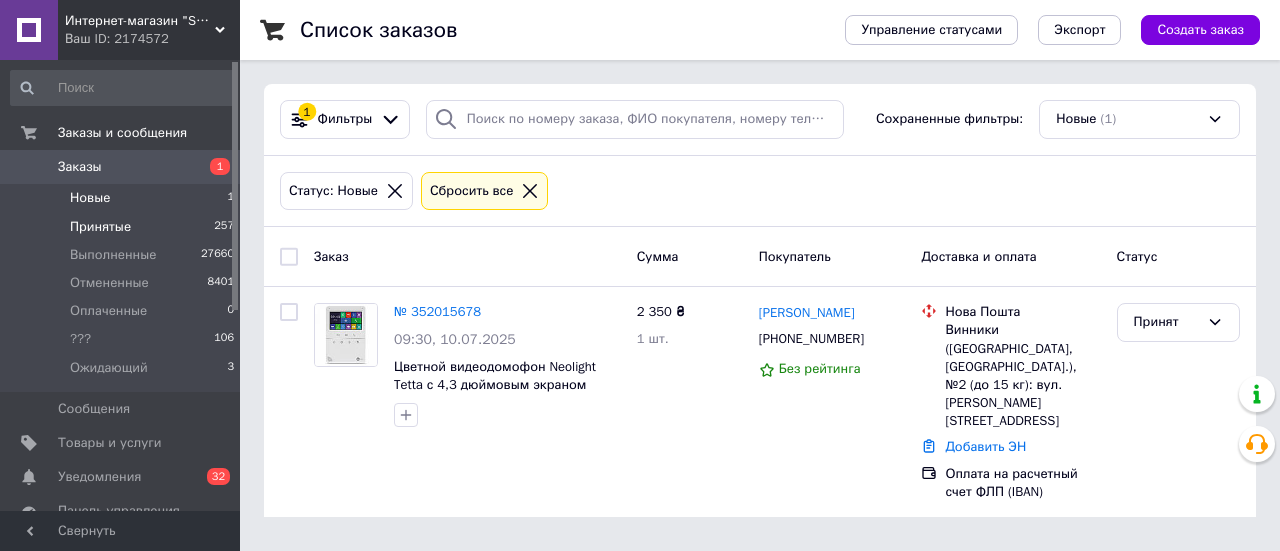 click on "Принятые" at bounding box center (100, 227) 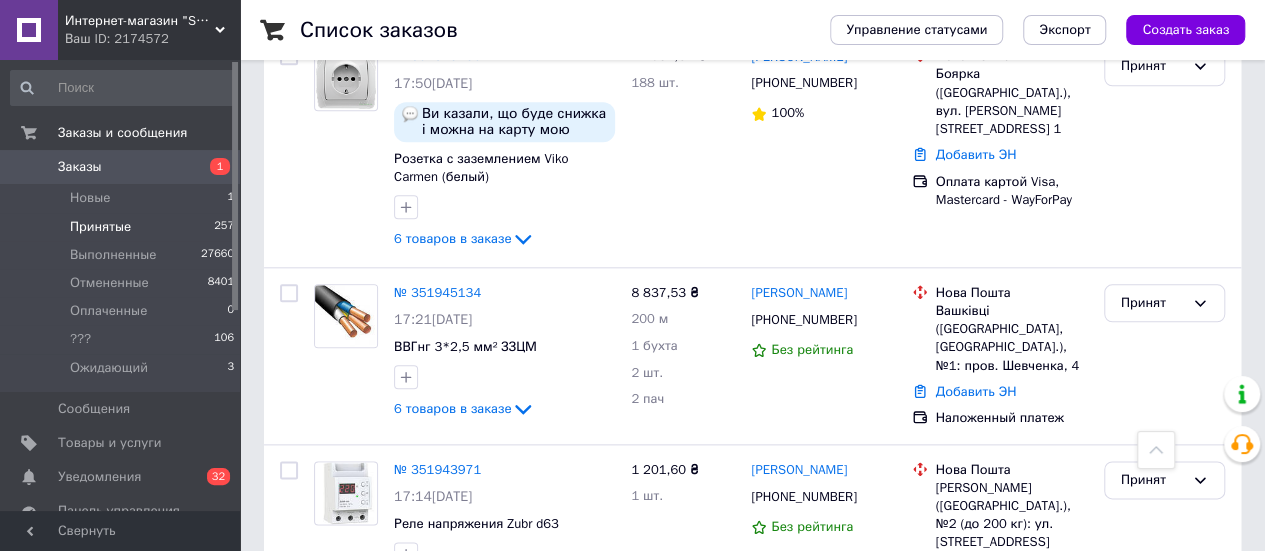 scroll, scrollTop: 1000, scrollLeft: 0, axis: vertical 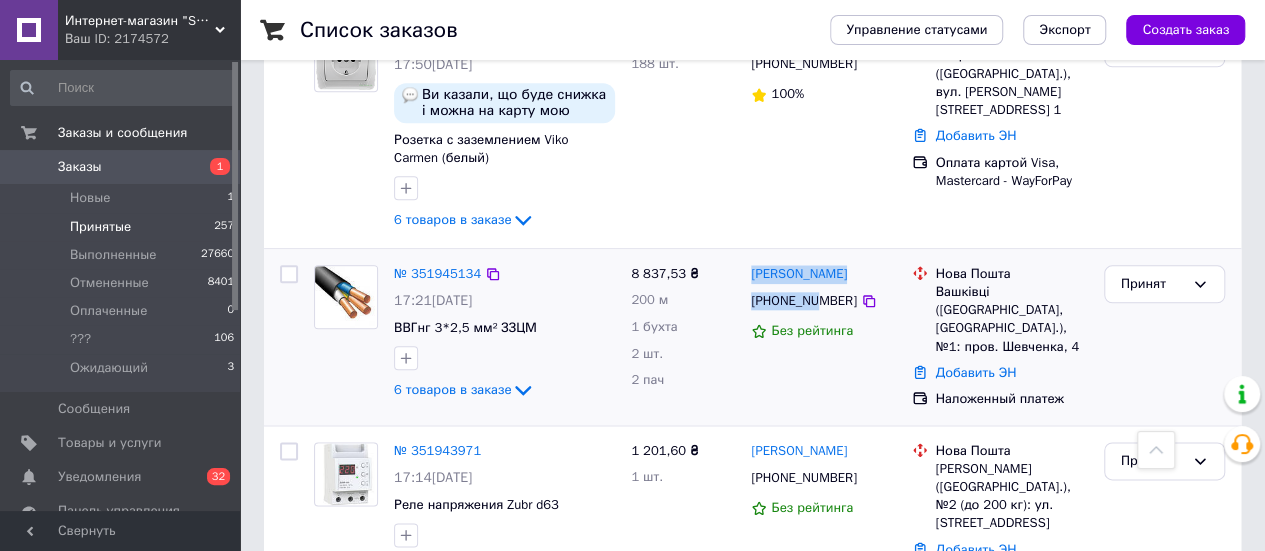 drag, startPoint x: 752, startPoint y: 195, endPoint x: 813, endPoint y: 228, distance: 69.354164 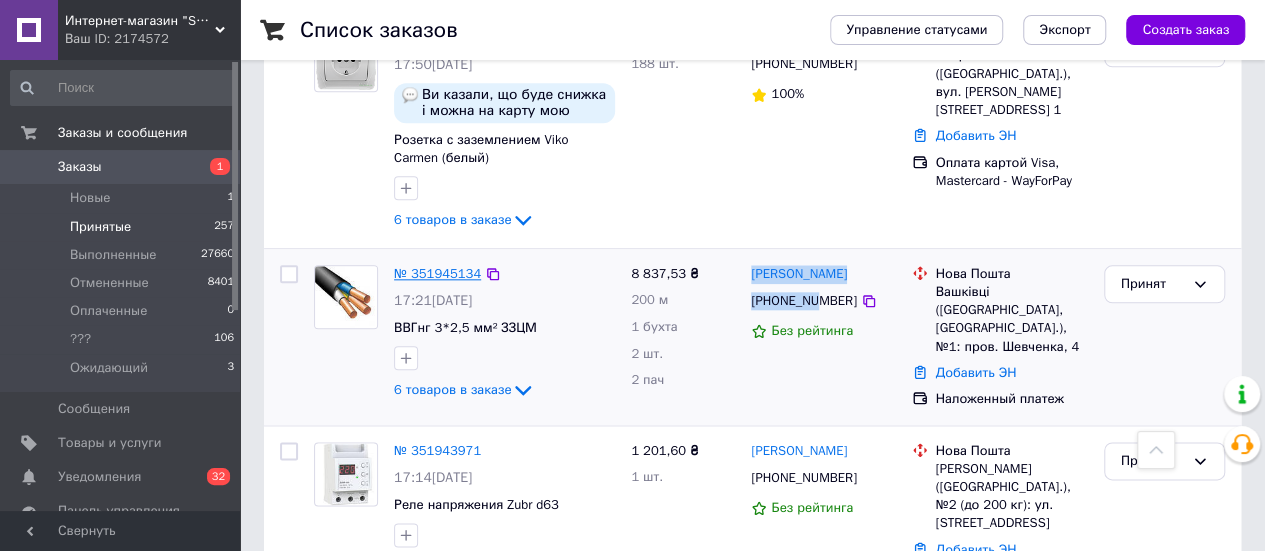 click on "№ 351945134" at bounding box center [437, 273] 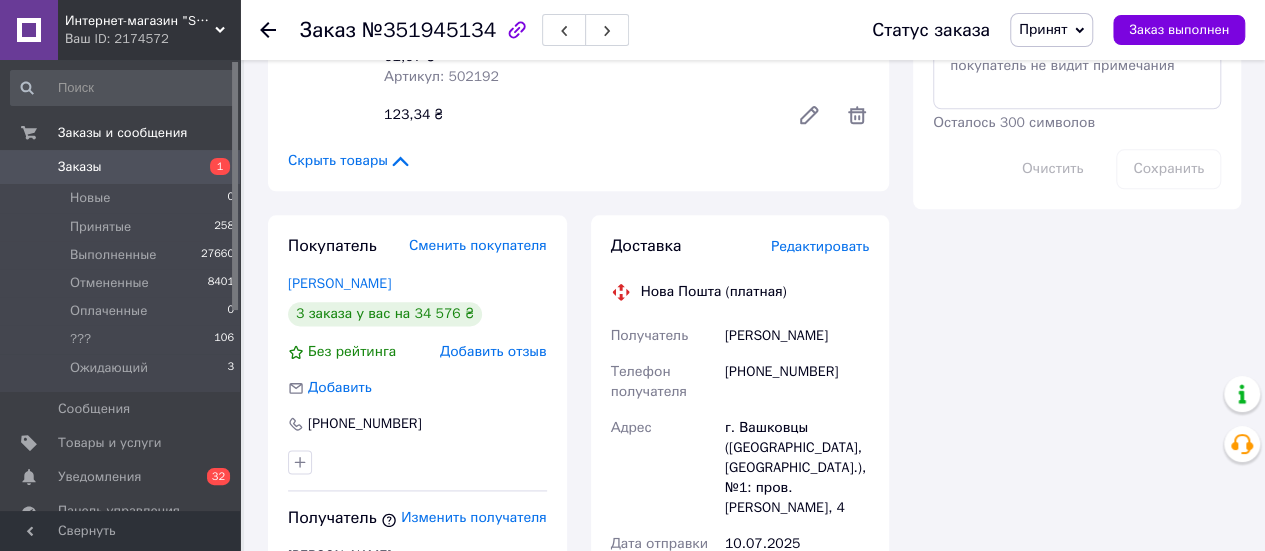 scroll, scrollTop: 1300, scrollLeft: 0, axis: vertical 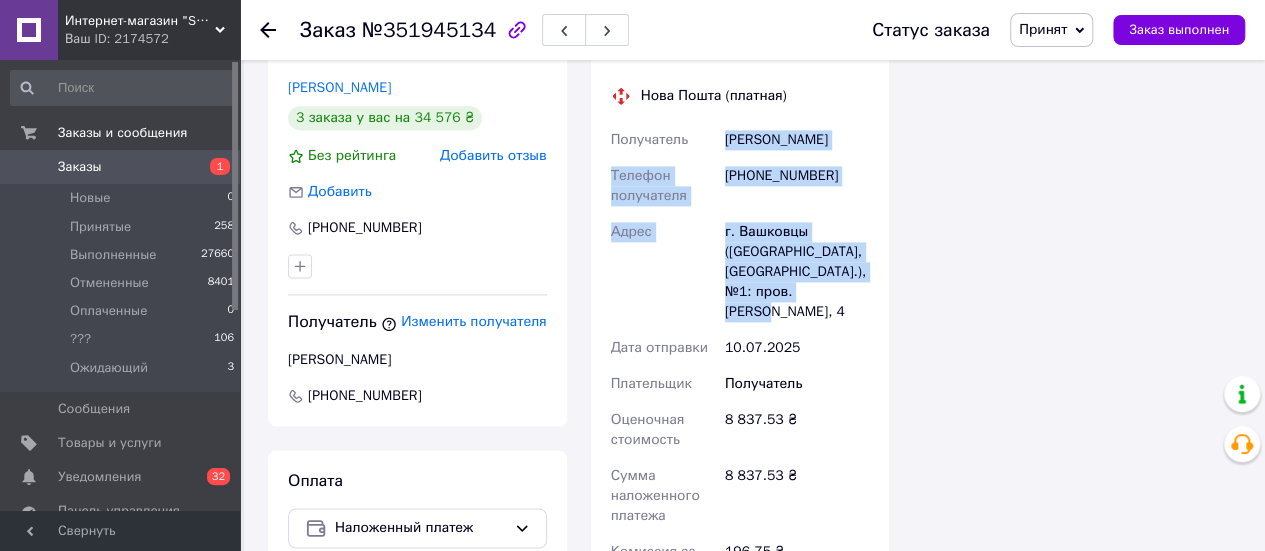 drag, startPoint x: 726, startPoint y: 142, endPoint x: 846, endPoint y: 297, distance: 196.02296 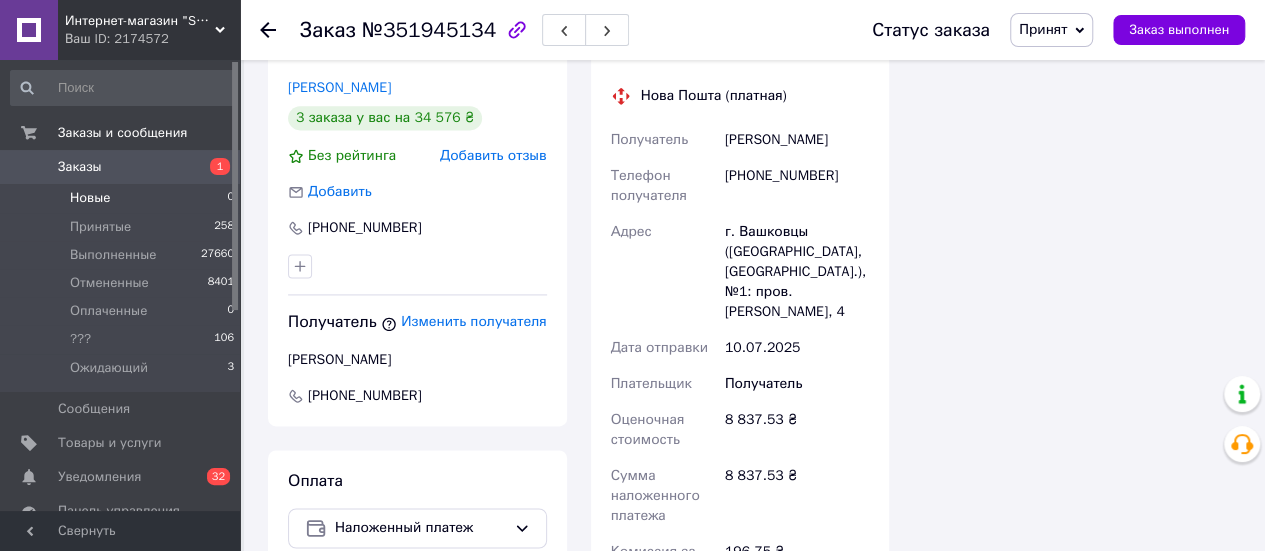 click on "Новые 0" at bounding box center (123, 198) 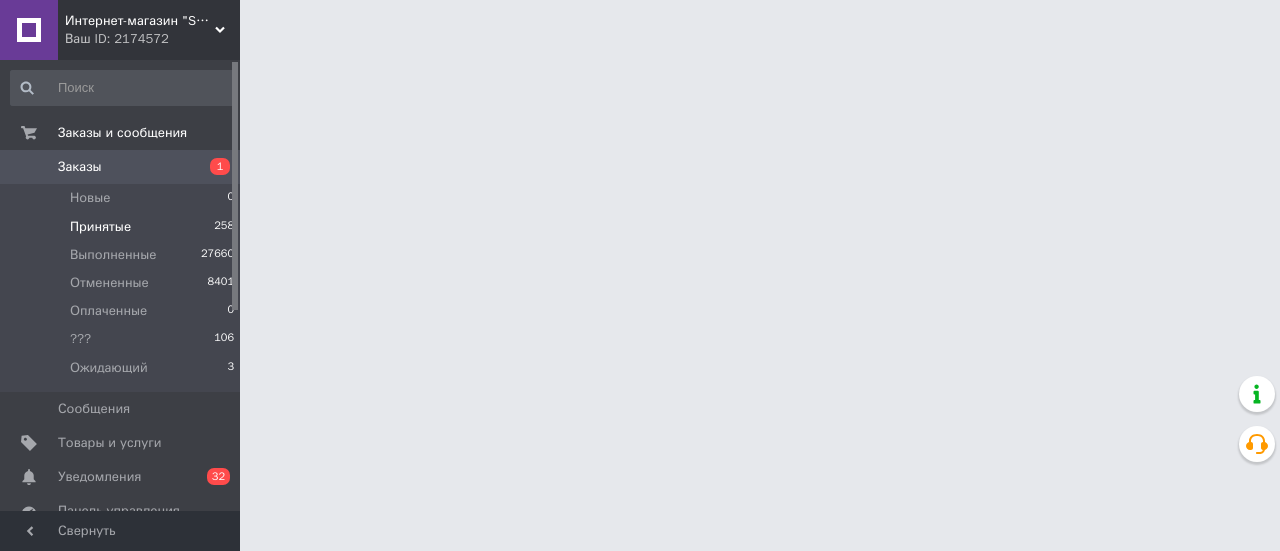 click on "Принятые" at bounding box center (100, 227) 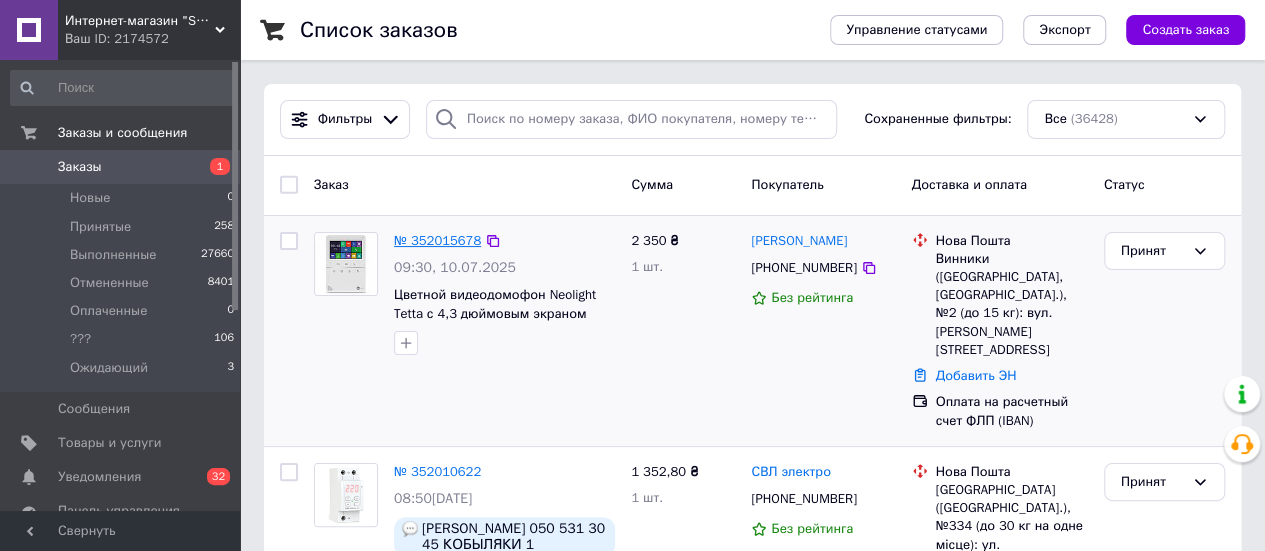 click on "№ 352015678" at bounding box center (437, 240) 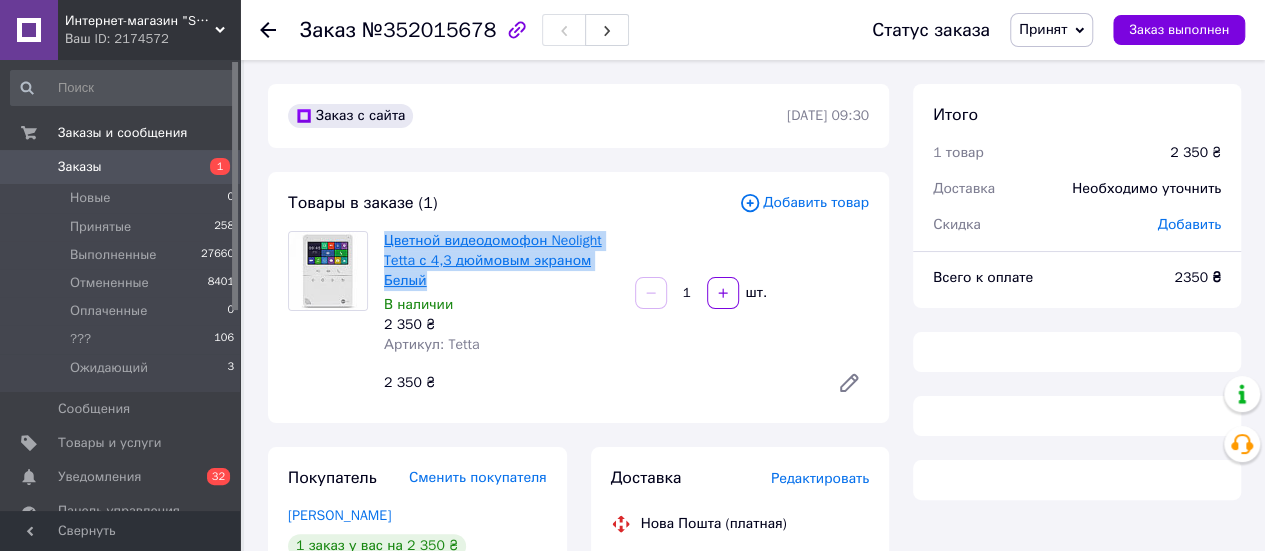 drag, startPoint x: 440, startPoint y: 285, endPoint x: 388, endPoint y: 247, distance: 64.40497 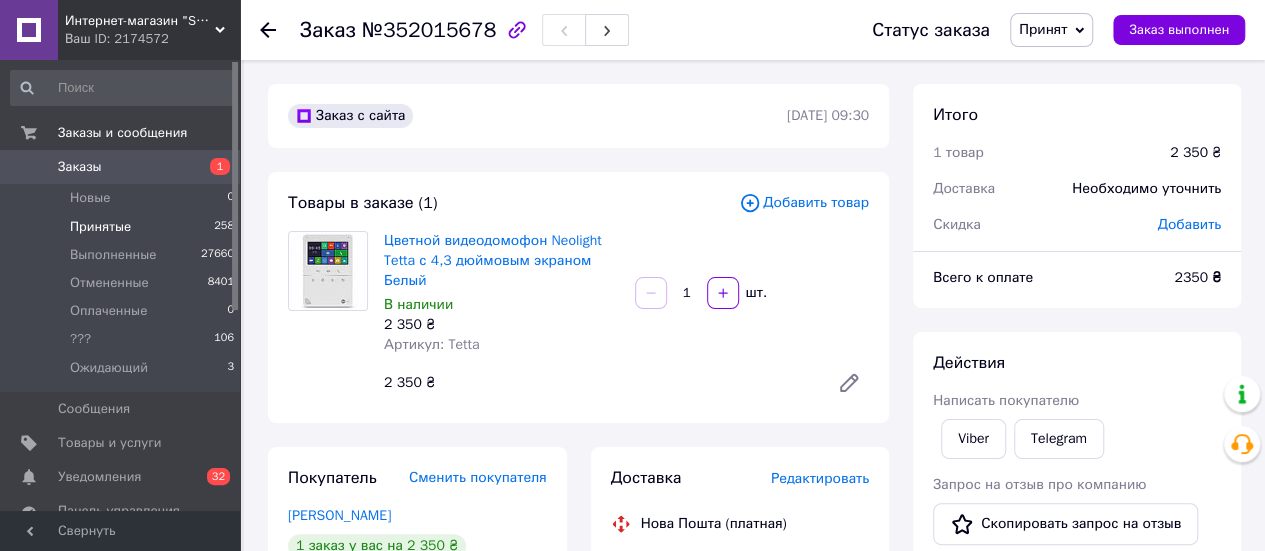 click on "Принятые" at bounding box center (100, 227) 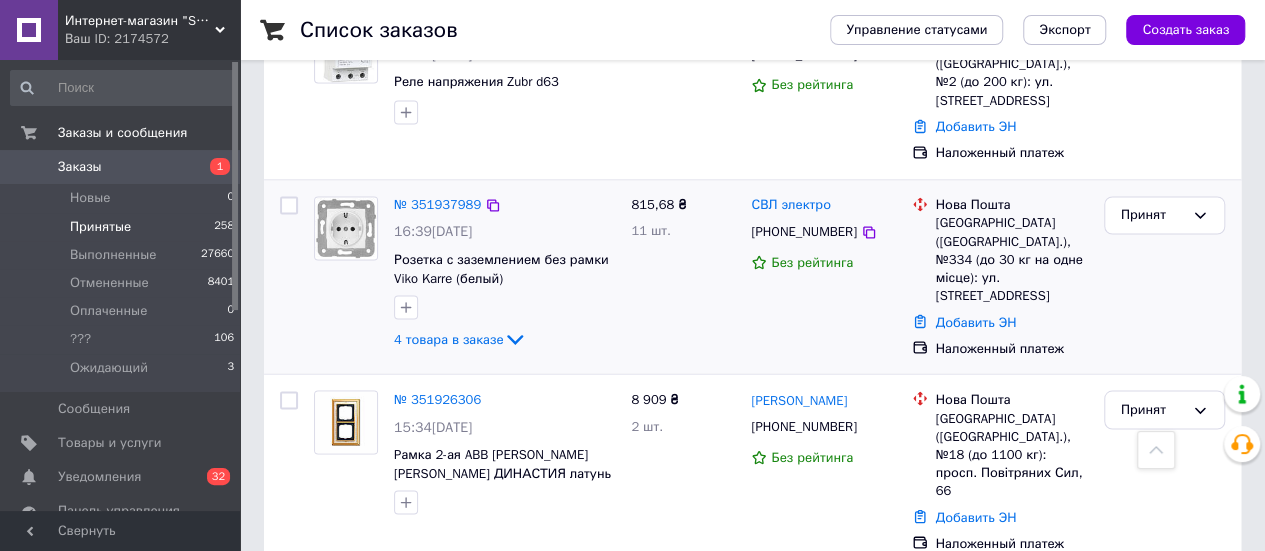 scroll, scrollTop: 1700, scrollLeft: 0, axis: vertical 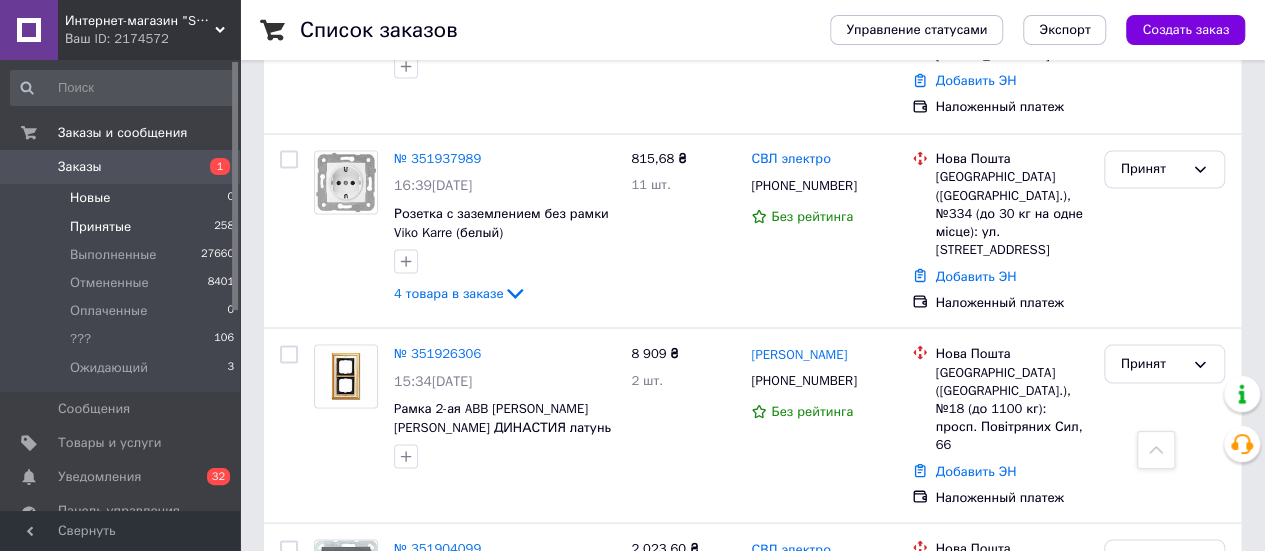 click on "Новые 0" at bounding box center (123, 198) 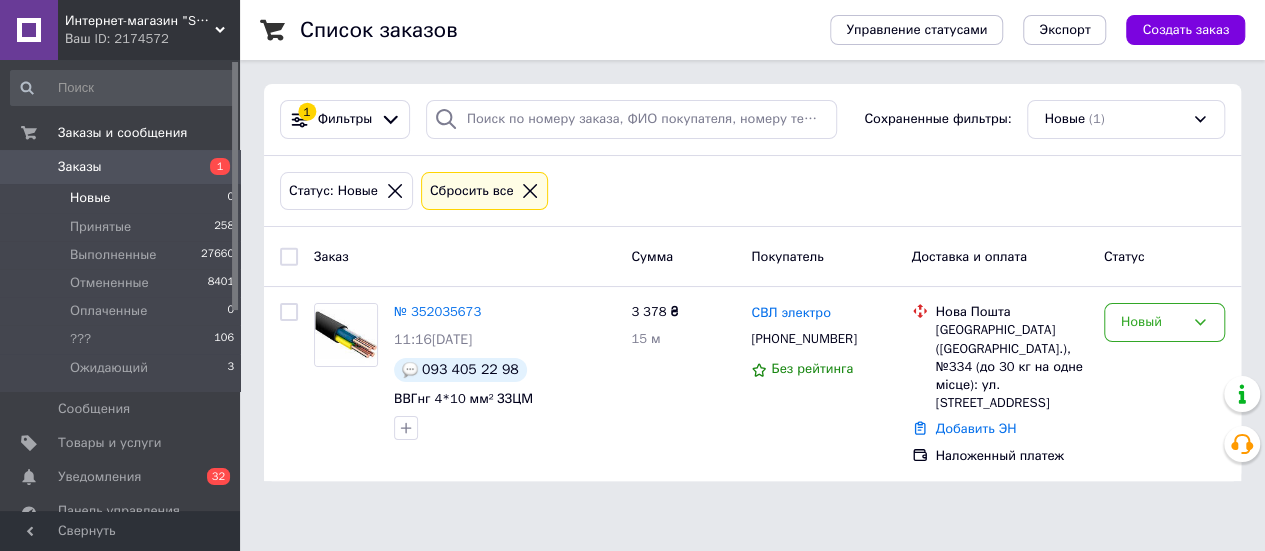 scroll, scrollTop: 0, scrollLeft: 0, axis: both 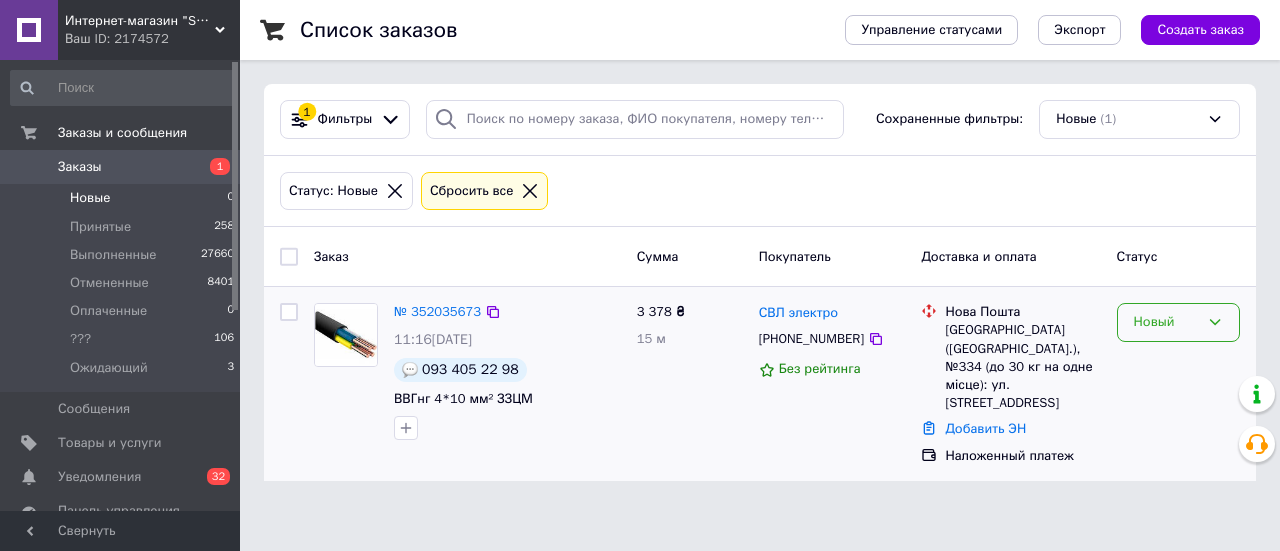 click on "Новый" at bounding box center [1166, 322] 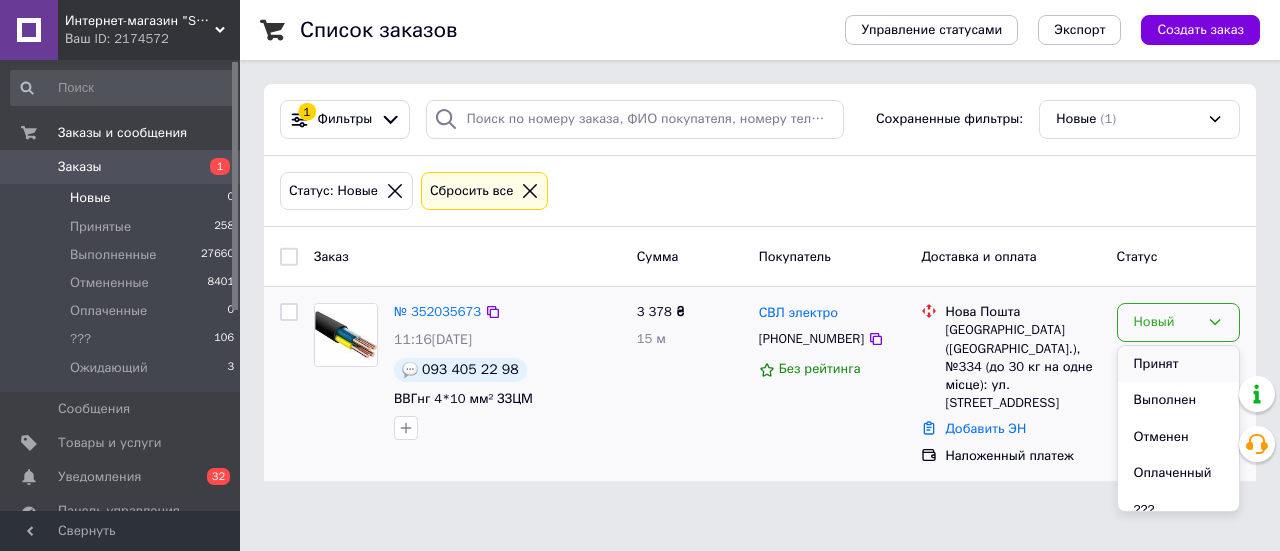click on "Принят" at bounding box center (1178, 364) 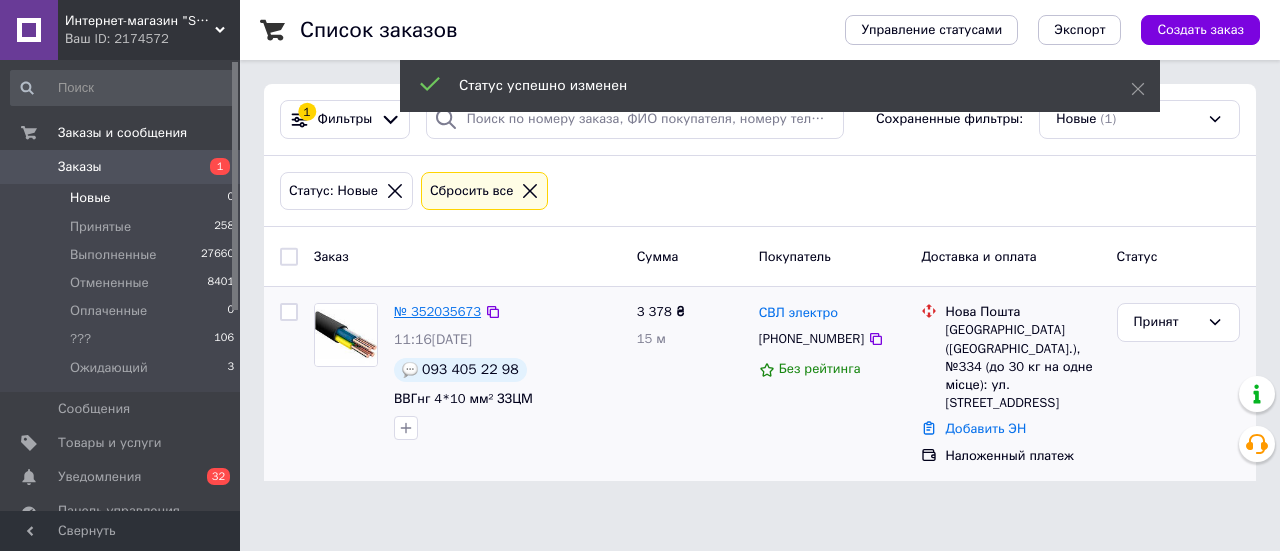 click on "№ 352035673" at bounding box center [437, 311] 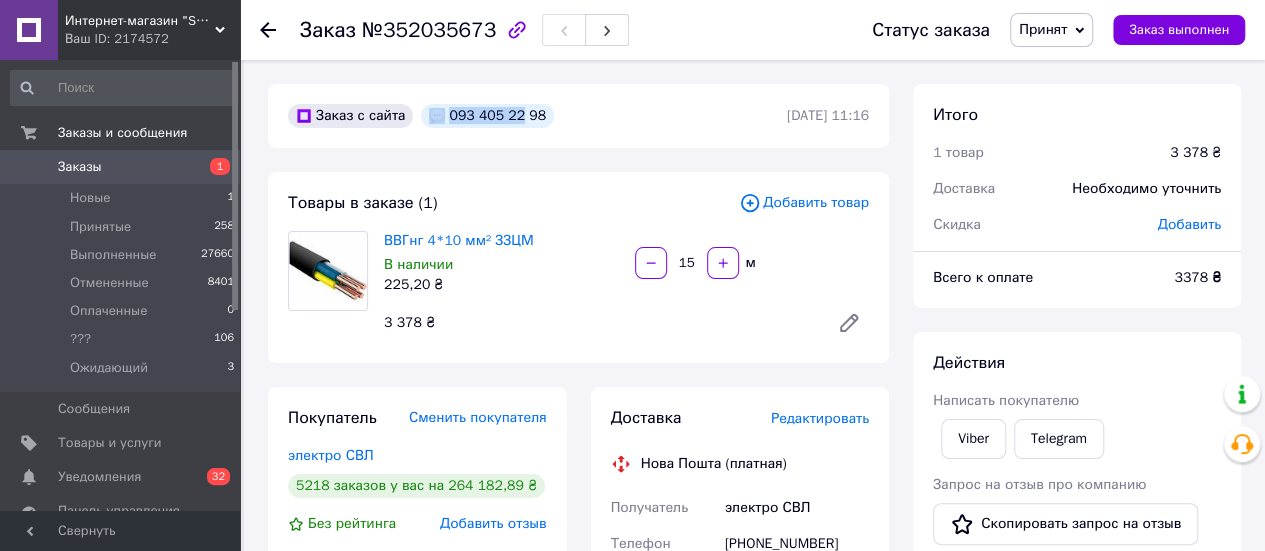 drag, startPoint x: 532, startPoint y: 117, endPoint x: 509, endPoint y: 117, distance: 23 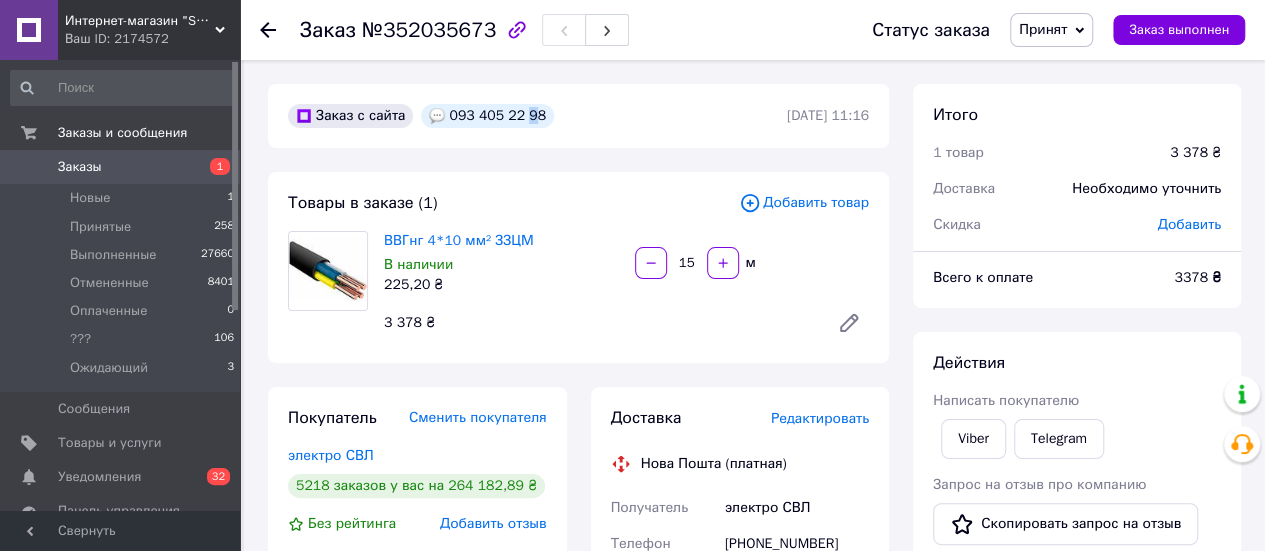 click on "093 405 22 98" at bounding box center [487, 116] 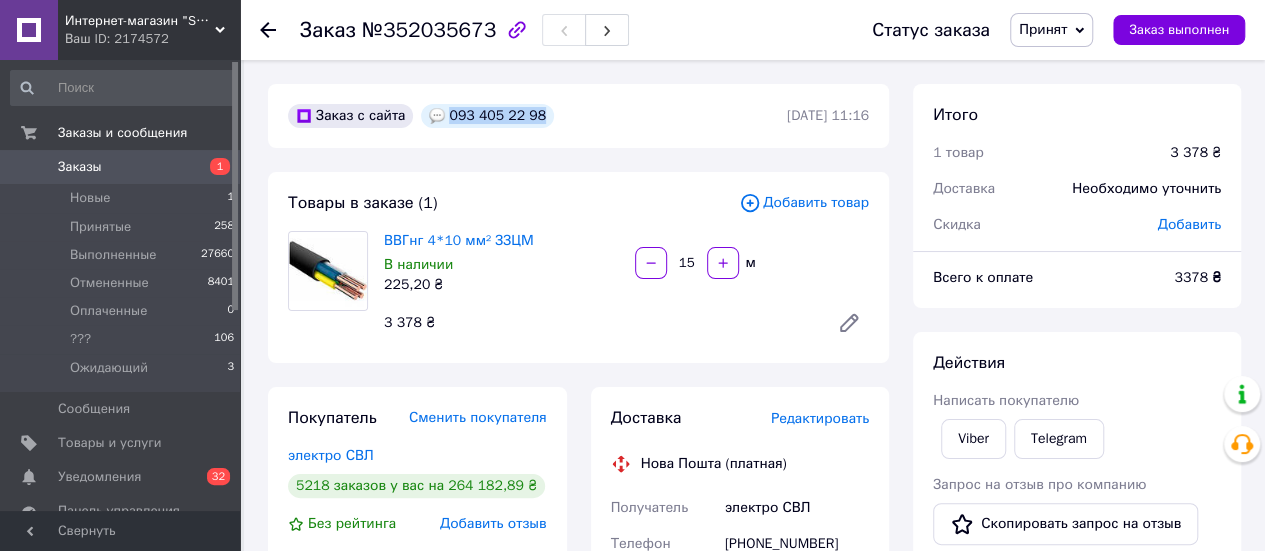 drag, startPoint x: 529, startPoint y: 119, endPoint x: 445, endPoint y: 119, distance: 84 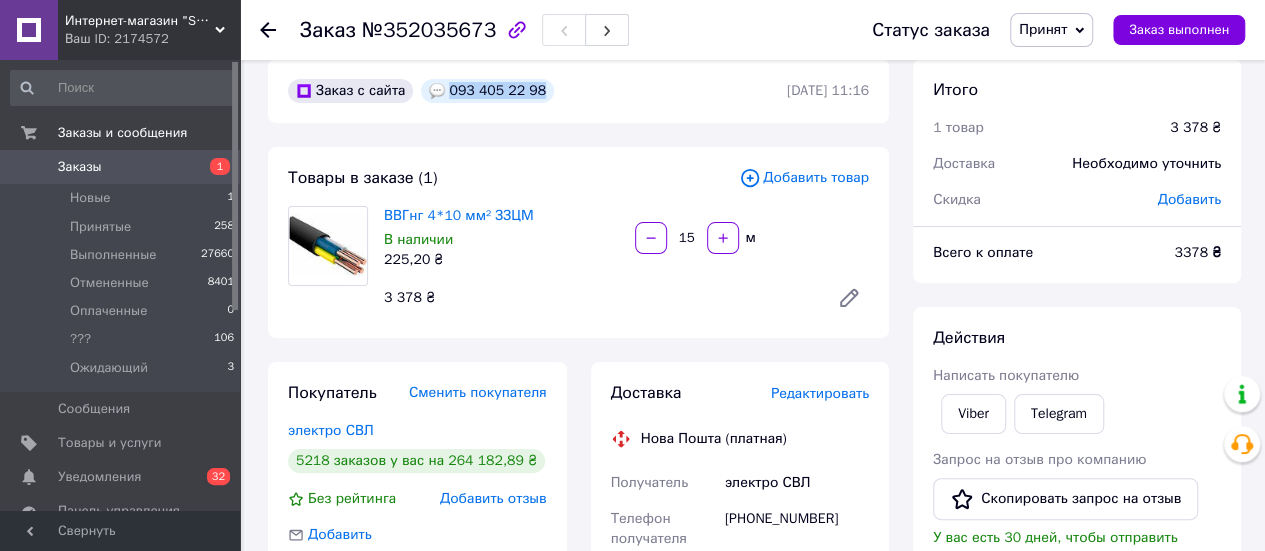 scroll, scrollTop: 200, scrollLeft: 0, axis: vertical 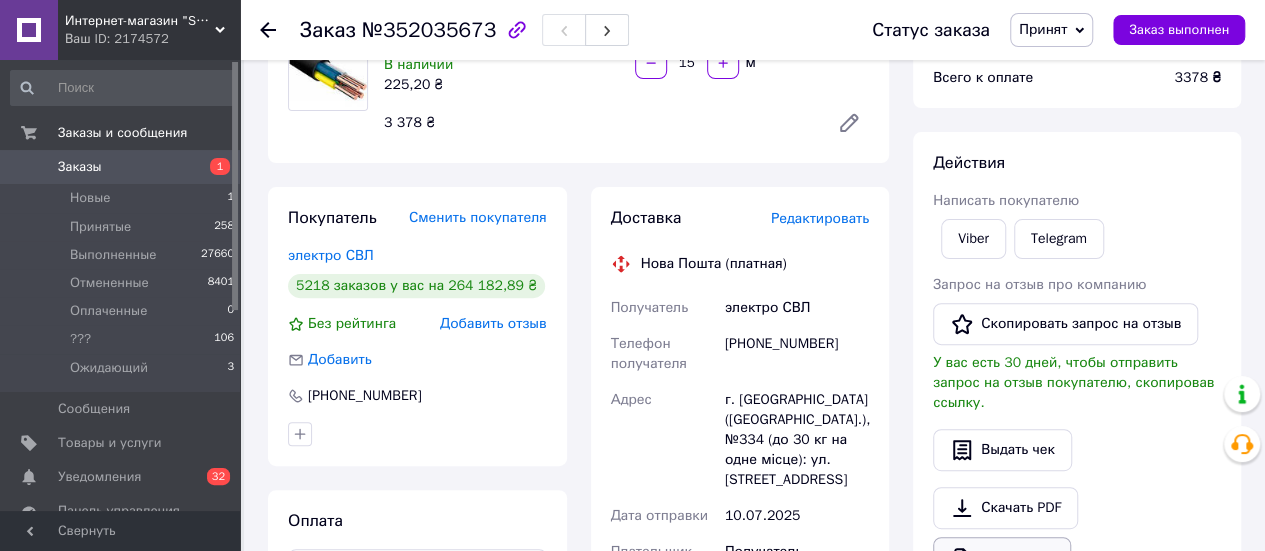 click on "Печать PDF" at bounding box center [1002, 558] 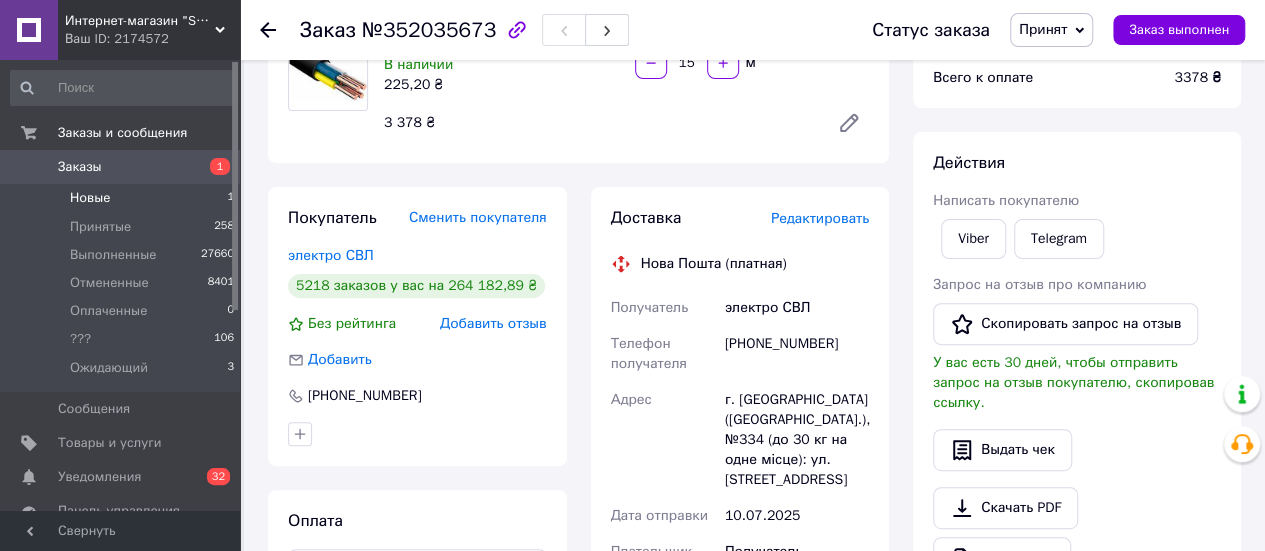 click on "Новые" at bounding box center [90, 198] 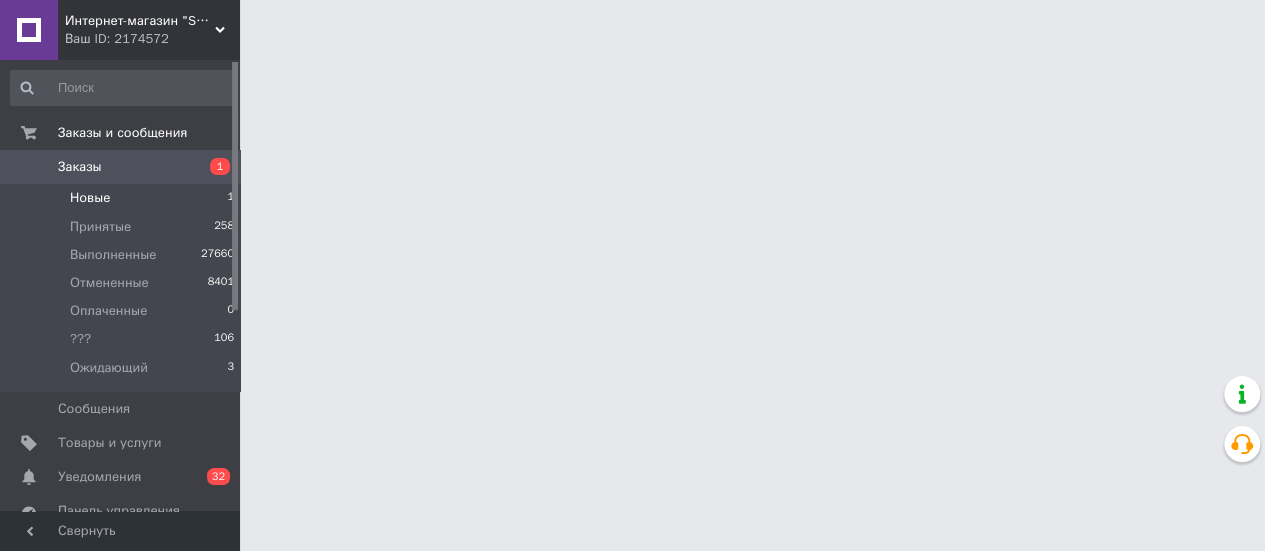 scroll, scrollTop: 0, scrollLeft: 0, axis: both 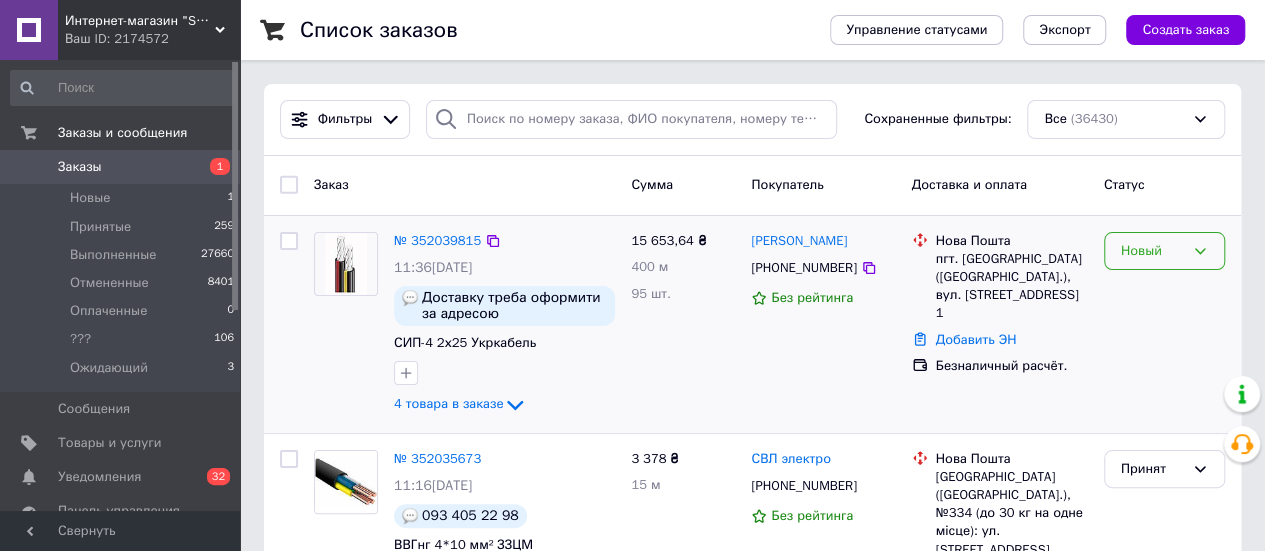 click on "Новый" at bounding box center [1152, 251] 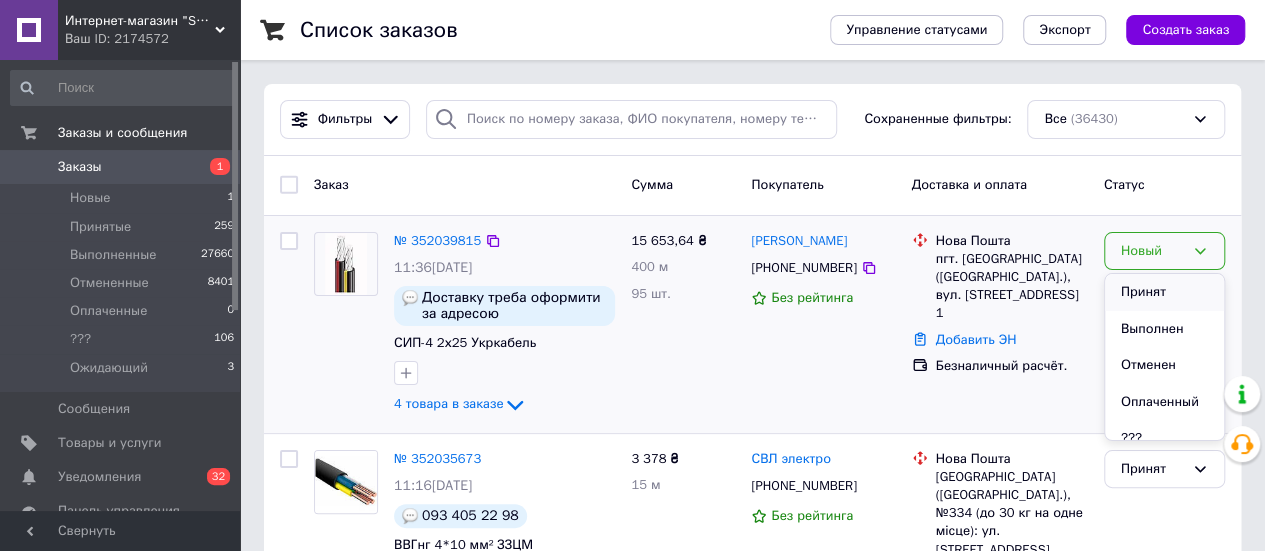 click on "Принят" at bounding box center (1164, 292) 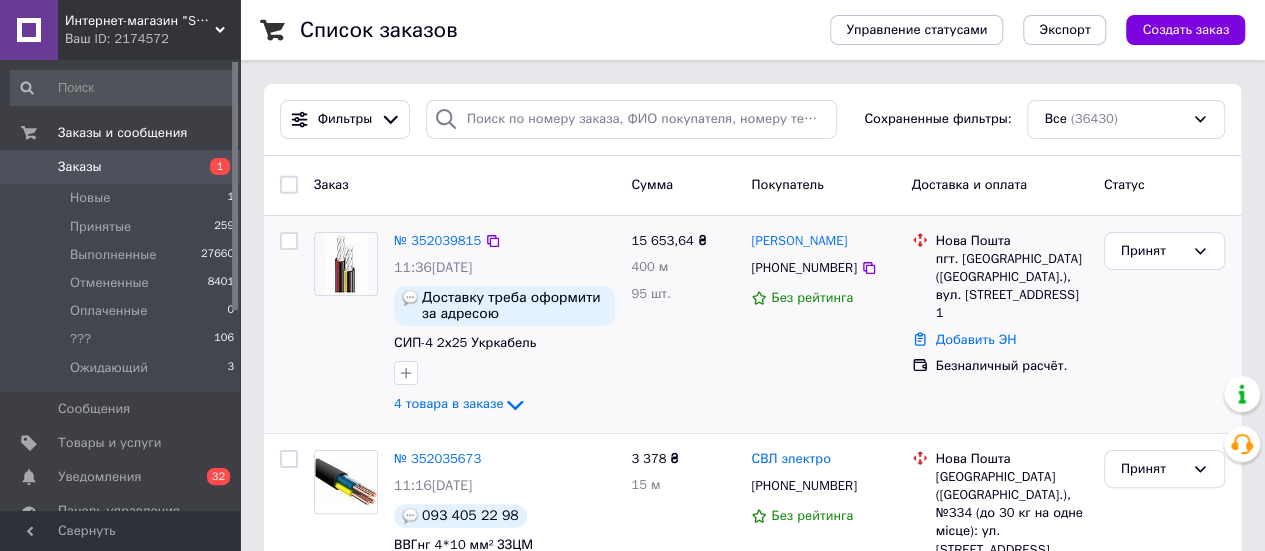 click on "№ 352039815" at bounding box center [437, 240] 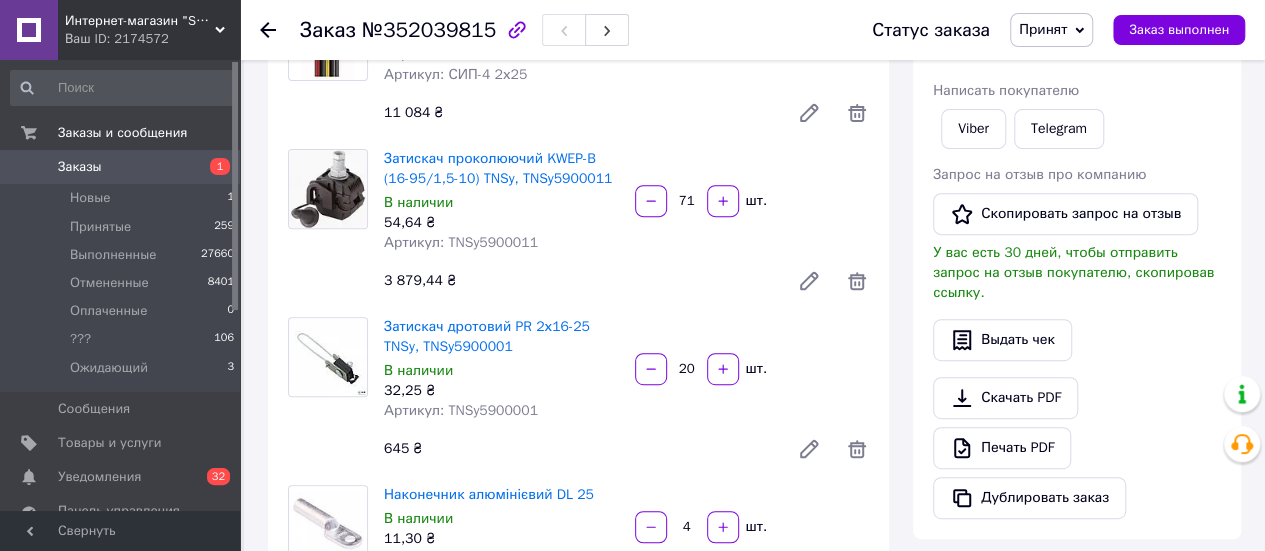 scroll, scrollTop: 200, scrollLeft: 0, axis: vertical 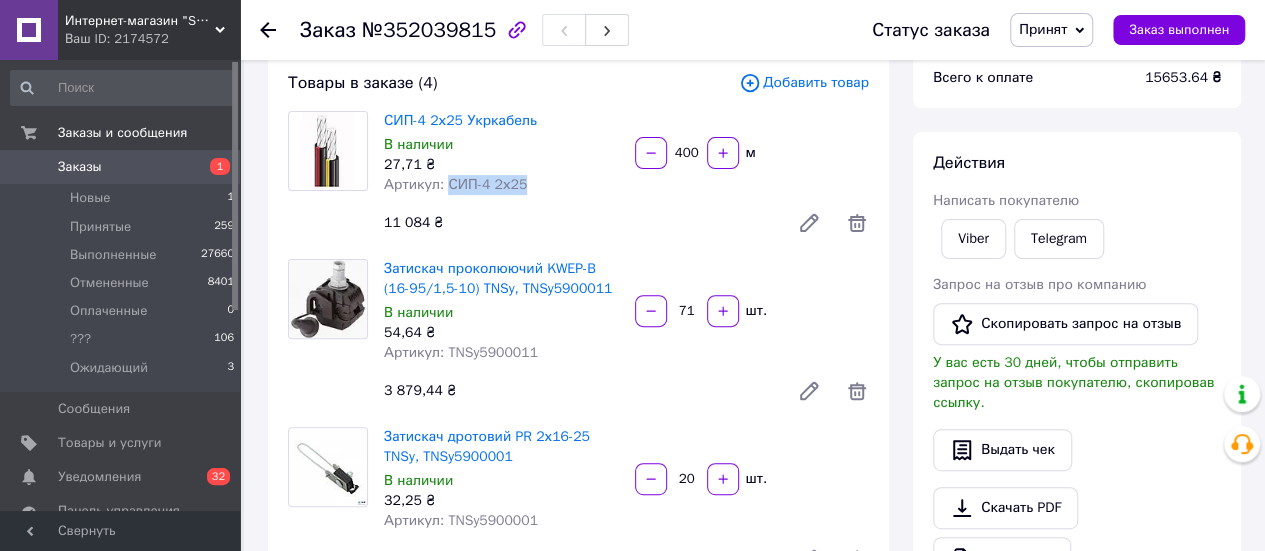 drag, startPoint x: 522, startPoint y: 179, endPoint x: 442, endPoint y: 184, distance: 80.1561 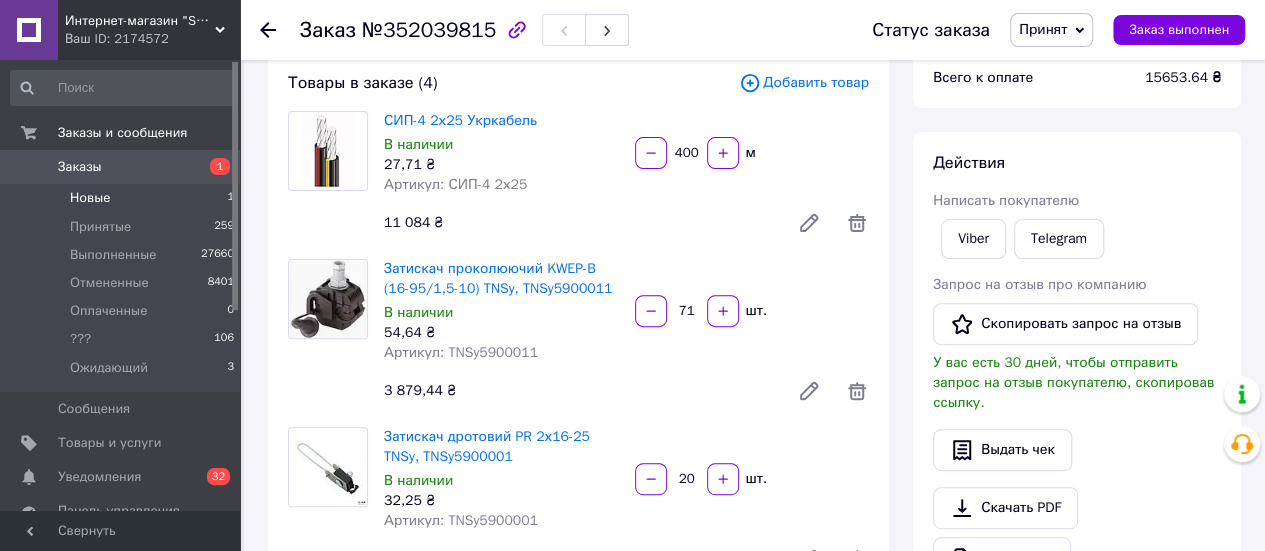 click on "Новые" at bounding box center [90, 198] 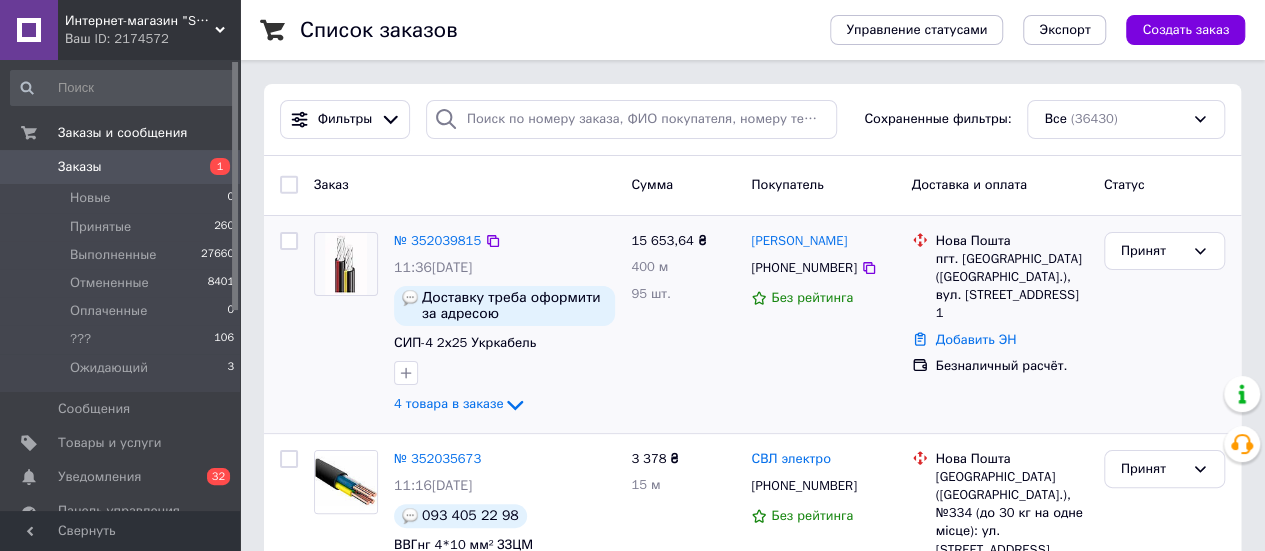 click at bounding box center (289, 241) 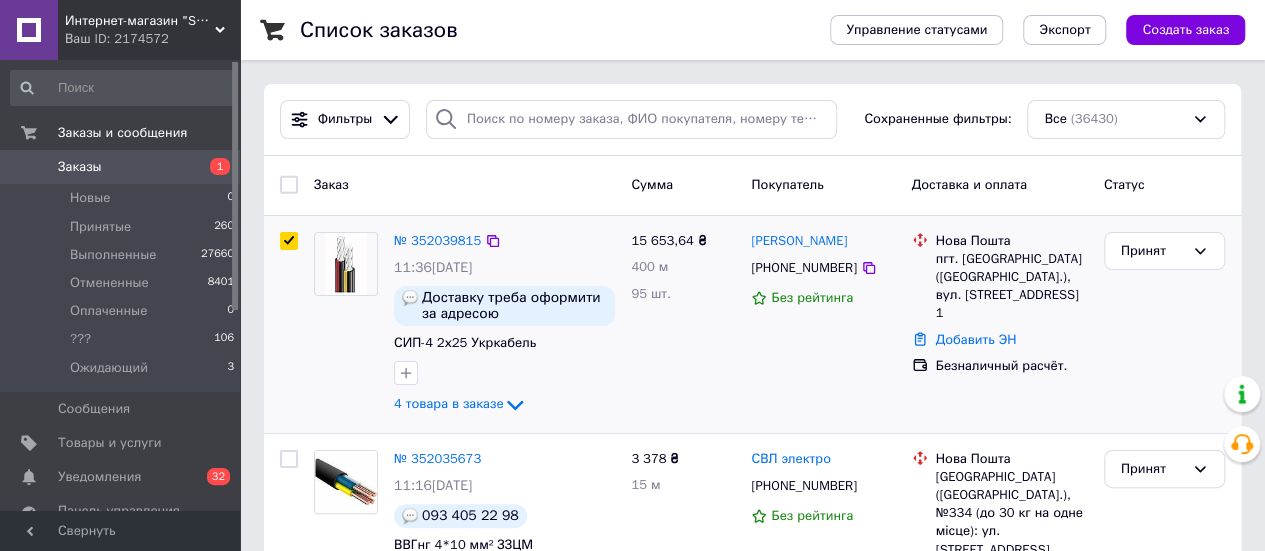 checkbox on "true" 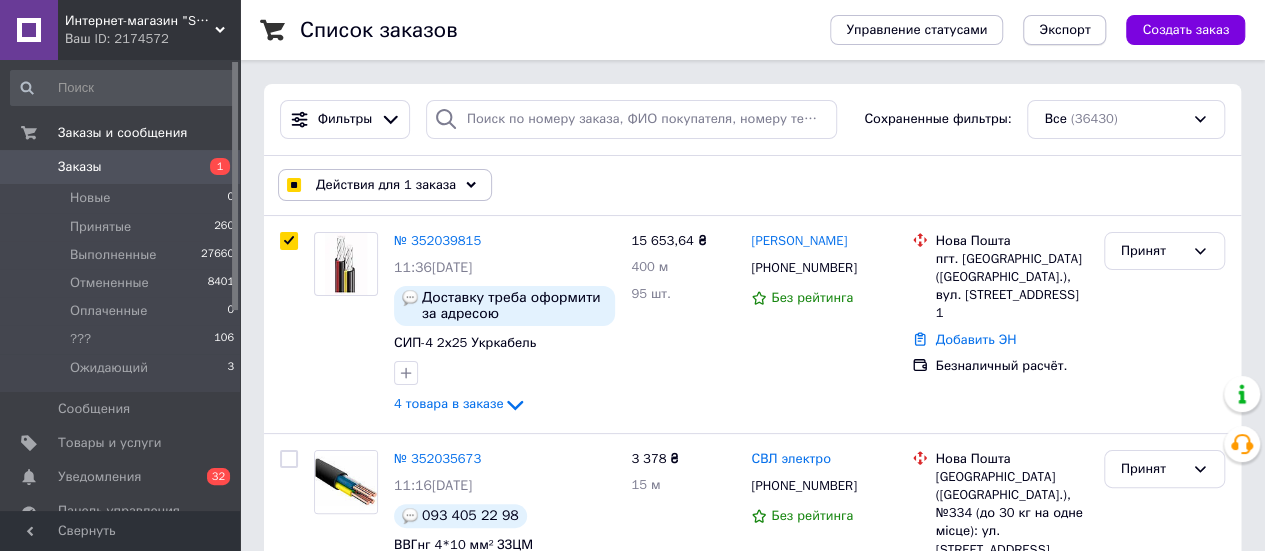 click on "Экспорт" at bounding box center [1064, 30] 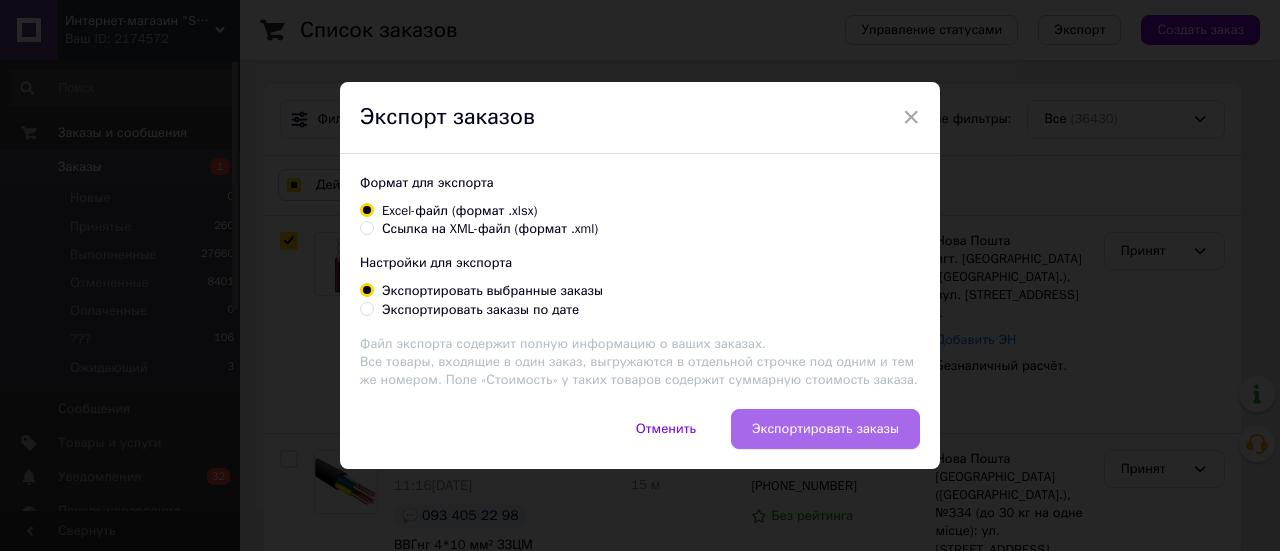 click on "Экспортировать заказы" at bounding box center [825, 429] 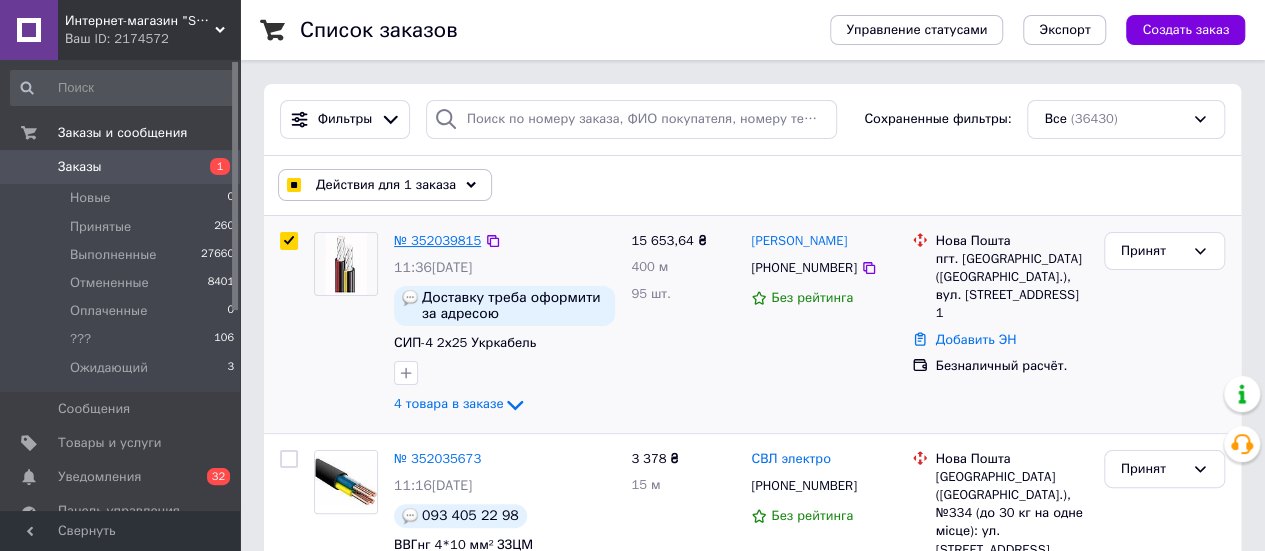 click on "№ 352039815" at bounding box center [437, 240] 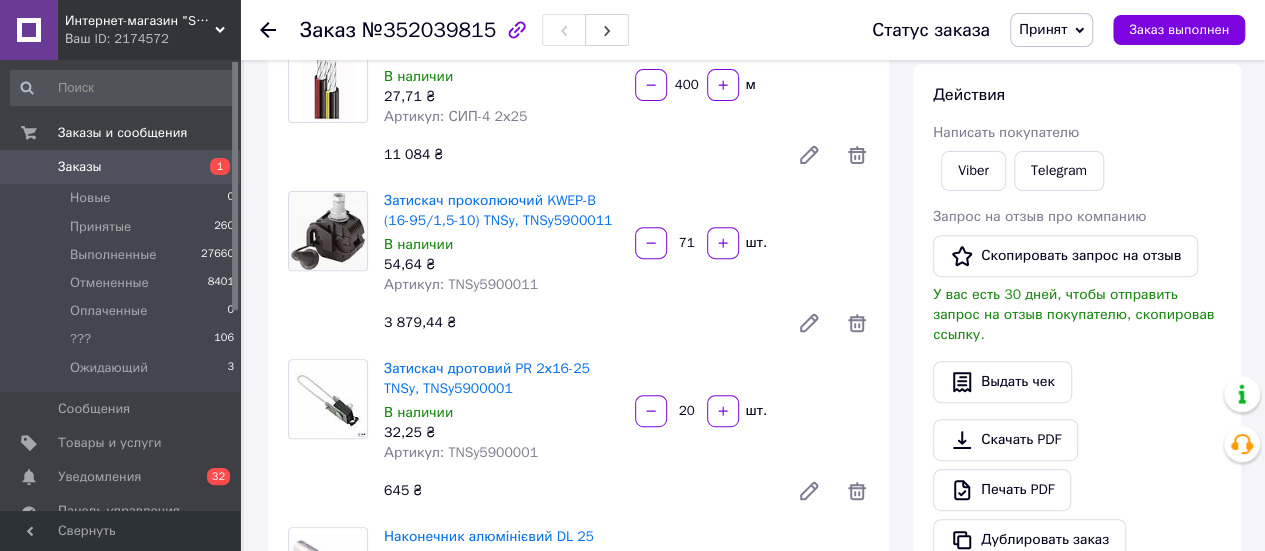 scroll, scrollTop: 300, scrollLeft: 0, axis: vertical 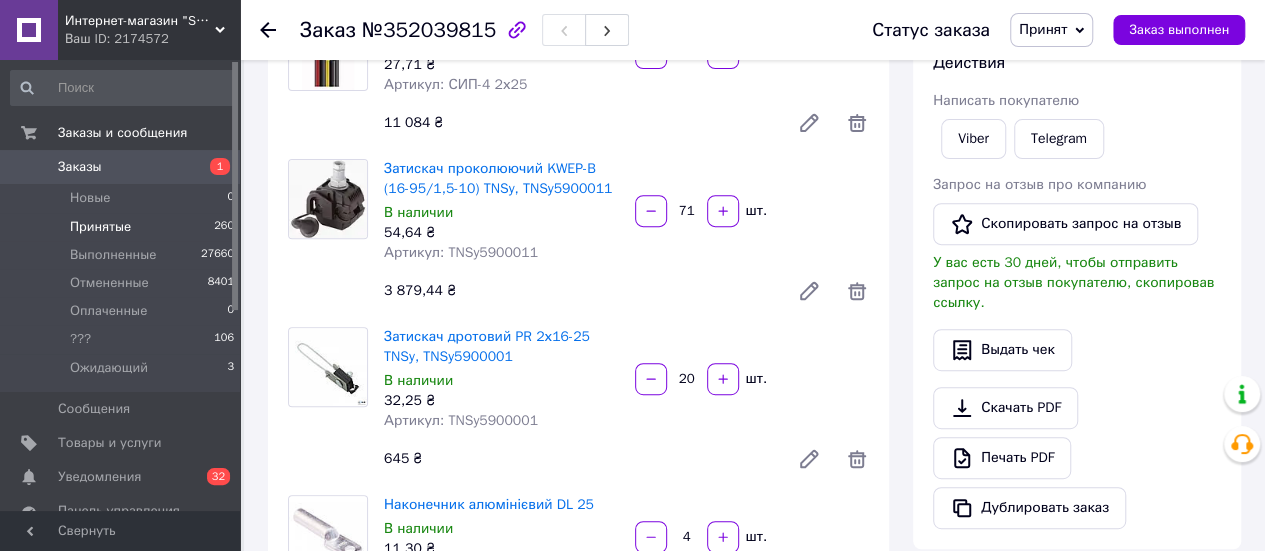 click on "Принятые" at bounding box center [100, 227] 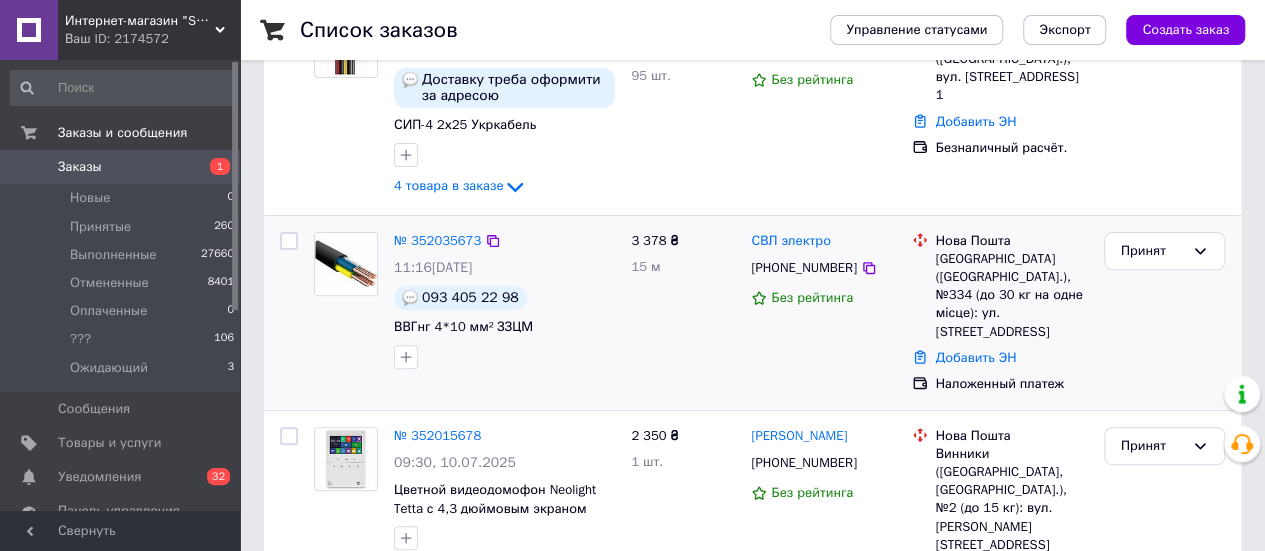scroll, scrollTop: 300, scrollLeft: 0, axis: vertical 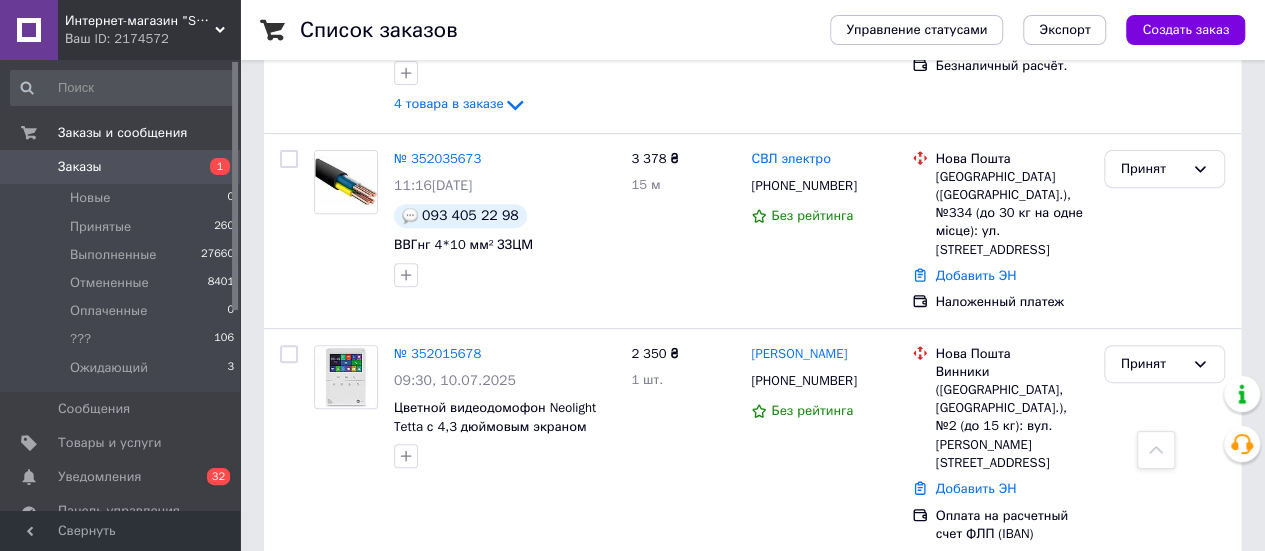 click on "08:50[DATE]" at bounding box center [504, 612] 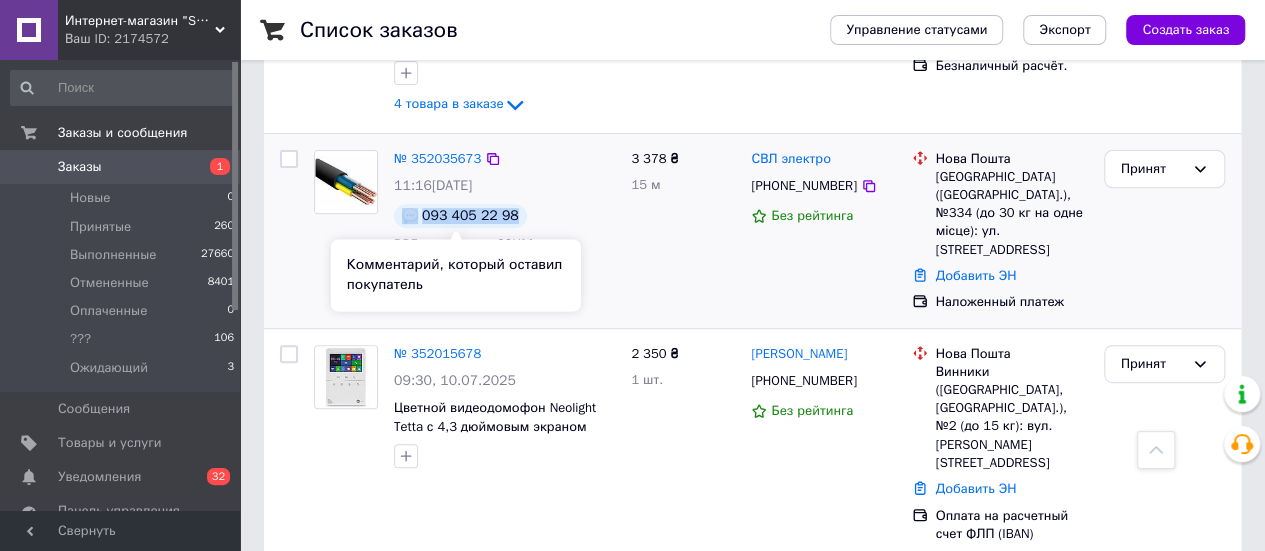 drag, startPoint x: 507, startPoint y: 217, endPoint x: 419, endPoint y: 212, distance: 88.14193 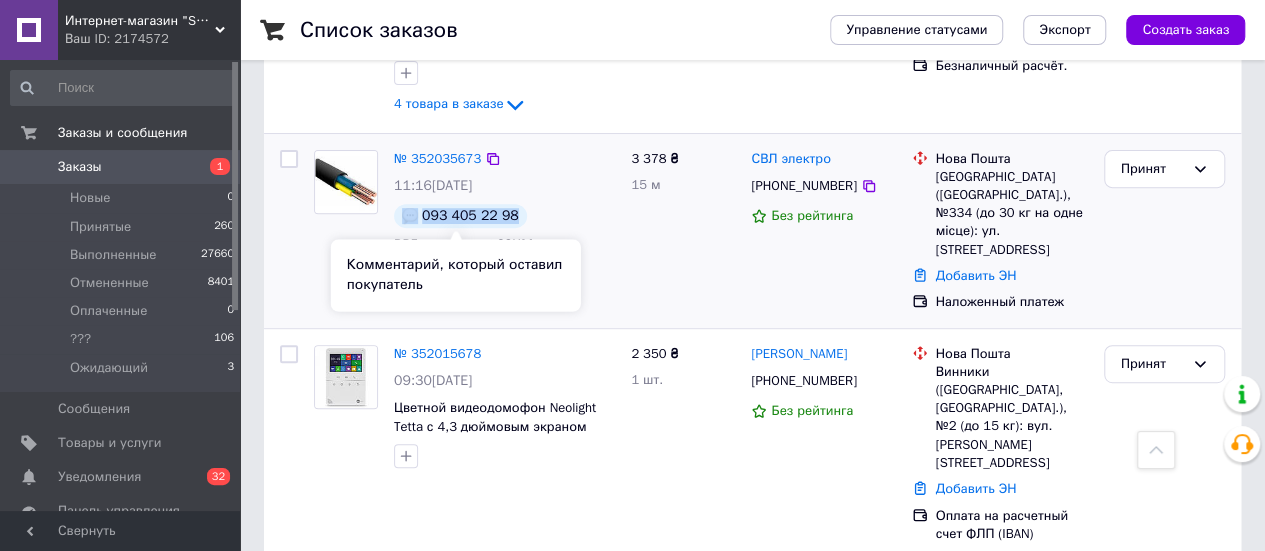 copy on "093 405 22 98" 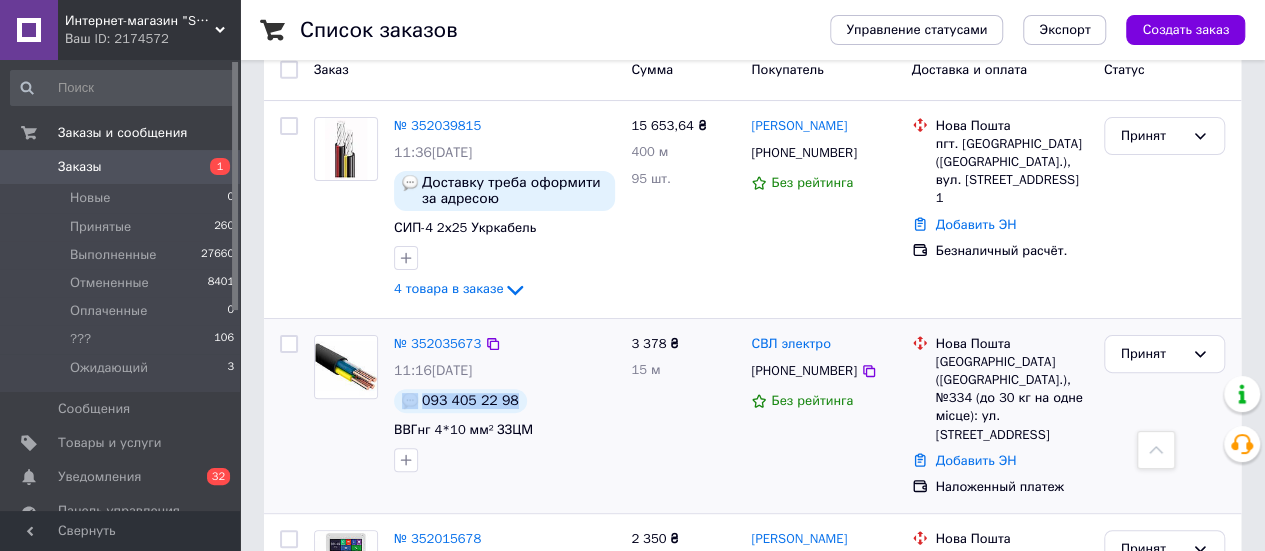 scroll, scrollTop: 0, scrollLeft: 0, axis: both 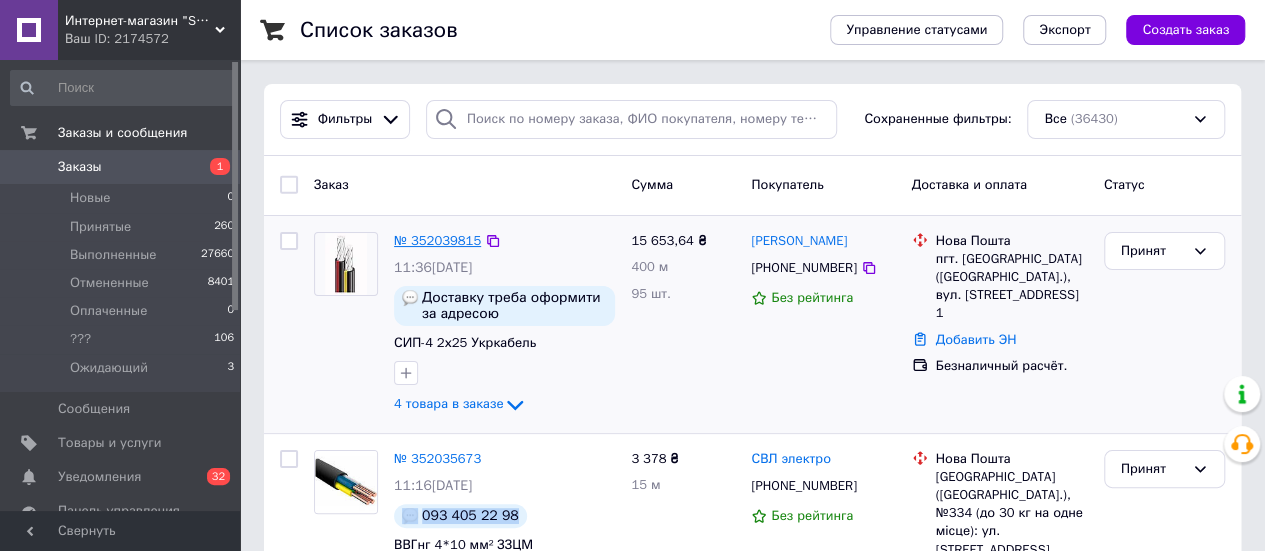 click on "№ 352039815" at bounding box center [437, 240] 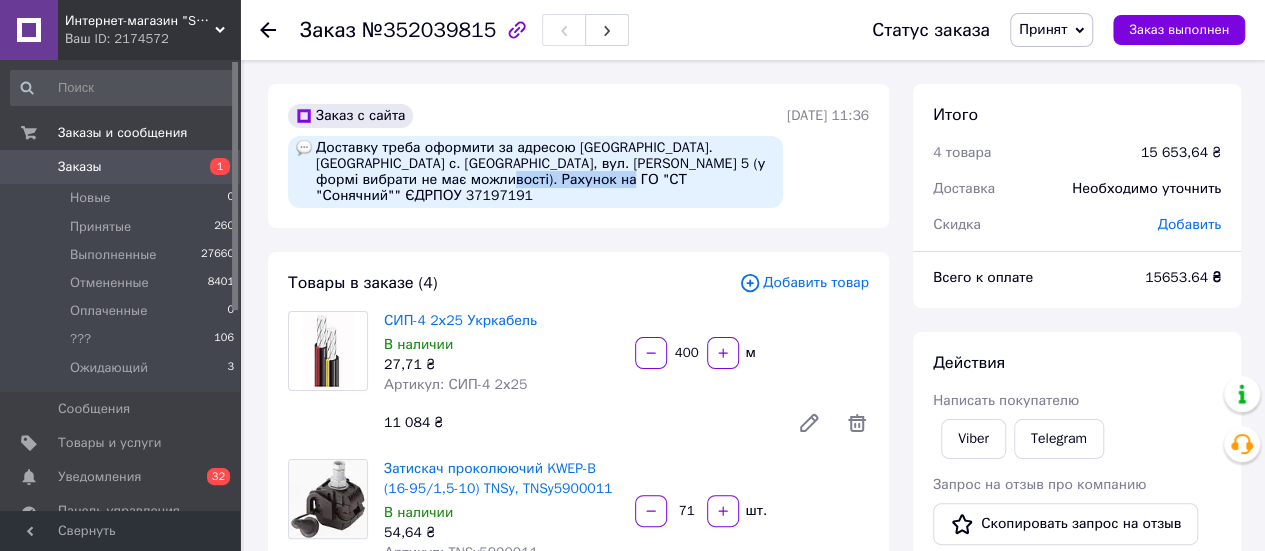 drag, startPoint x: 522, startPoint y: 182, endPoint x: 652, endPoint y: 184, distance: 130.01538 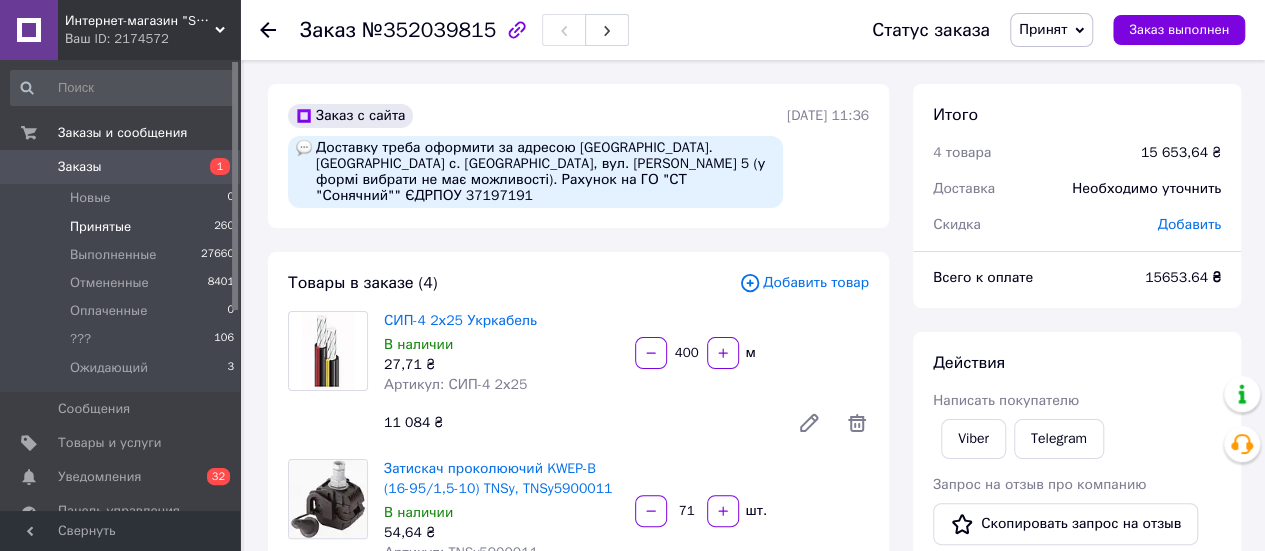 click on "Принятые" at bounding box center [100, 227] 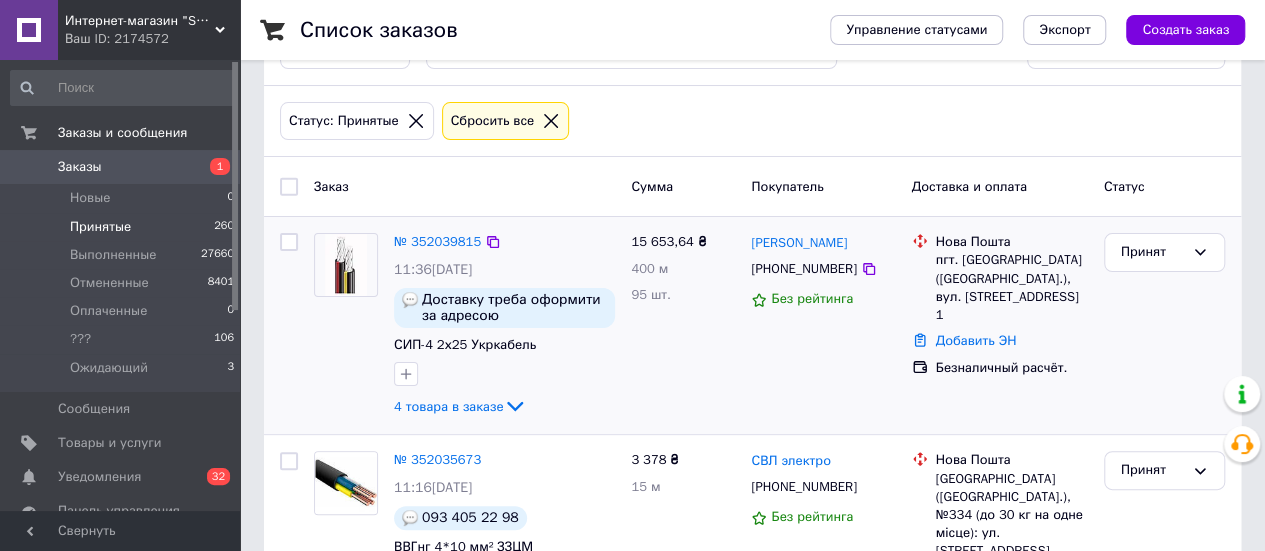 scroll, scrollTop: 200, scrollLeft: 0, axis: vertical 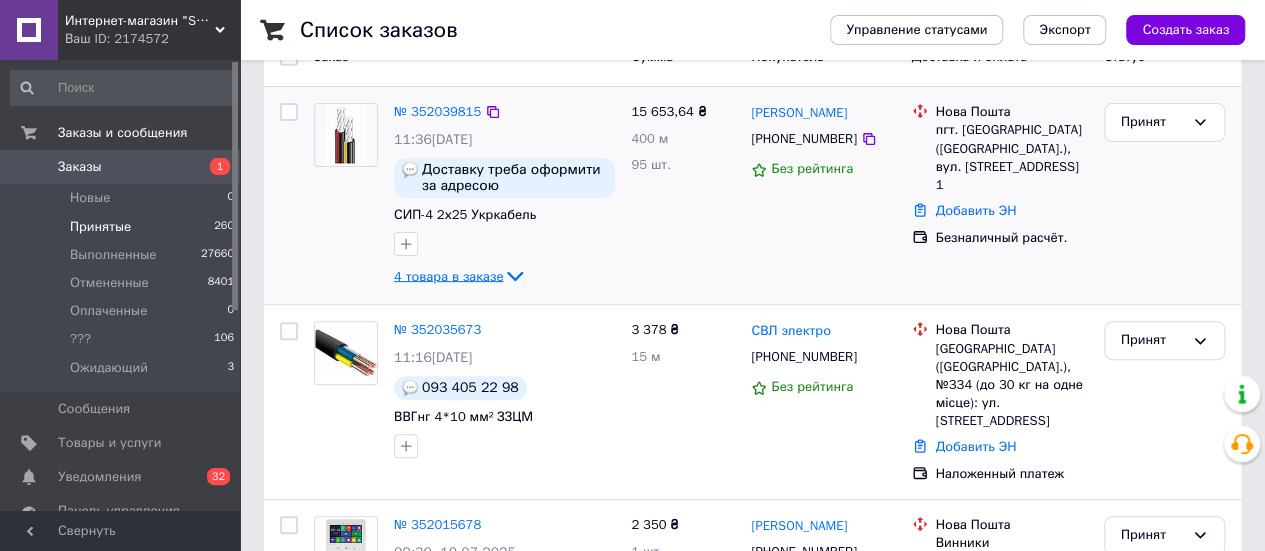 click on "4 товара в заказе" at bounding box center [448, 275] 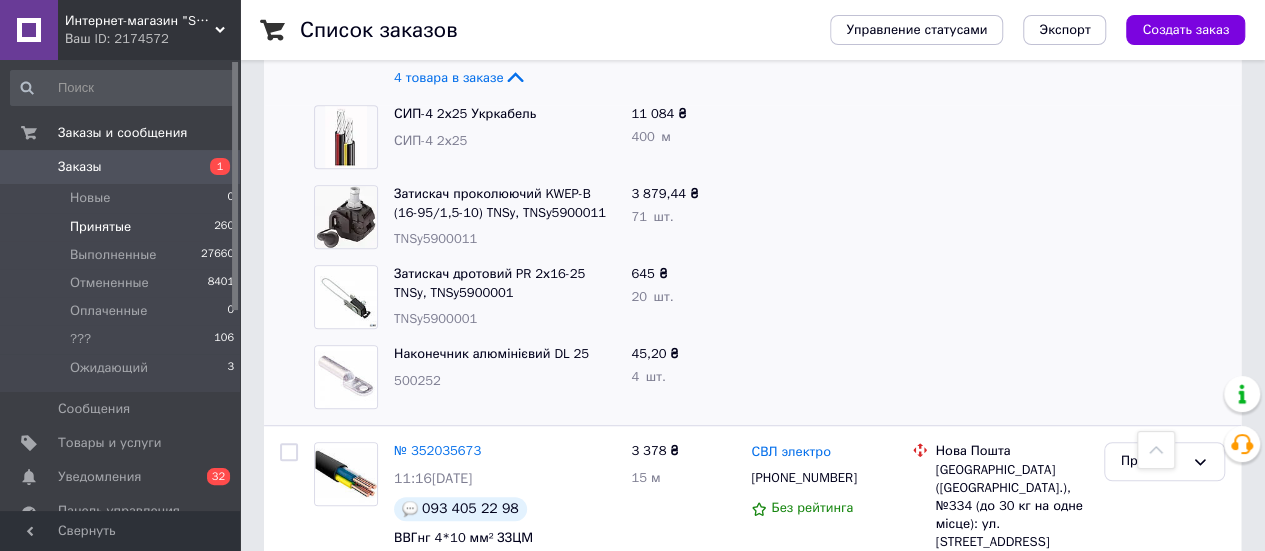 scroll, scrollTop: 200, scrollLeft: 0, axis: vertical 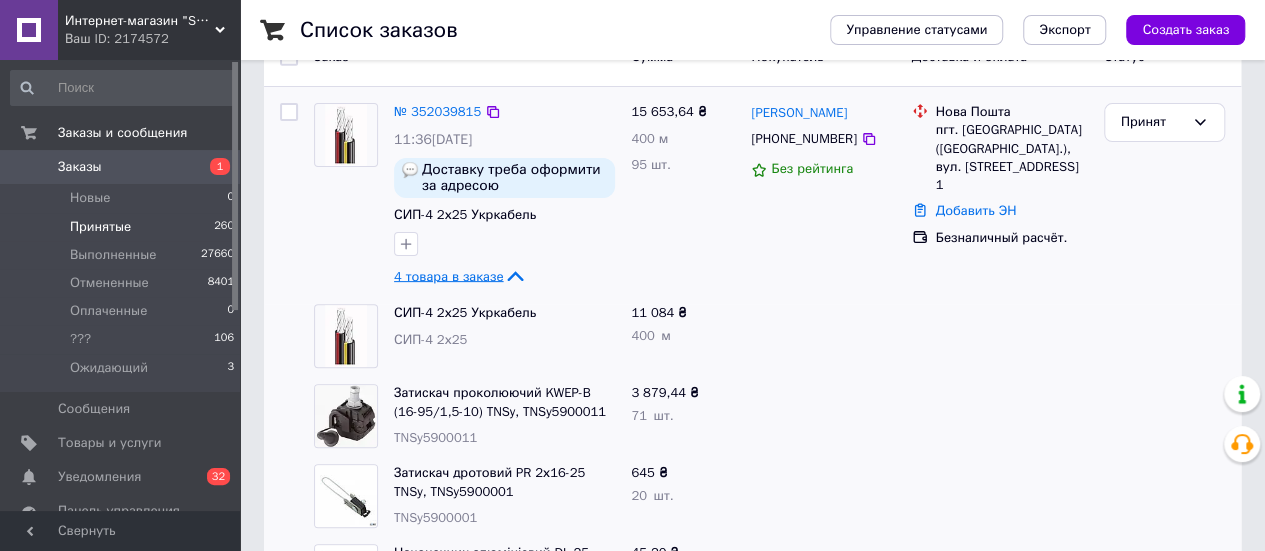 click on "4 товара в заказе" at bounding box center (448, 275) 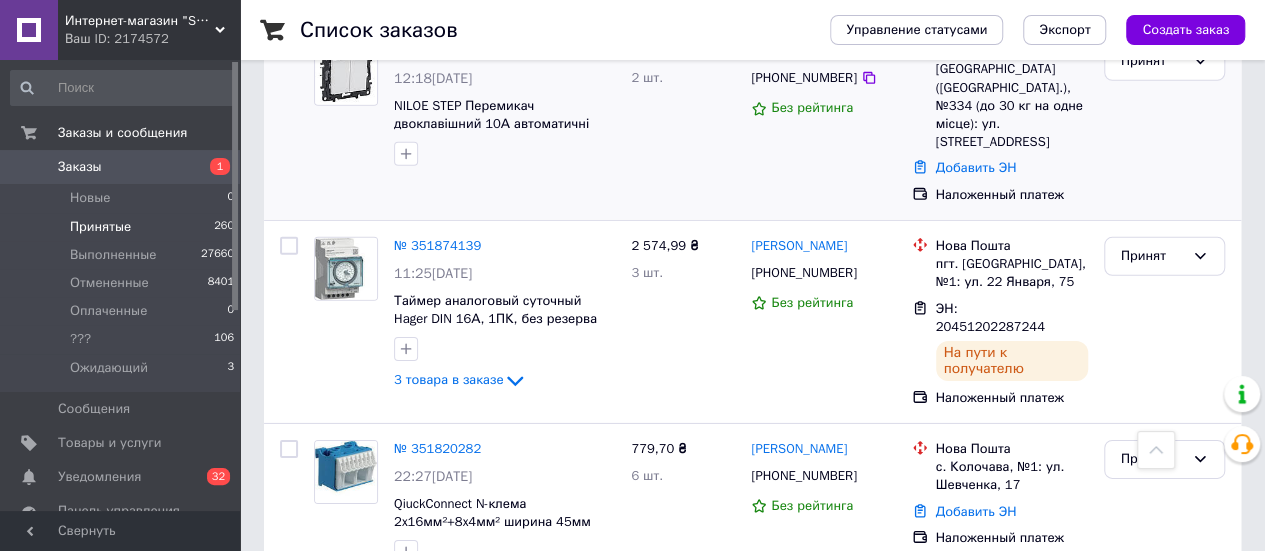 scroll, scrollTop: 3100, scrollLeft: 0, axis: vertical 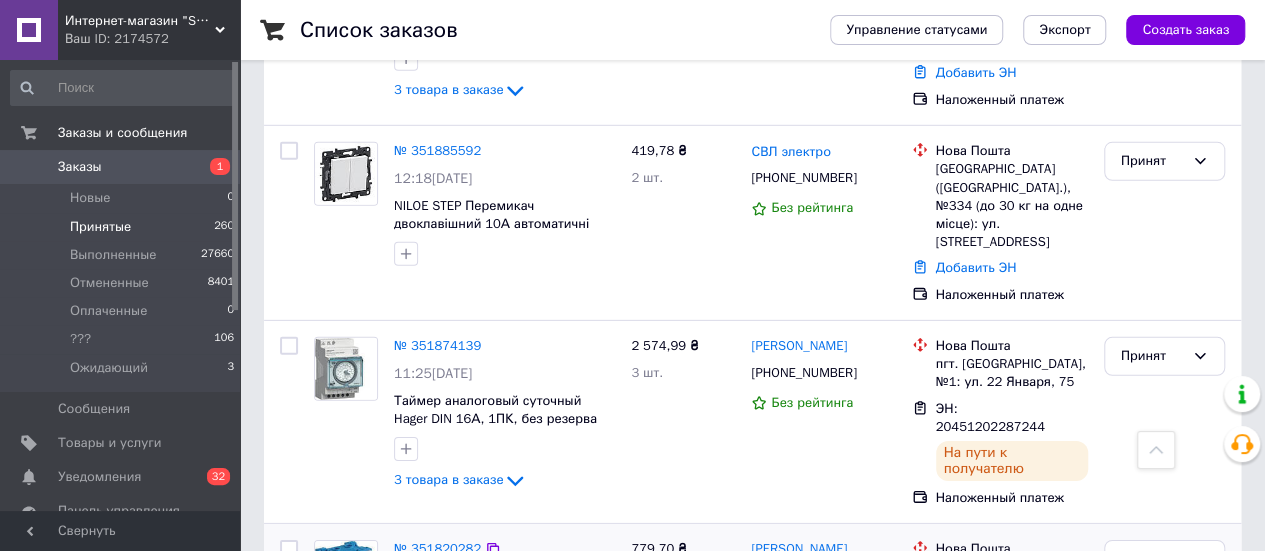 click on "№ 351820282" at bounding box center [437, 548] 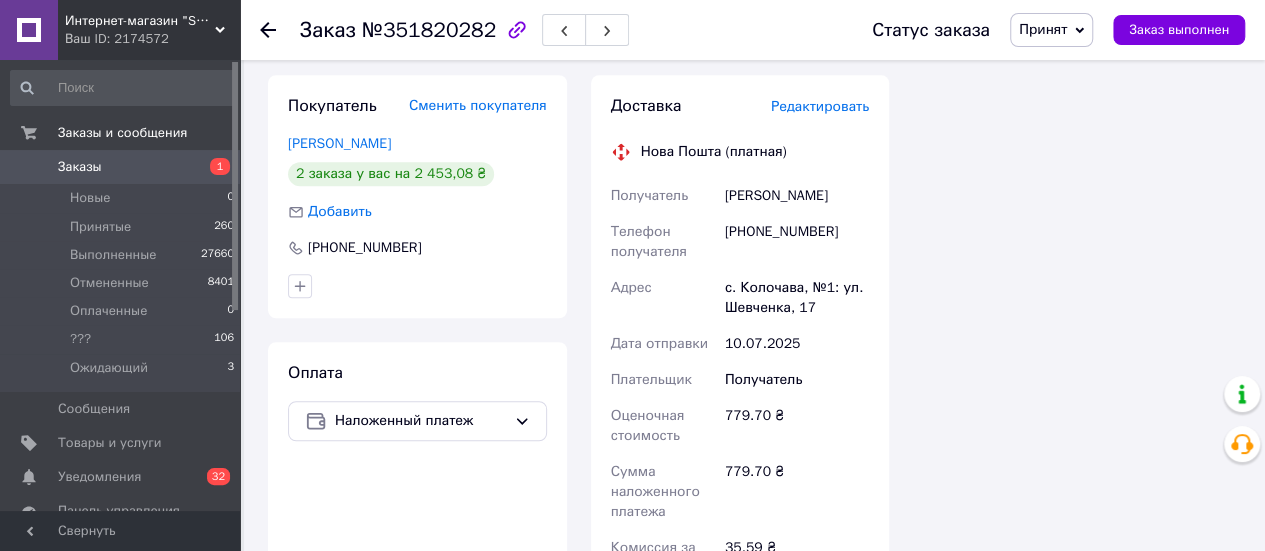 scroll, scrollTop: 1232, scrollLeft: 0, axis: vertical 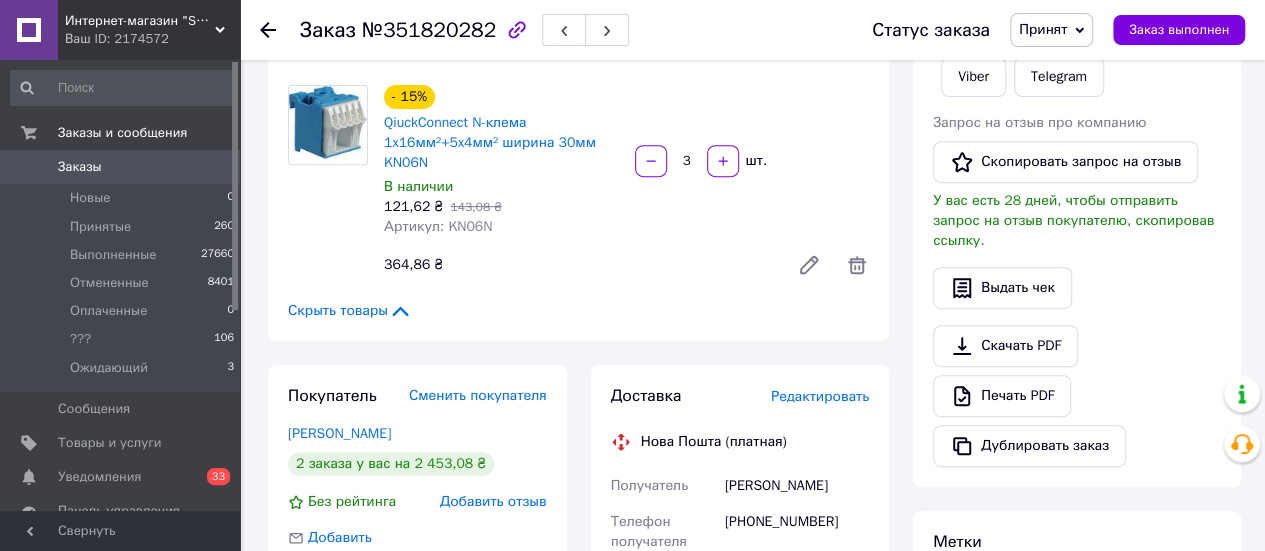 click on "Редактировать" at bounding box center [820, 396] 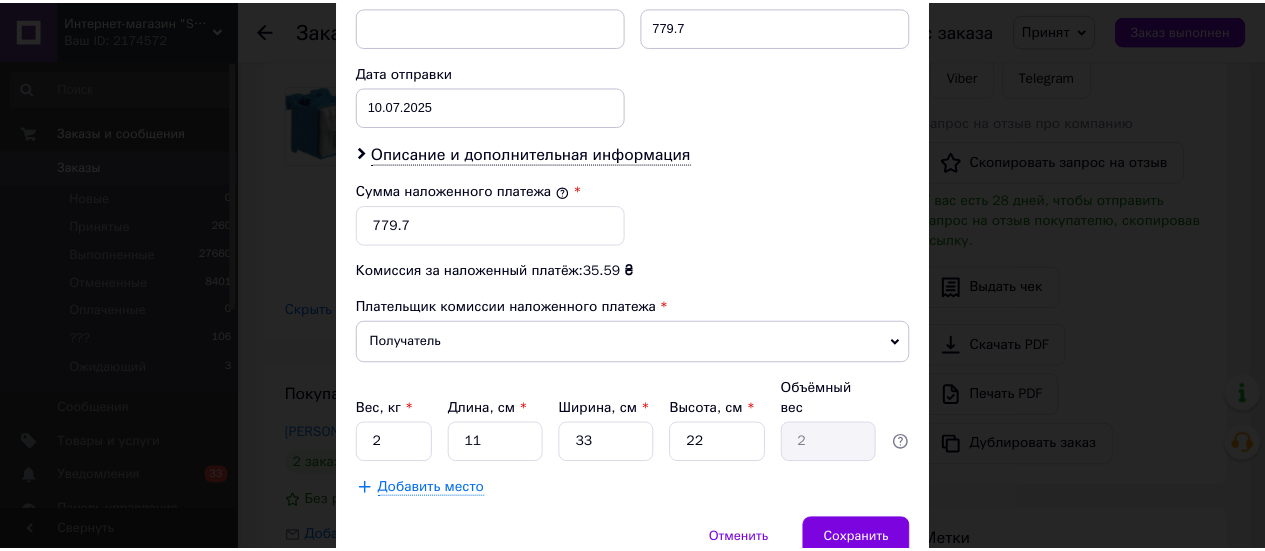 scroll, scrollTop: 900, scrollLeft: 0, axis: vertical 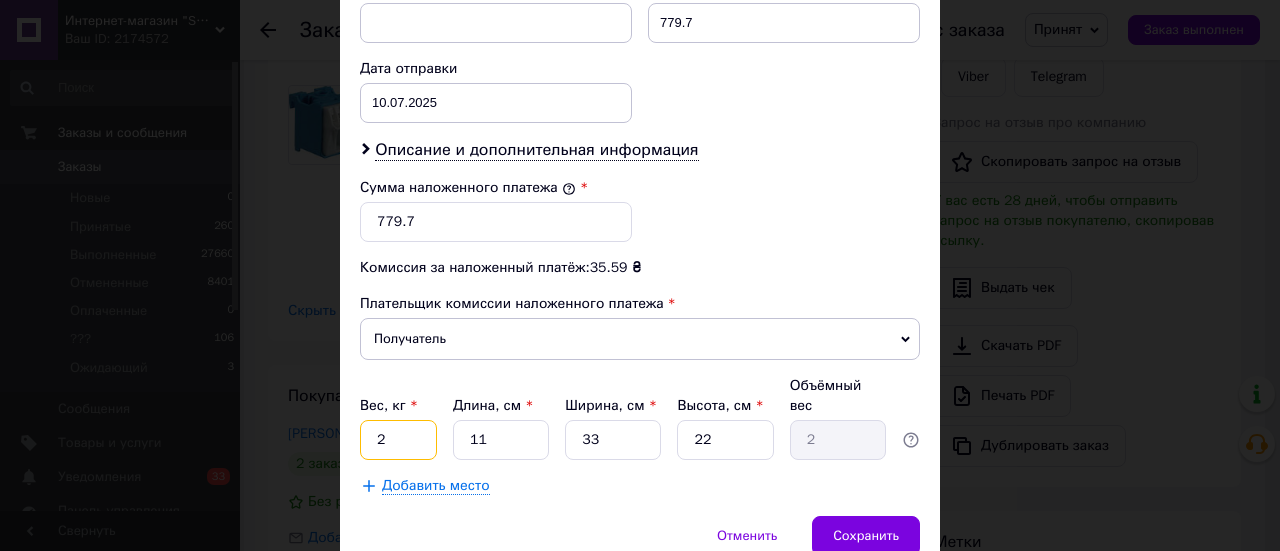 drag, startPoint x: 384, startPoint y: 412, endPoint x: 366, endPoint y: 413, distance: 18.027756 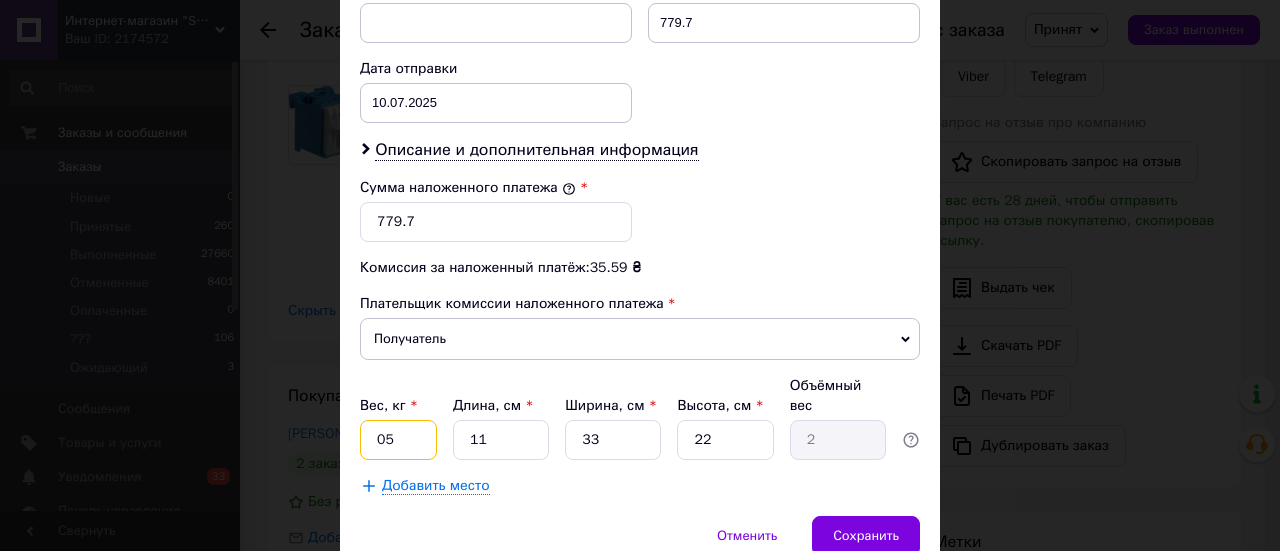 type on "05" 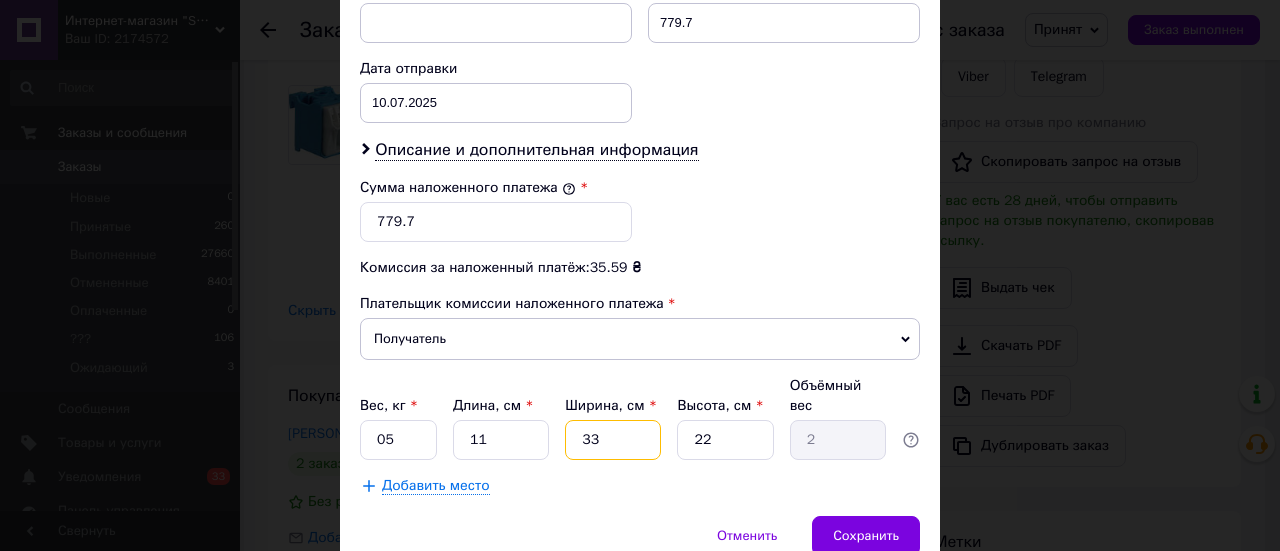 drag, startPoint x: 592, startPoint y: 409, endPoint x: 574, endPoint y: 413, distance: 18.439089 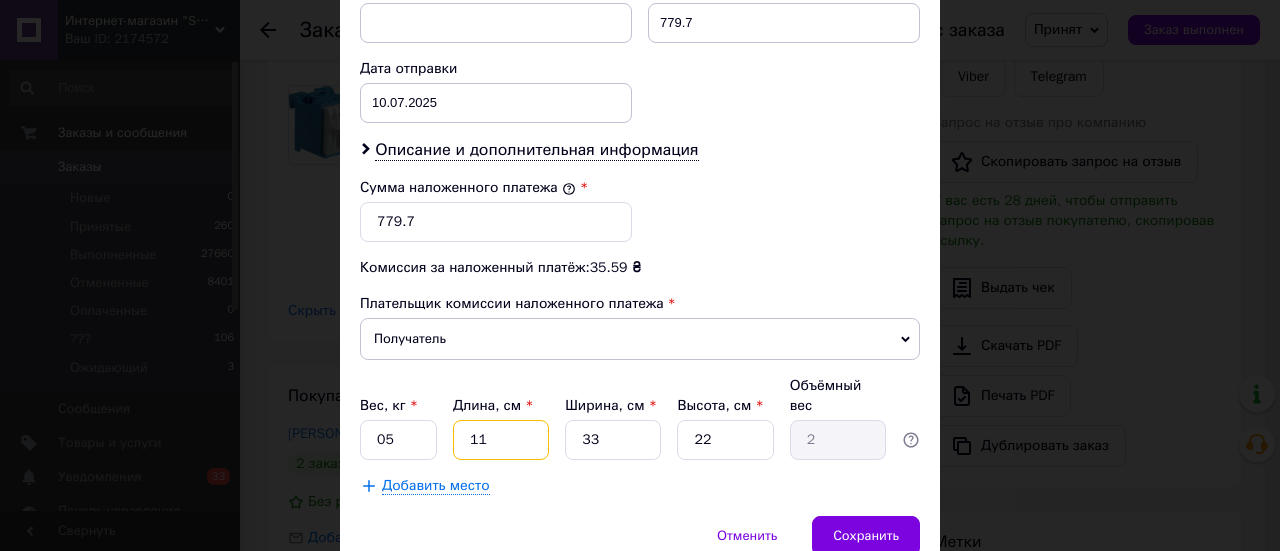 drag, startPoint x: 476, startPoint y: 411, endPoint x: 462, endPoint y: 411, distance: 14 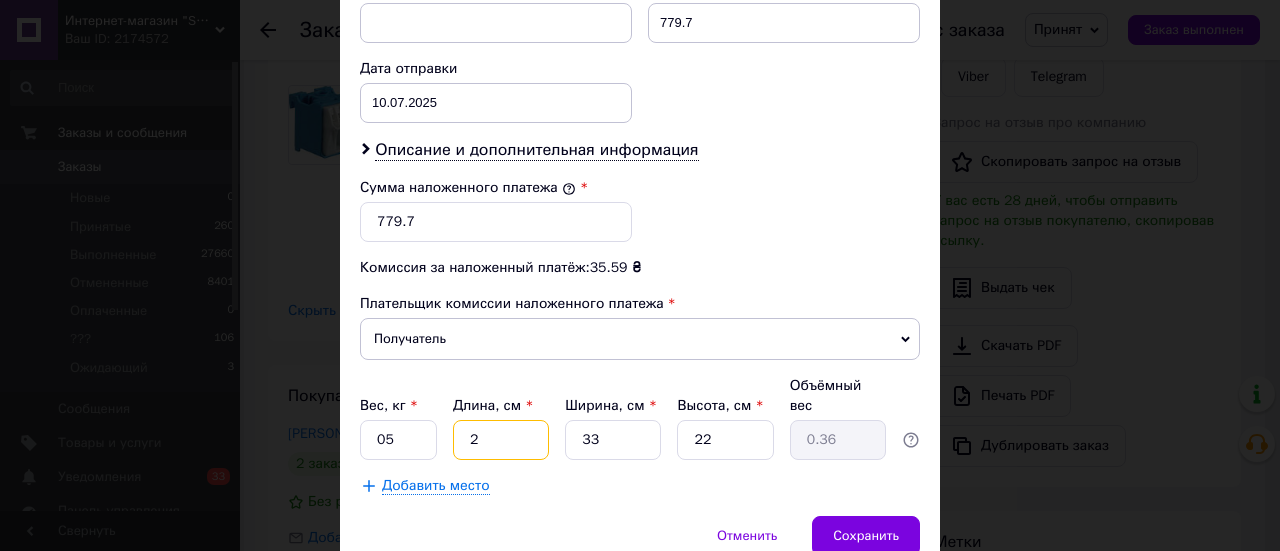 type on "22" 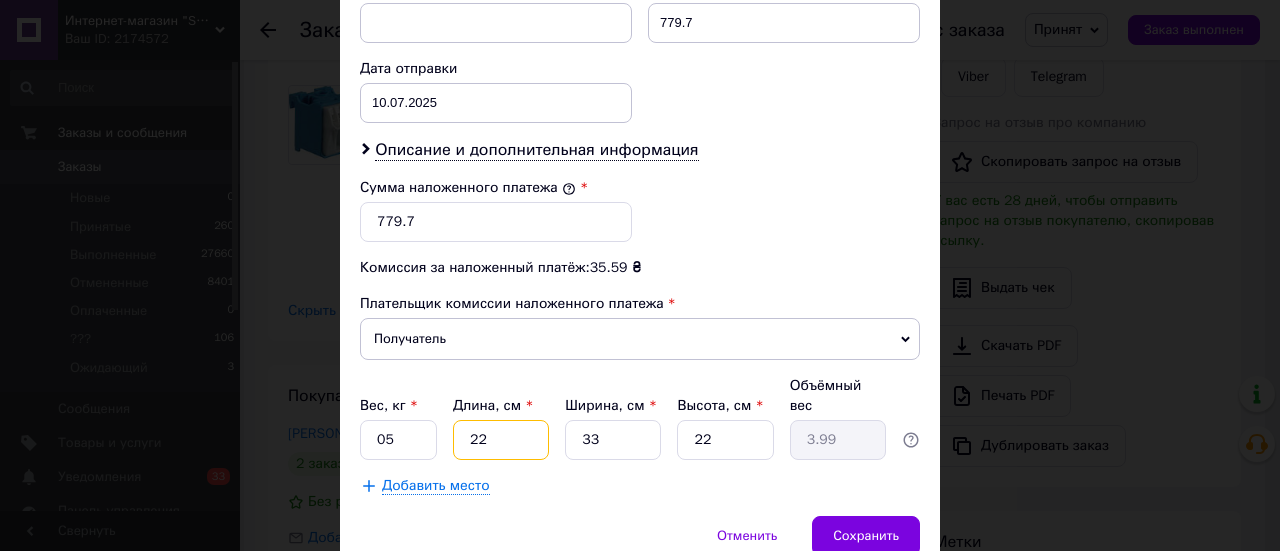 type on "22" 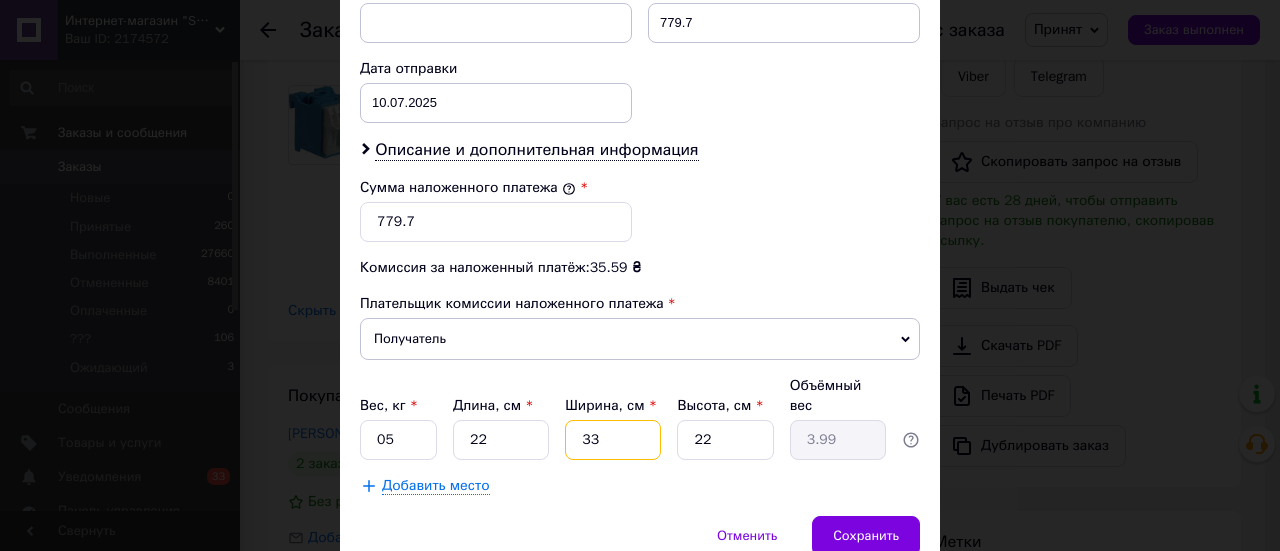 click on "33" at bounding box center (613, 440) 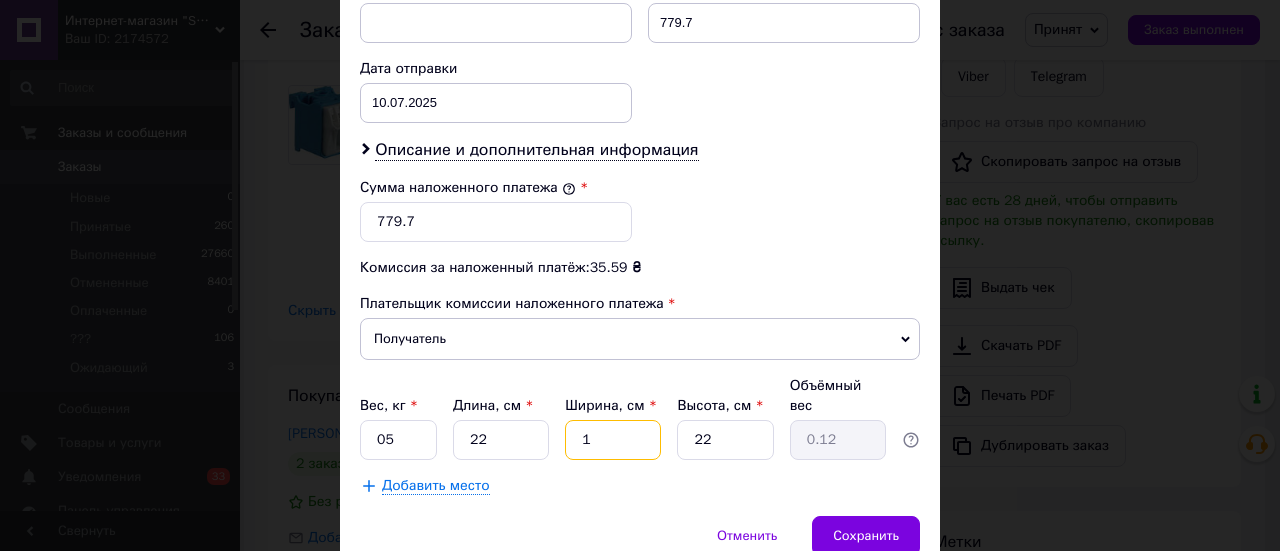 type on "10" 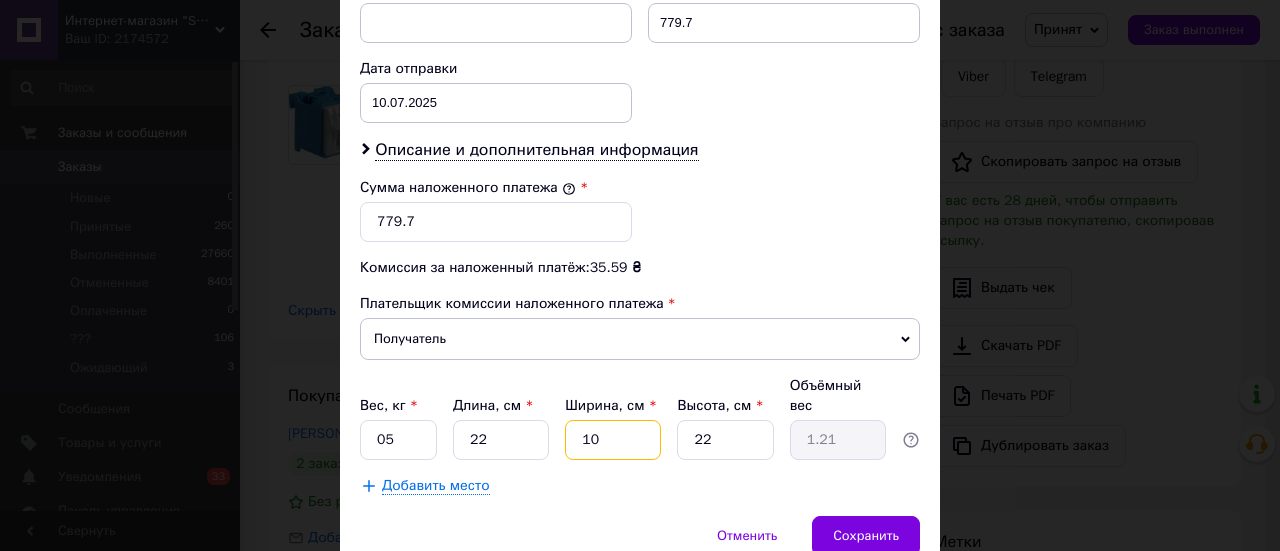 type on "10" 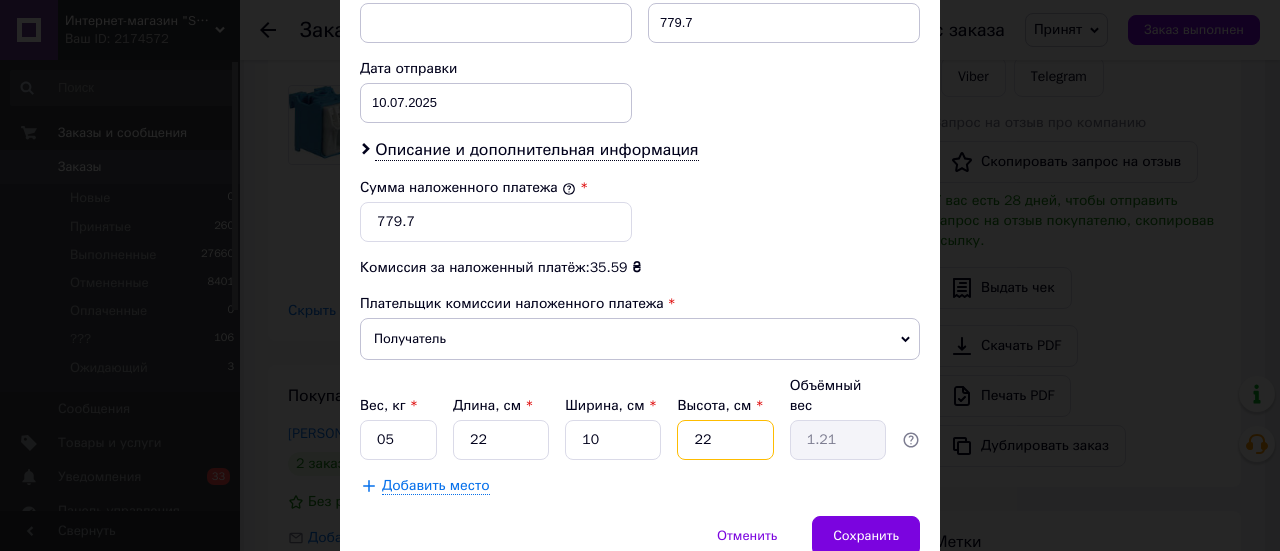 drag, startPoint x: 706, startPoint y: 409, endPoint x: 680, endPoint y: 409, distance: 26 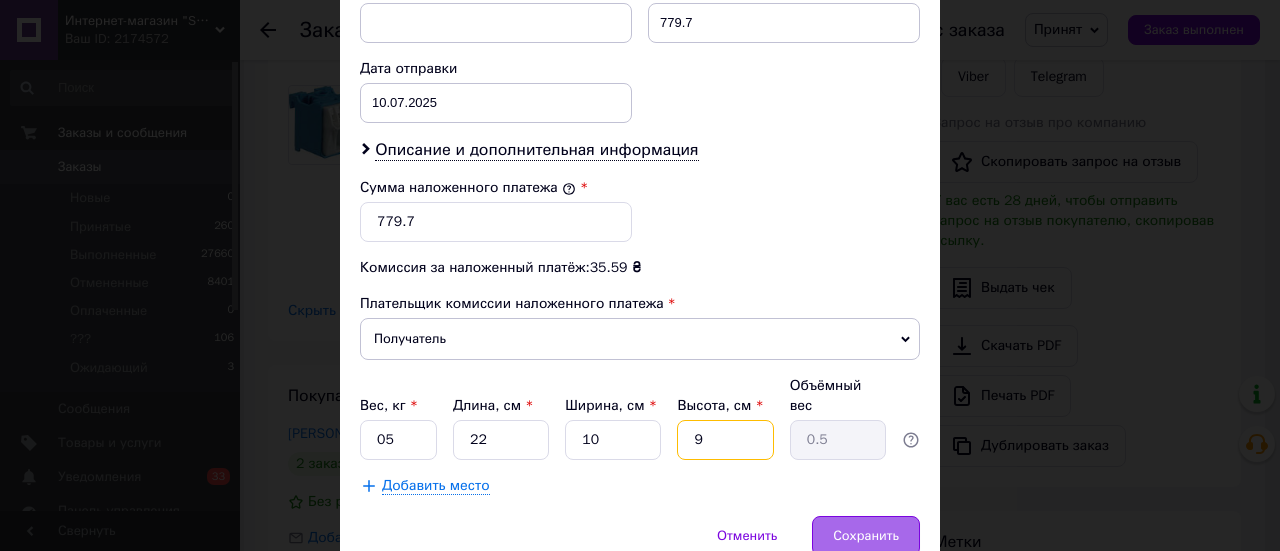 type on "9" 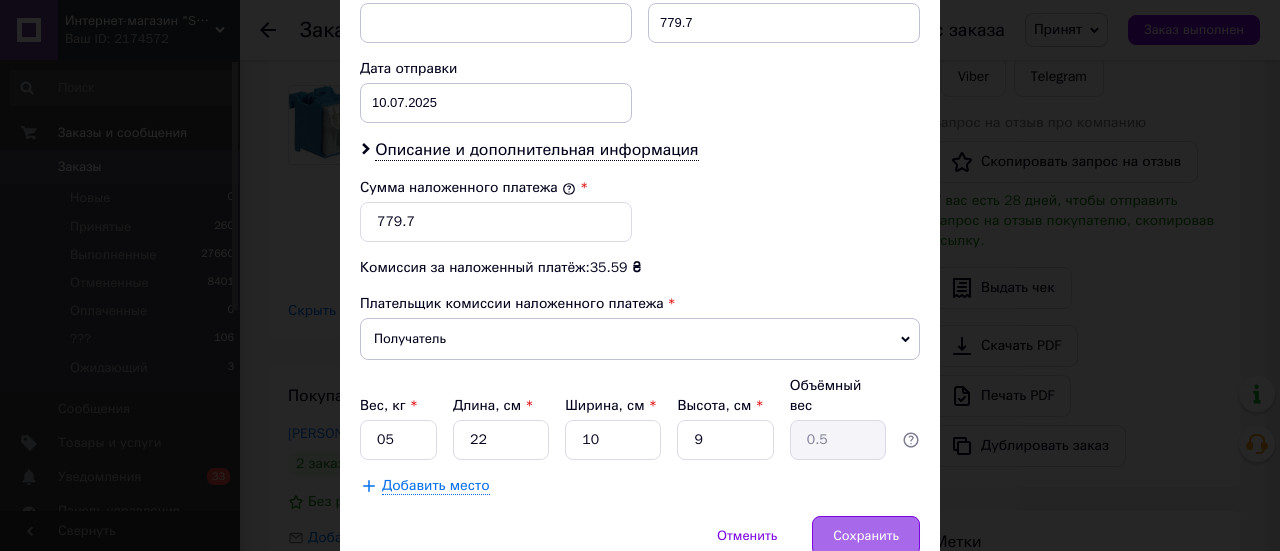 click on "Сохранить" at bounding box center [866, 536] 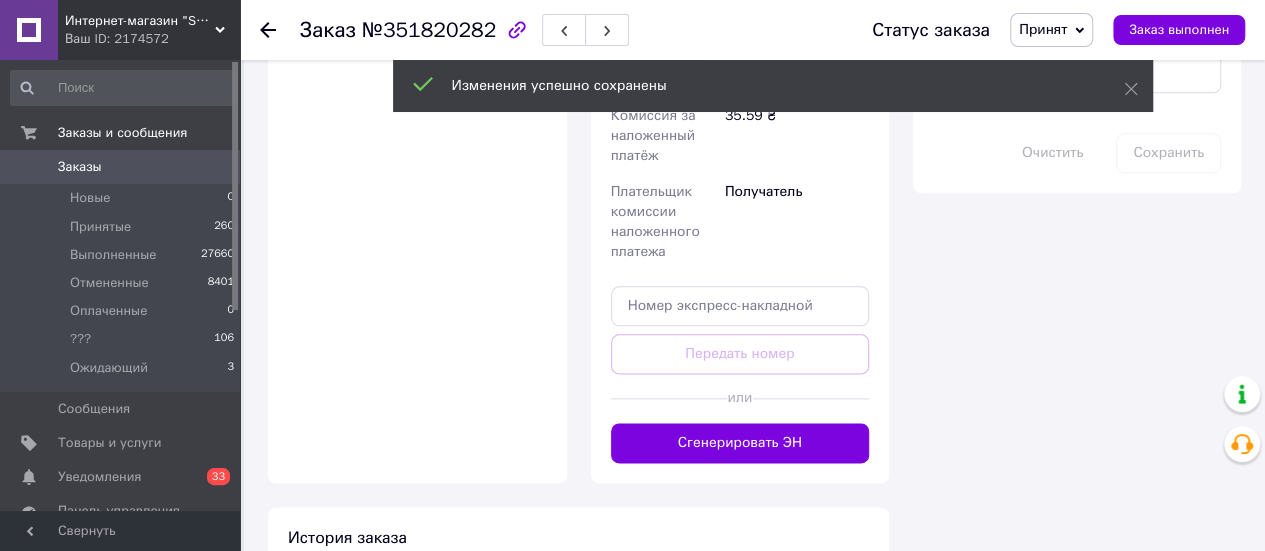 scroll, scrollTop: 1262, scrollLeft: 0, axis: vertical 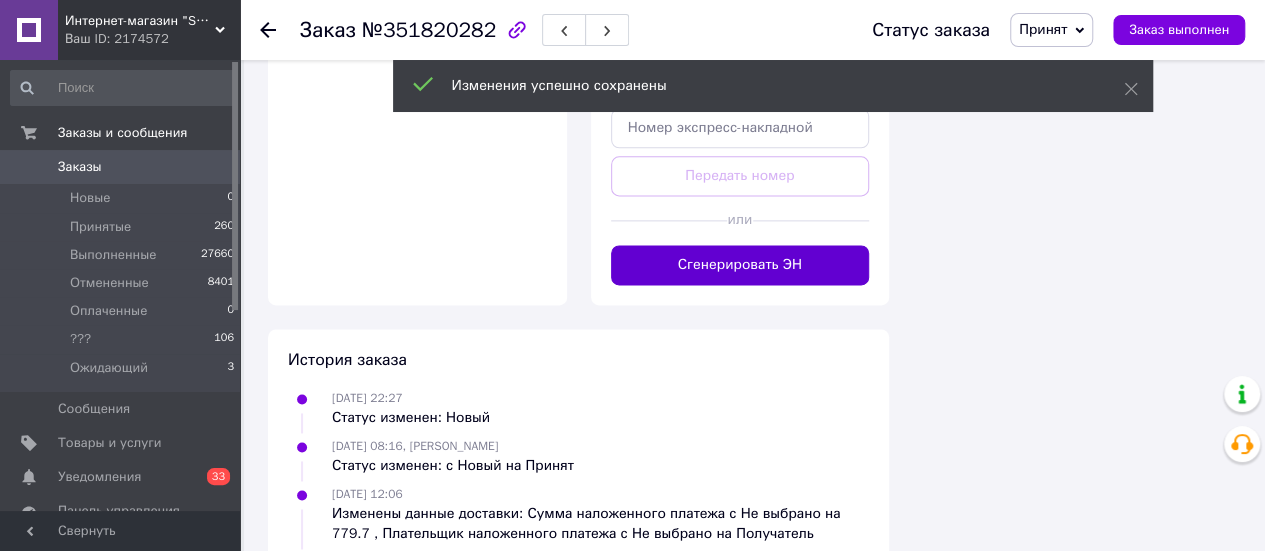 click on "Сгенерировать ЭН" at bounding box center [740, 265] 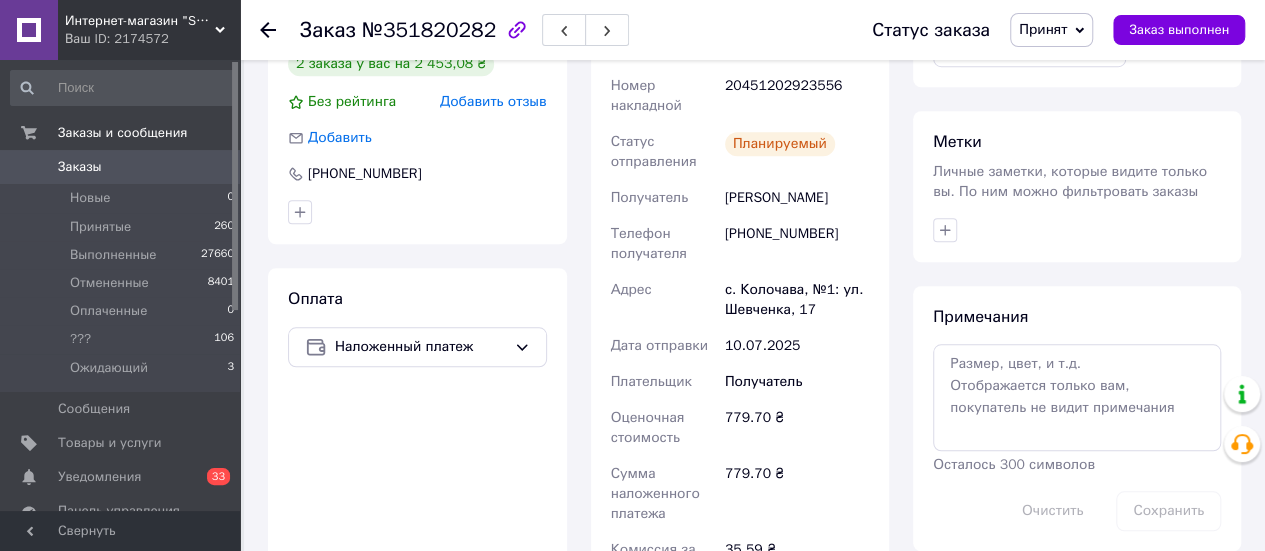 scroll, scrollTop: 662, scrollLeft: 0, axis: vertical 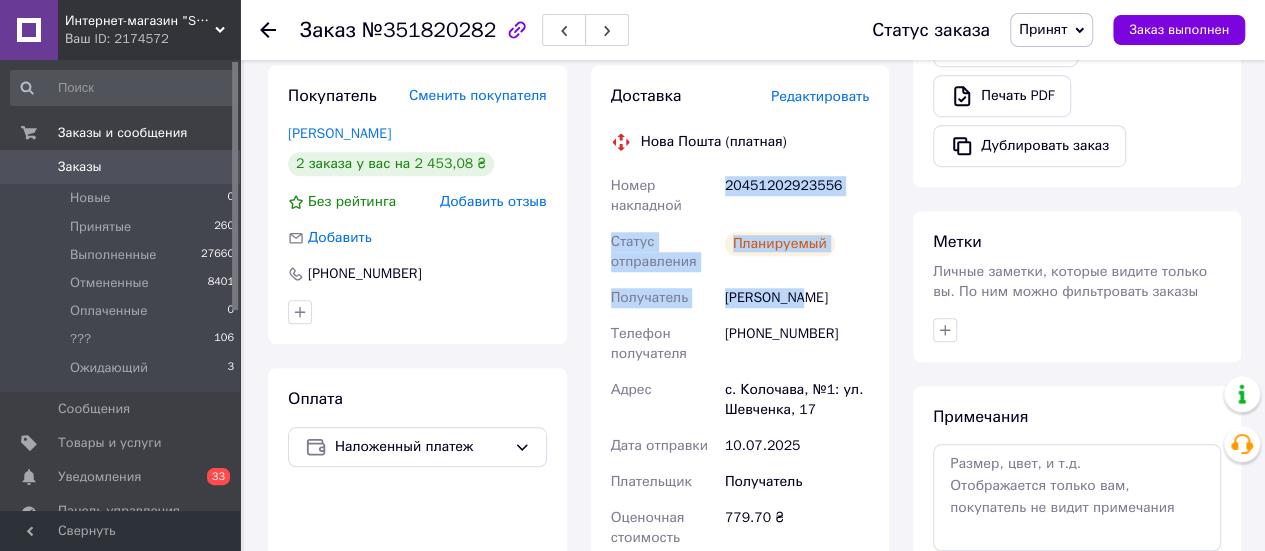 drag, startPoint x: 726, startPoint y: 189, endPoint x: 817, endPoint y: 295, distance: 139.70326 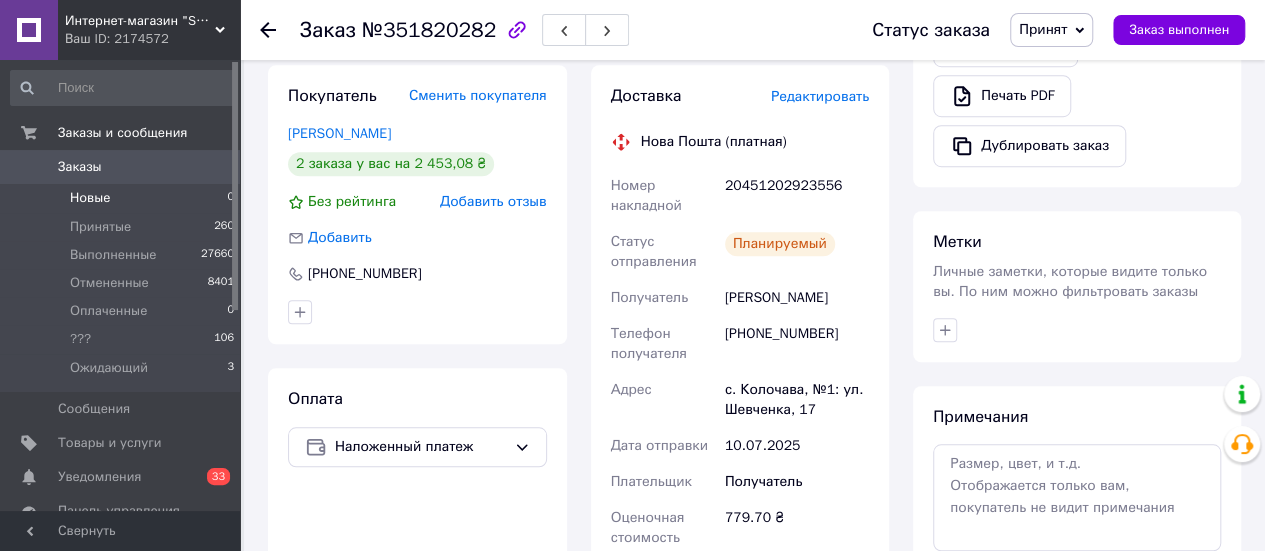 click on "Новые" at bounding box center (90, 198) 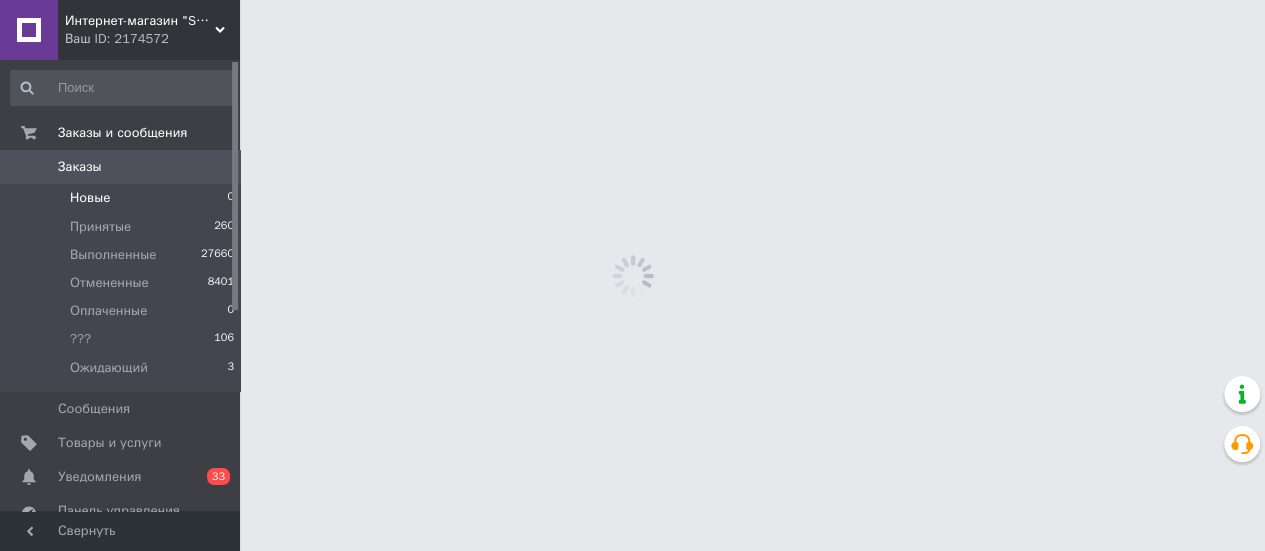 scroll, scrollTop: 0, scrollLeft: 0, axis: both 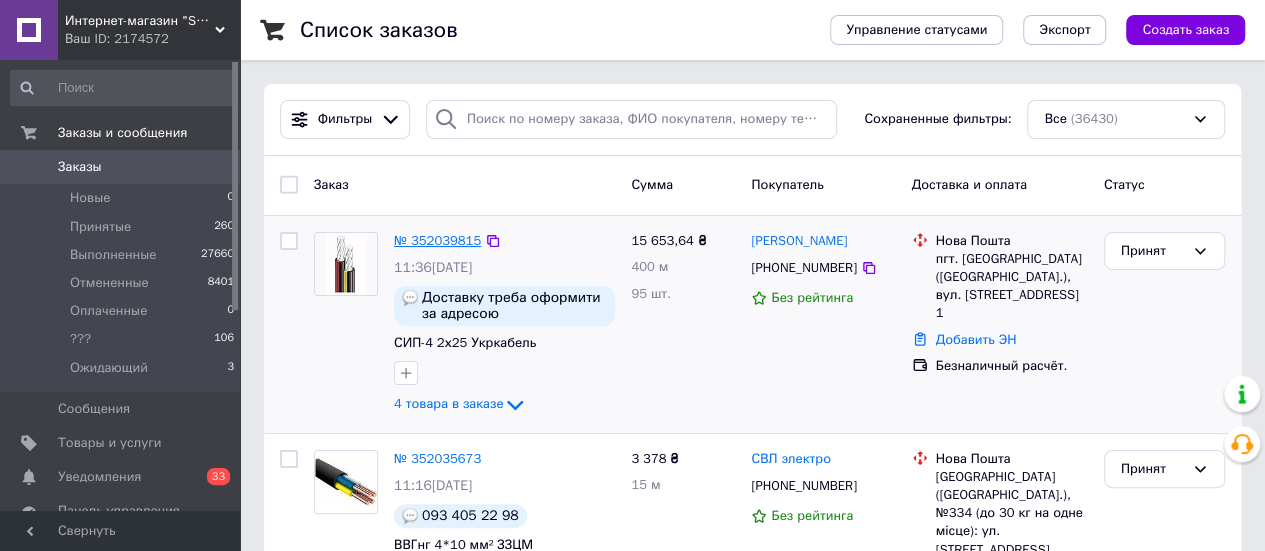 click on "№ 352039815" at bounding box center [437, 240] 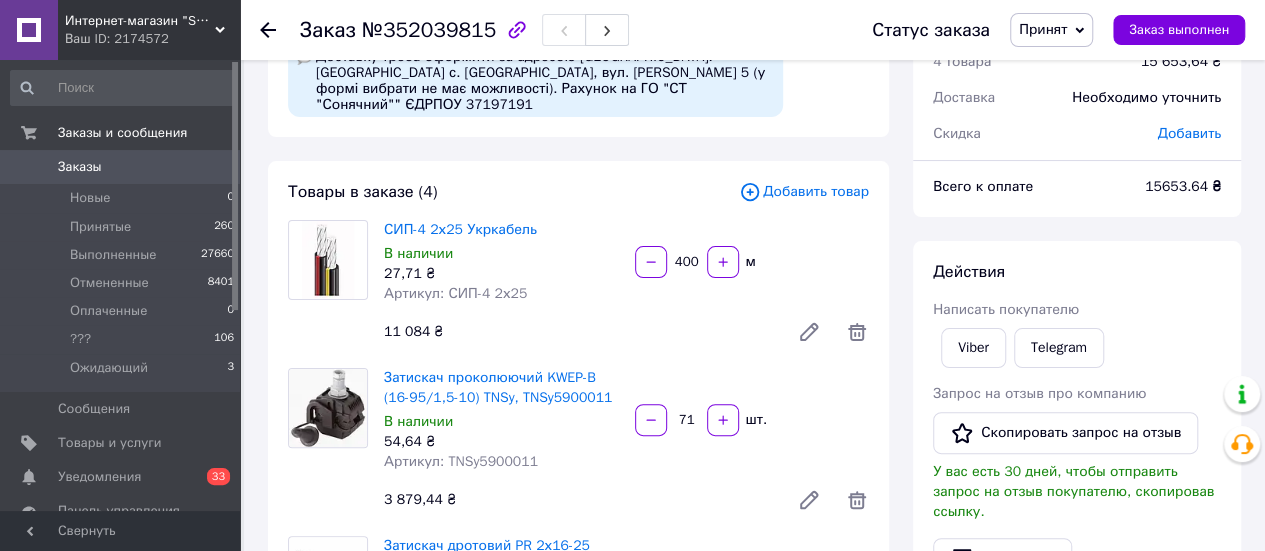 scroll, scrollTop: 300, scrollLeft: 0, axis: vertical 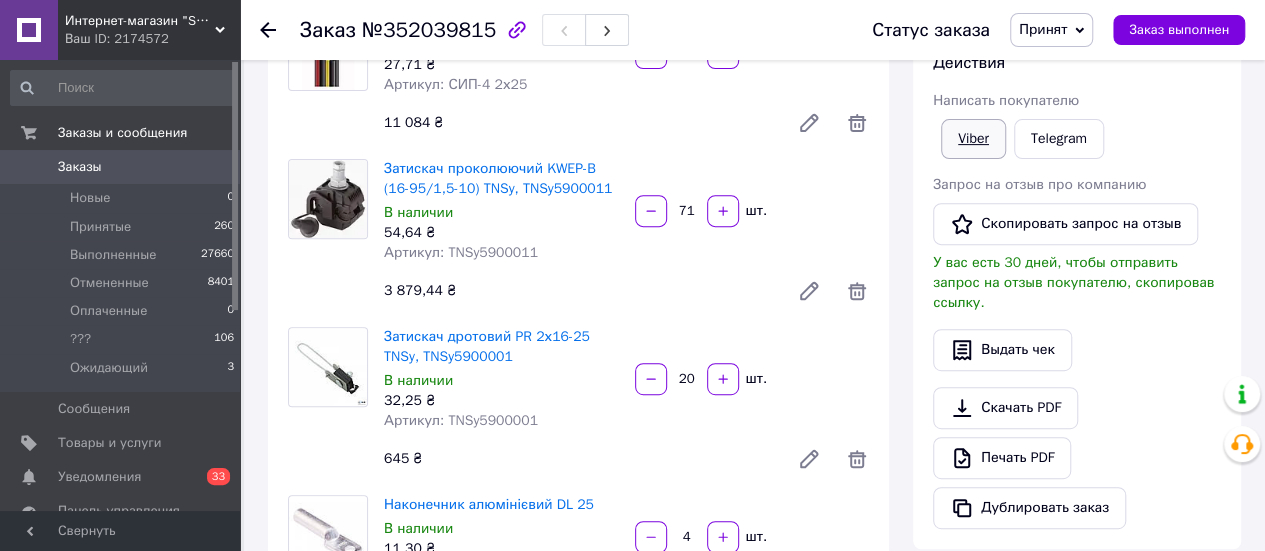click on "Viber" at bounding box center [973, 139] 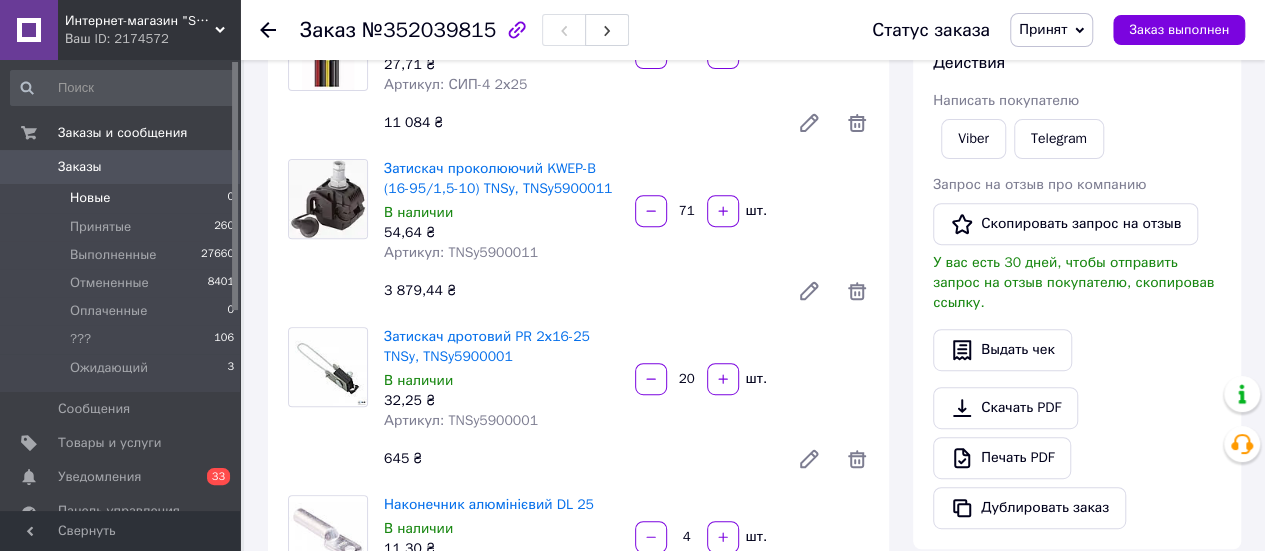 click on "Новые" at bounding box center [90, 198] 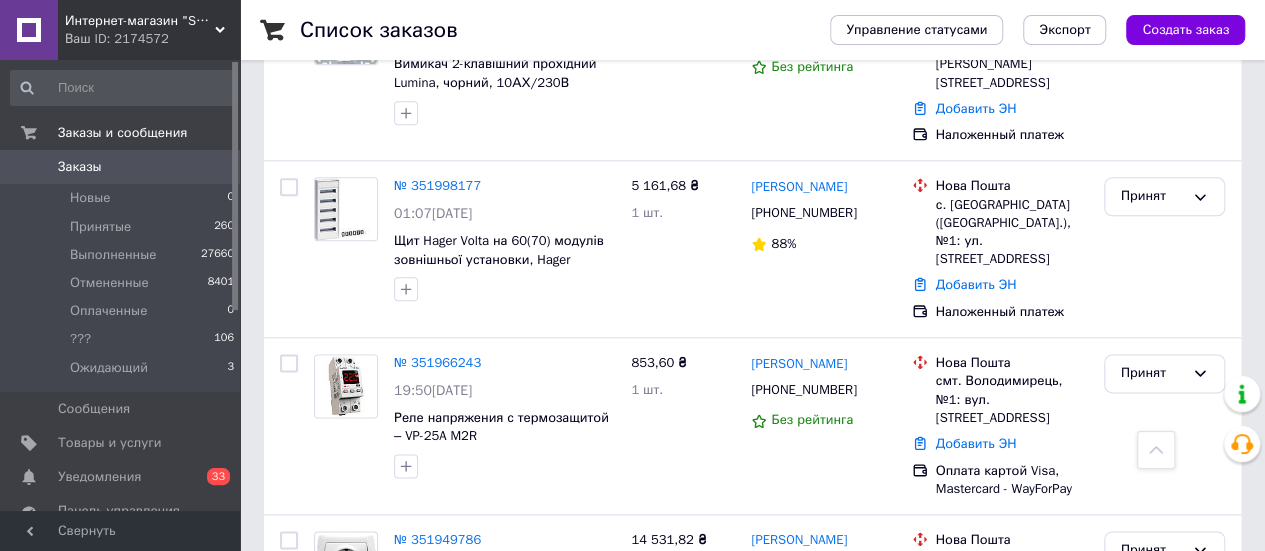 scroll, scrollTop: 1100, scrollLeft: 0, axis: vertical 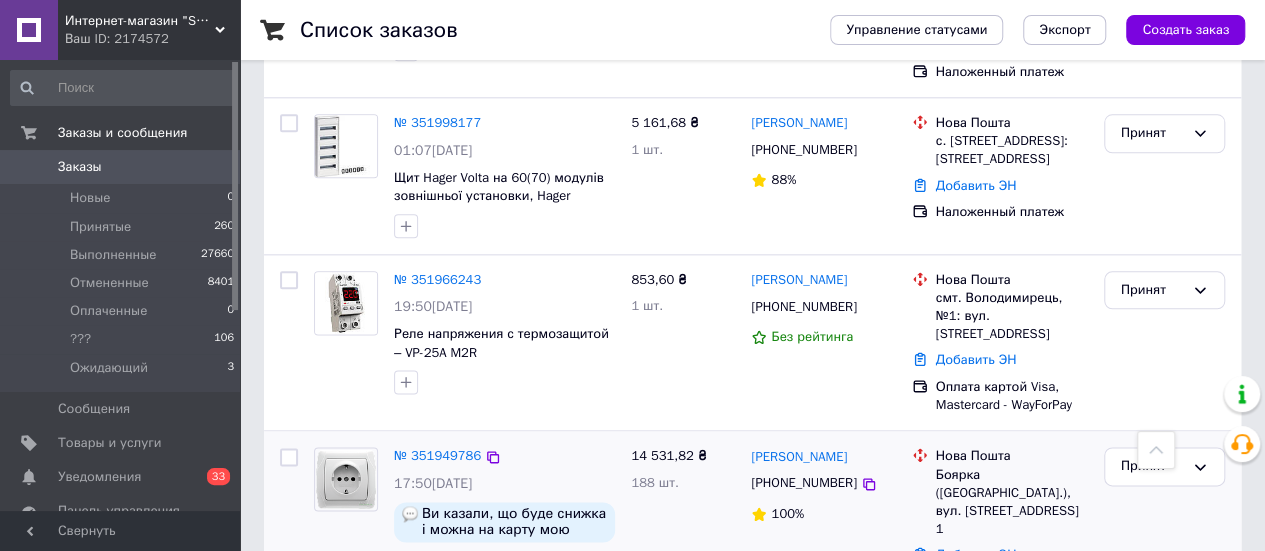 click at bounding box center (289, 457) 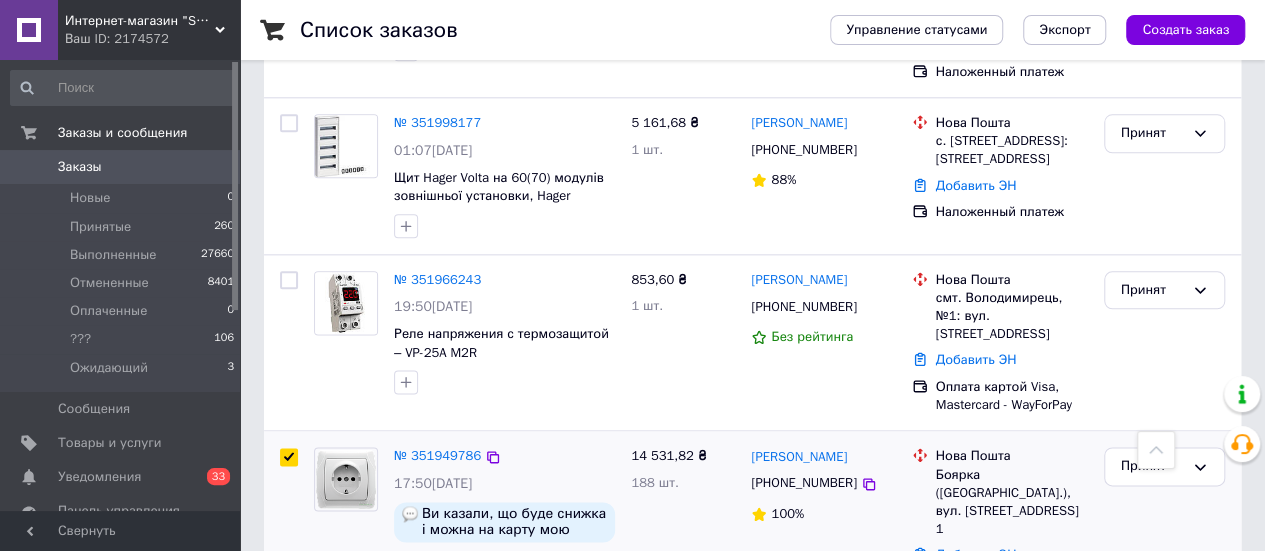 checkbox on "true" 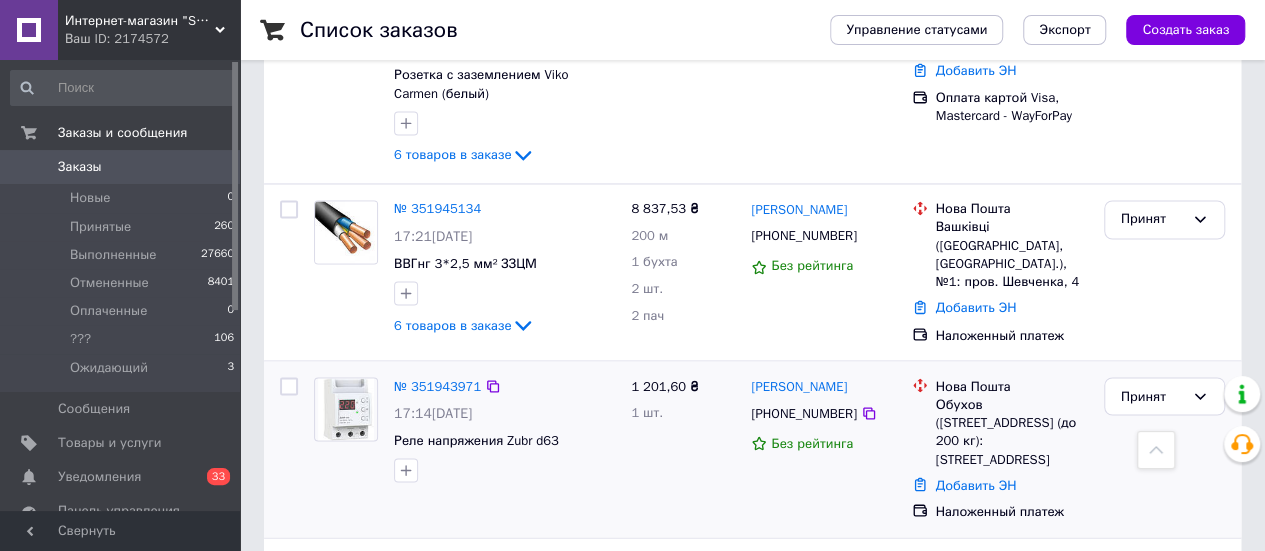 scroll, scrollTop: 1700, scrollLeft: 0, axis: vertical 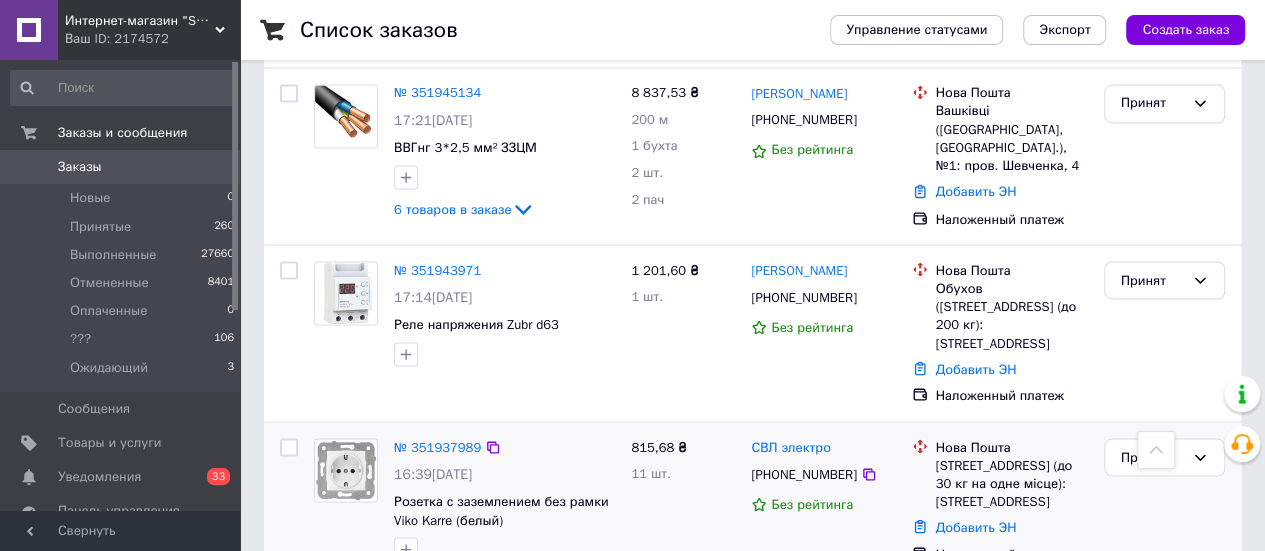 click at bounding box center [289, 447] 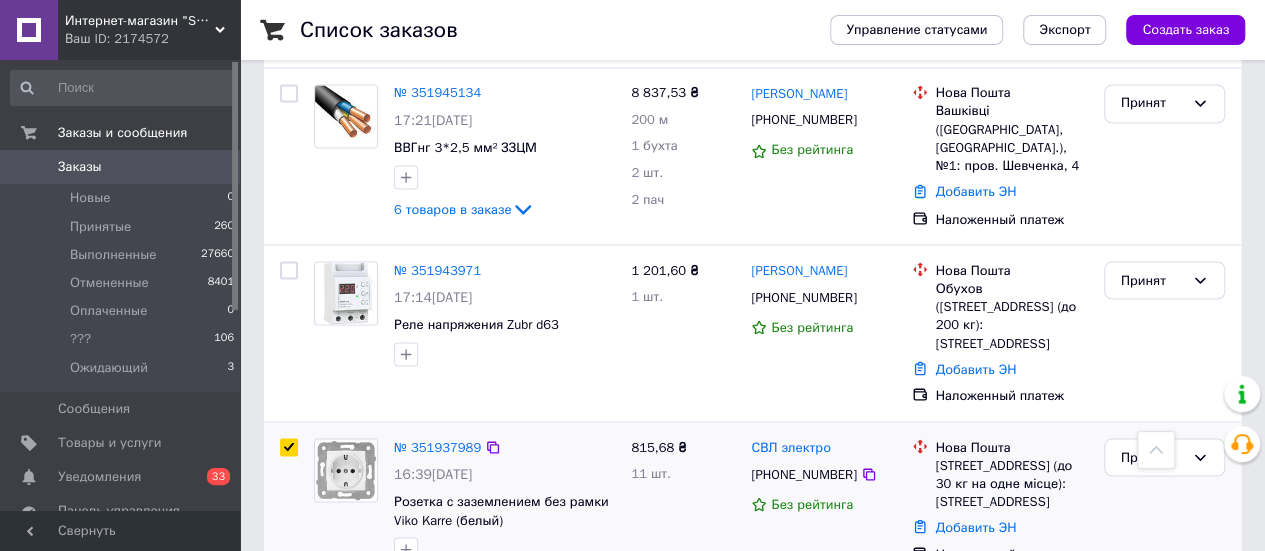 checkbox on "true" 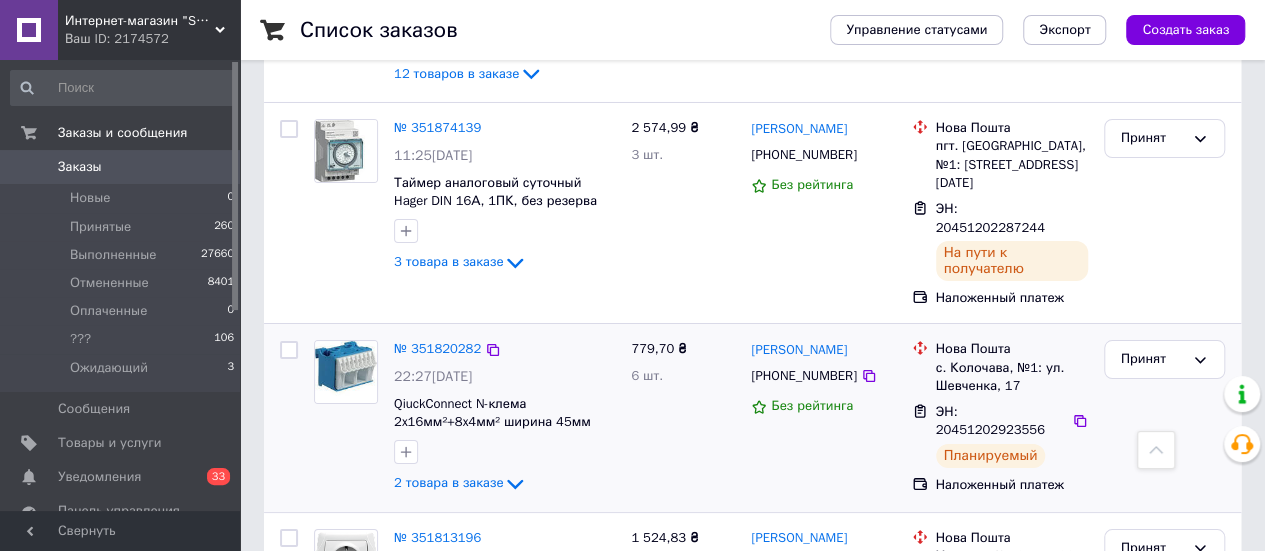 scroll, scrollTop: 3600, scrollLeft: 0, axis: vertical 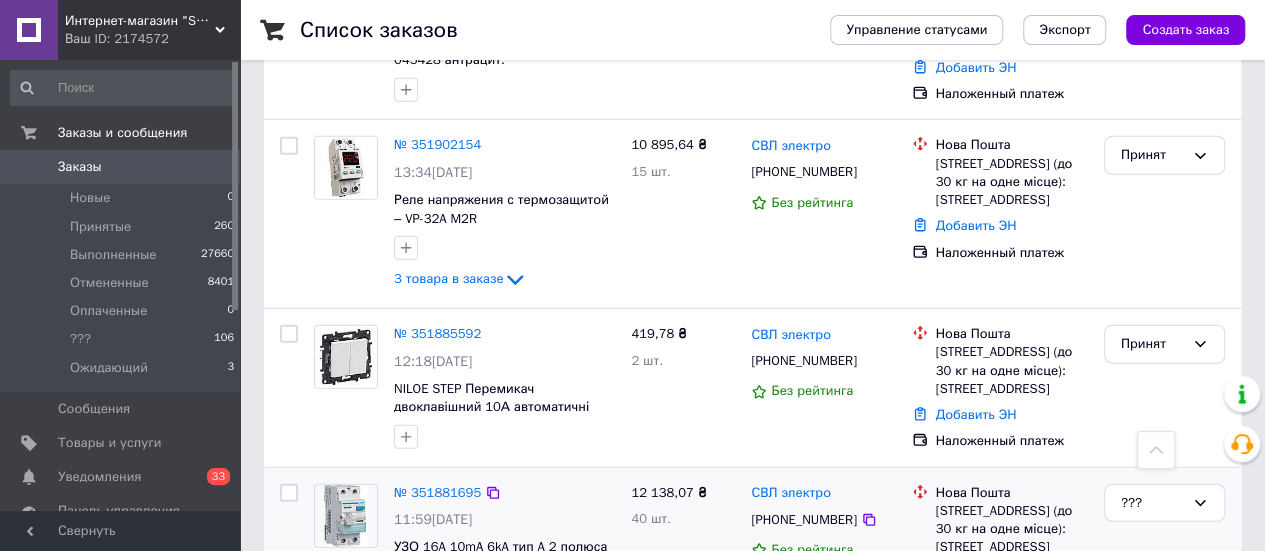click on "19 товаров в заказе" at bounding box center [456, 626] 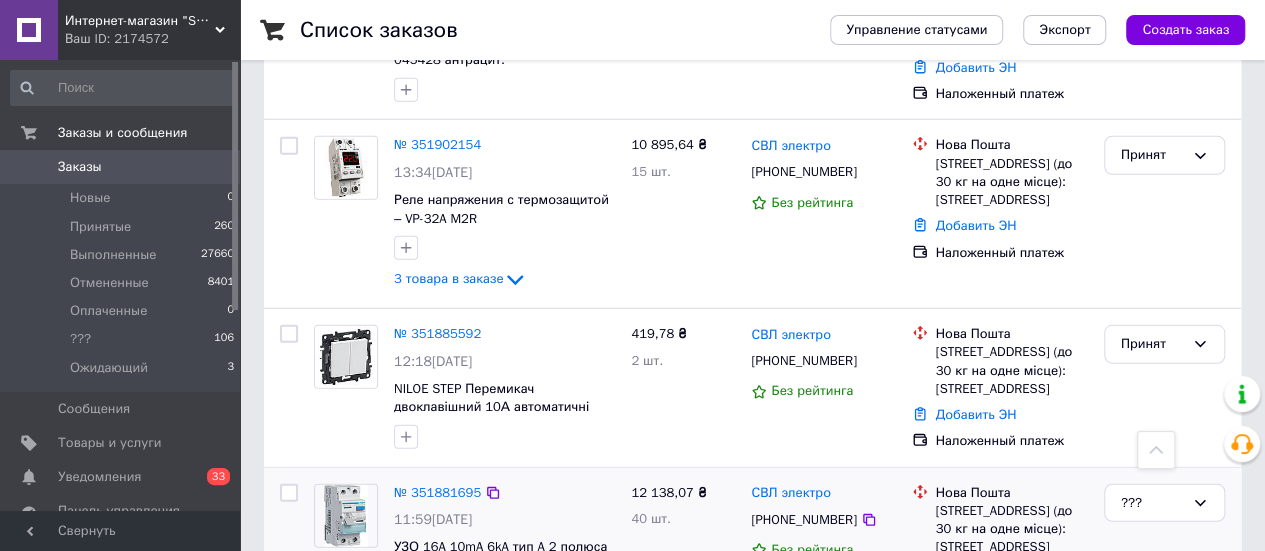 click on "19 товаров в заказе" at bounding box center [456, 626] 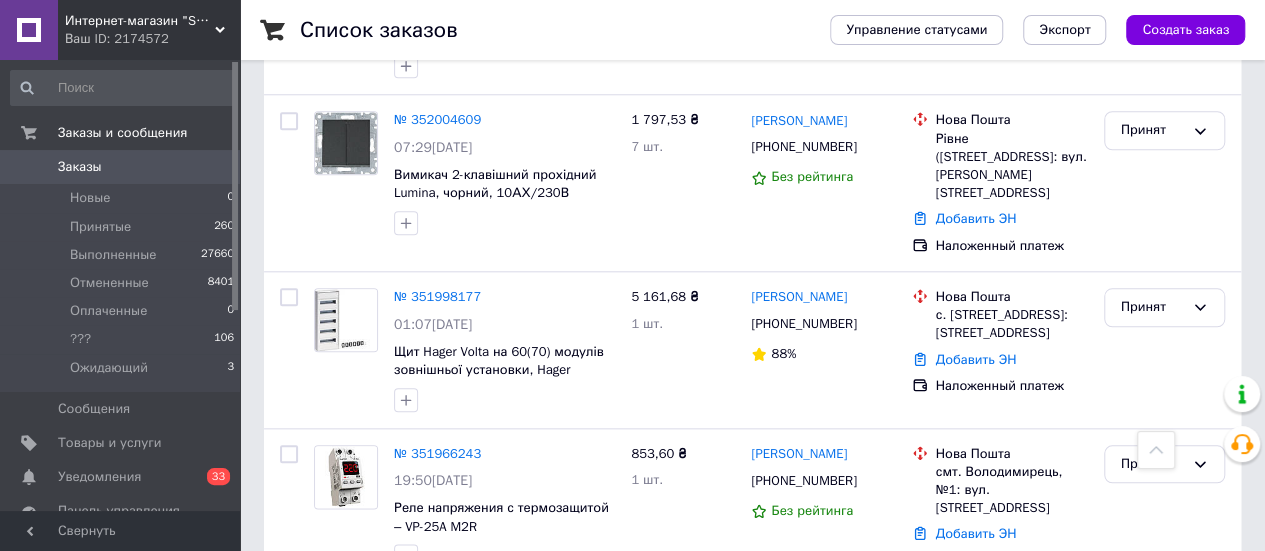 scroll, scrollTop: 900, scrollLeft: 0, axis: vertical 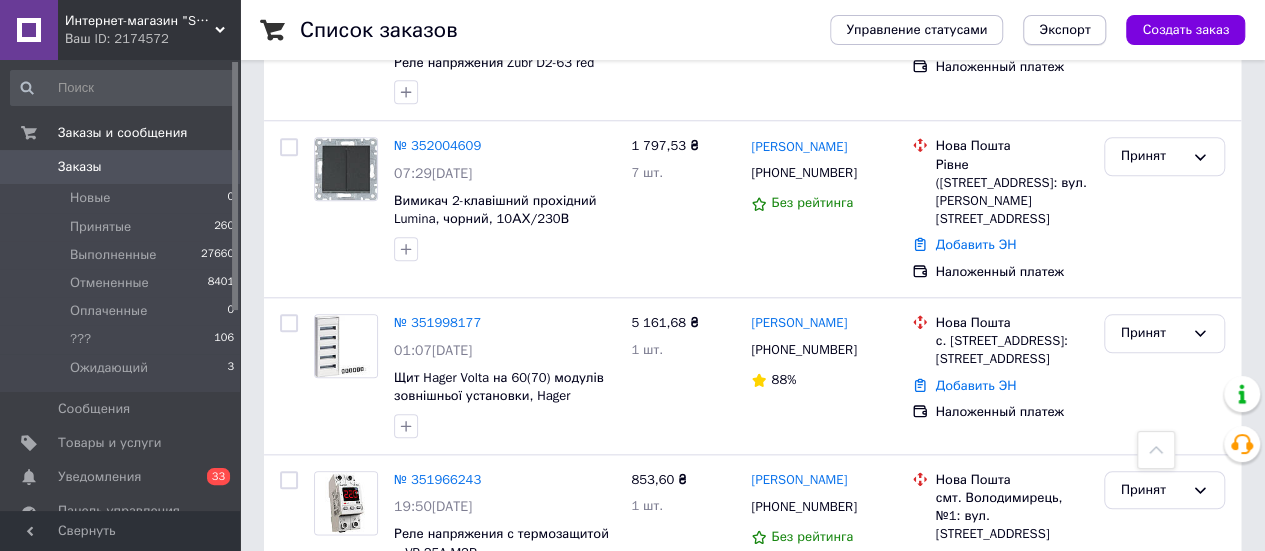 click on "Экспорт" at bounding box center [1064, 30] 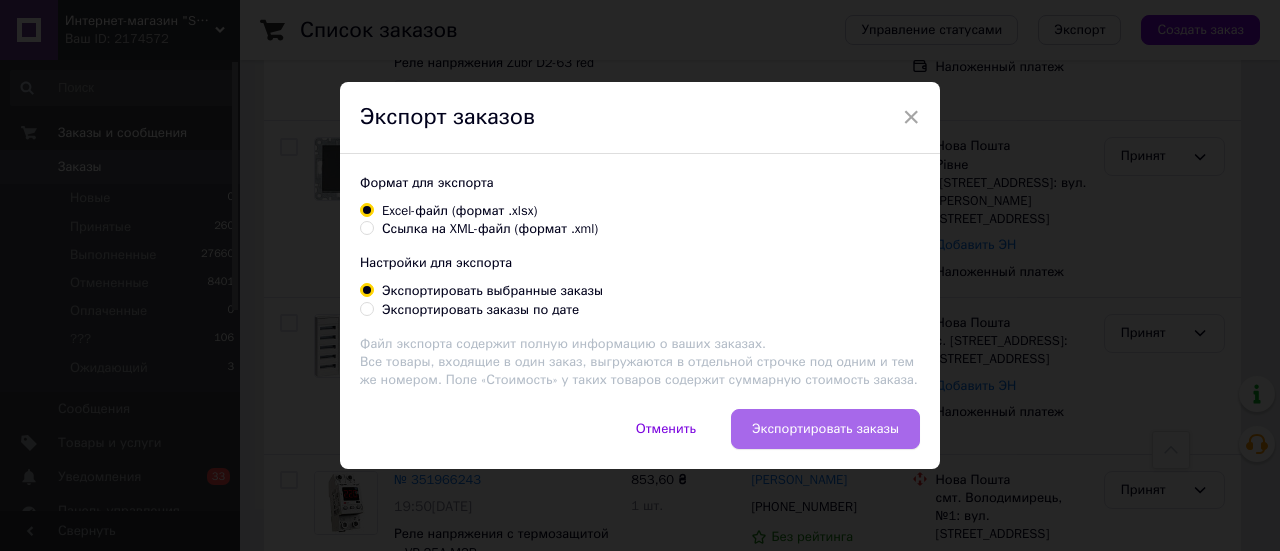 click on "Экспортировать заказы" at bounding box center (825, 429) 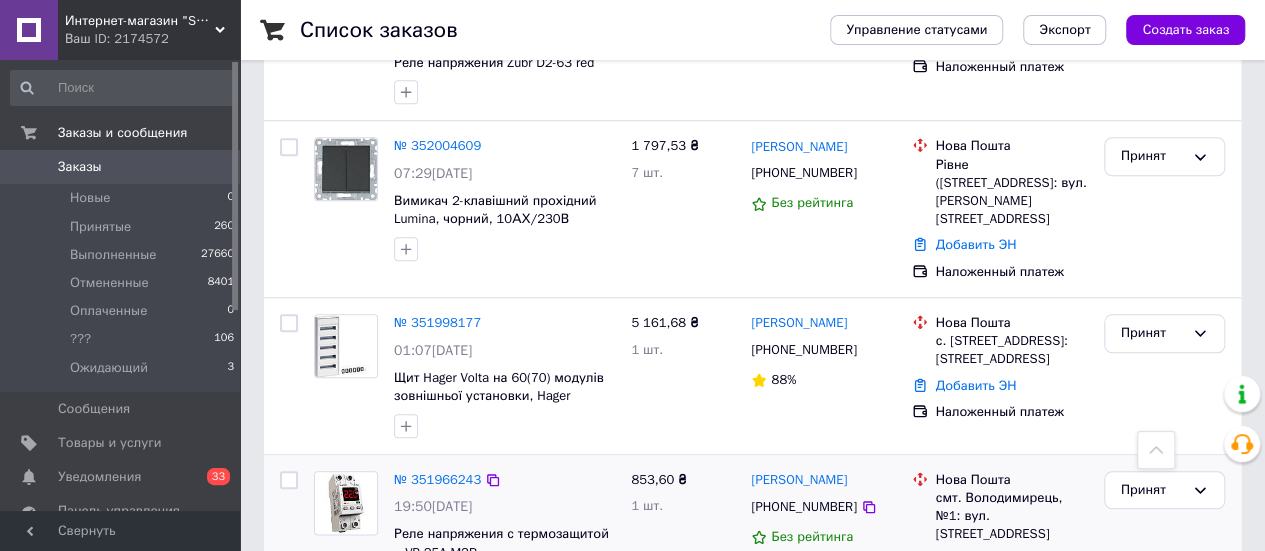 click on "№ 351966243 19:50, 09.07.2025 Реле напряжения с термозащитой – VP-25A M2R 853,60 ₴ 1 шт. Олександр Полещук +380961407171 Без рейтинга Нова Пошта смт. Володимирець, №1: вул. Повстанців, 75 Добавить ЭН Оплата картой Visa, Mastercard - WayForPay Принят" at bounding box center [752, 543] 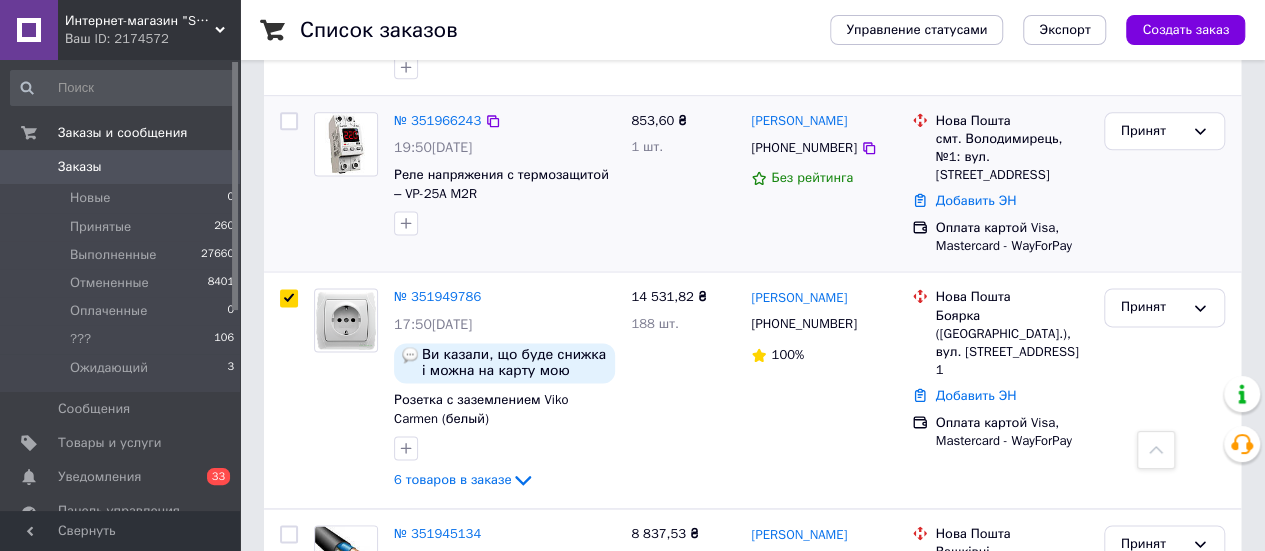 scroll, scrollTop: 1300, scrollLeft: 0, axis: vertical 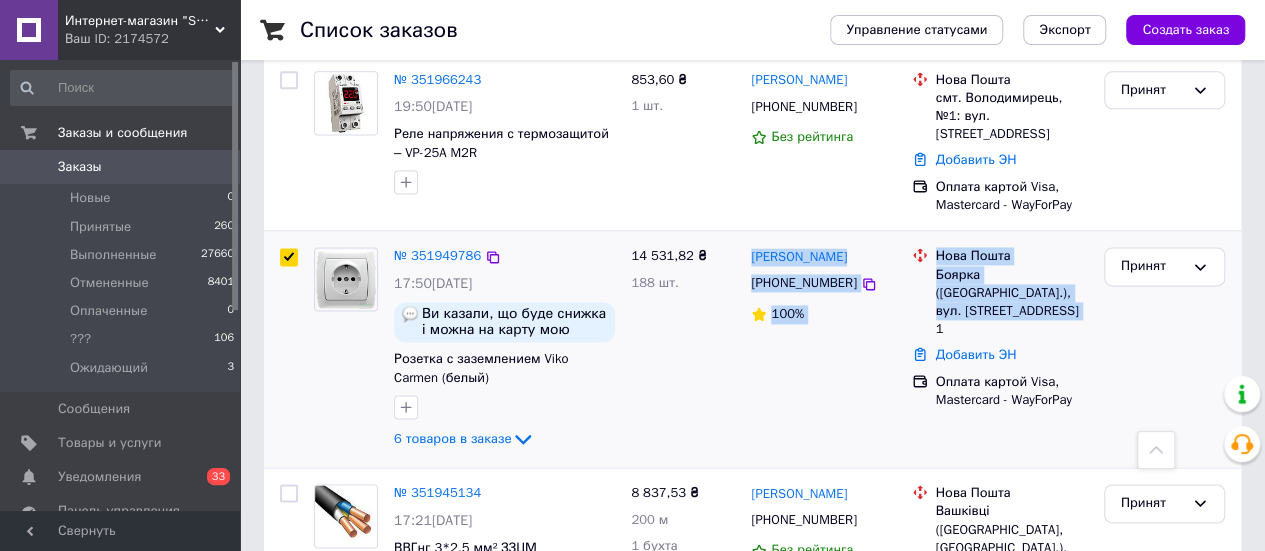 drag, startPoint x: 745, startPoint y: 155, endPoint x: 1082, endPoint y: 209, distance: 341.29898 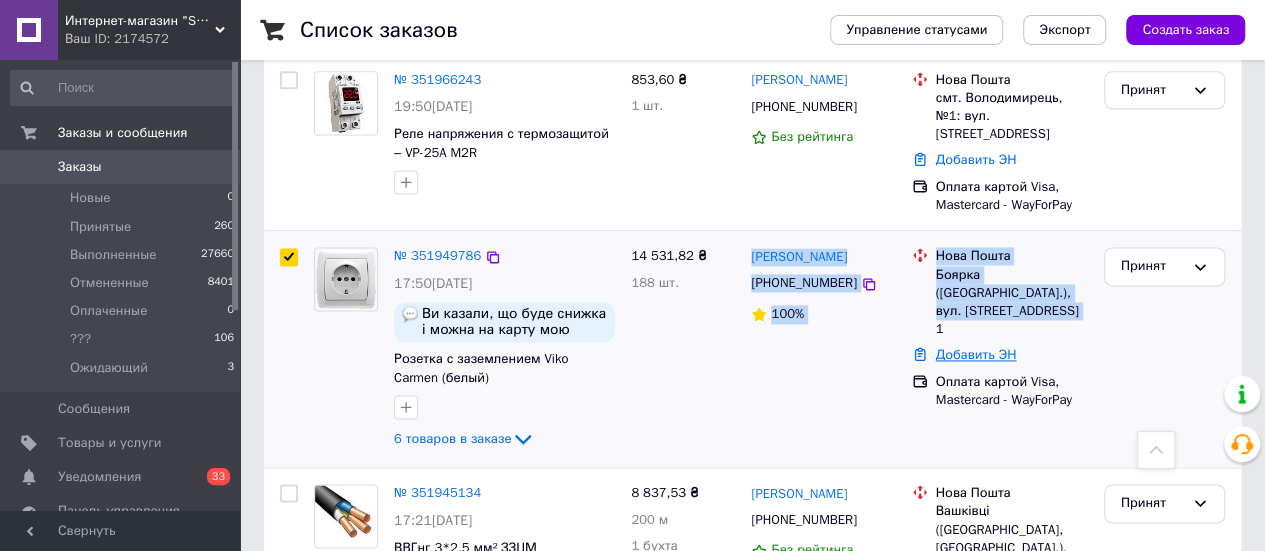 copy on "Артем Сябро +380984130503 100% Нова Пошта Боярка (Київська обл.), вул. Підлісна, дом 9, кв. 1" 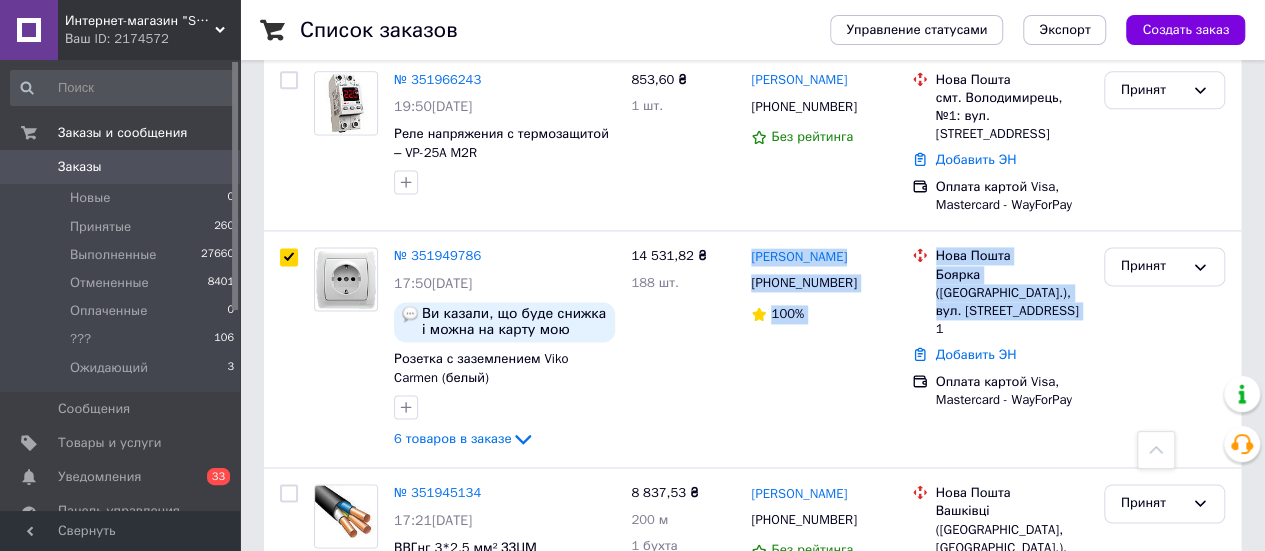 click on "№ 351949786" at bounding box center (437, 255) 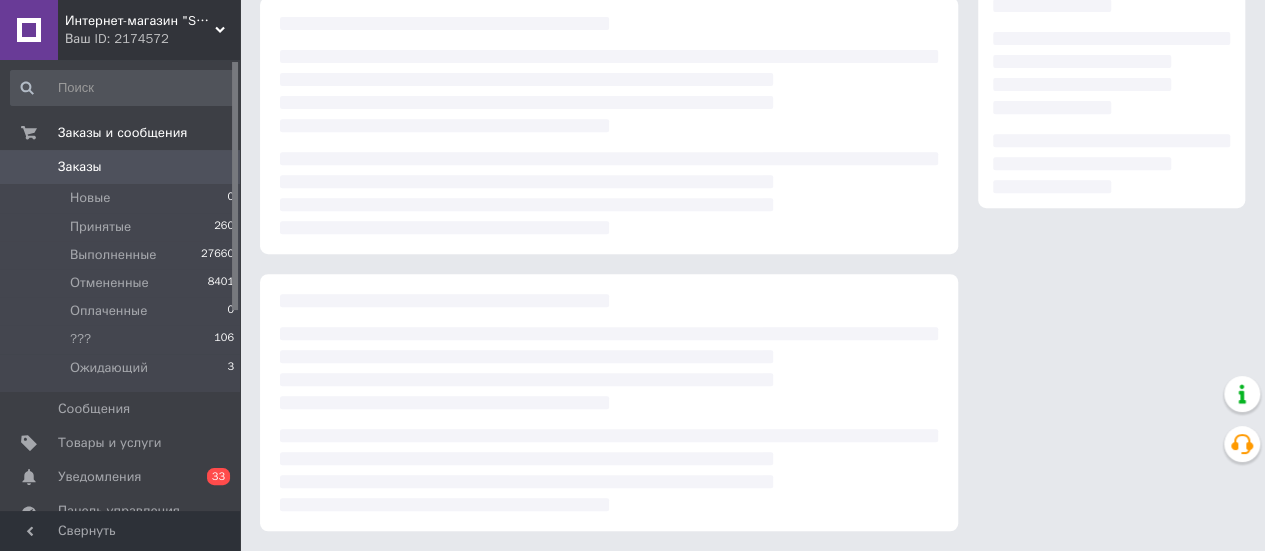 scroll, scrollTop: 0, scrollLeft: 0, axis: both 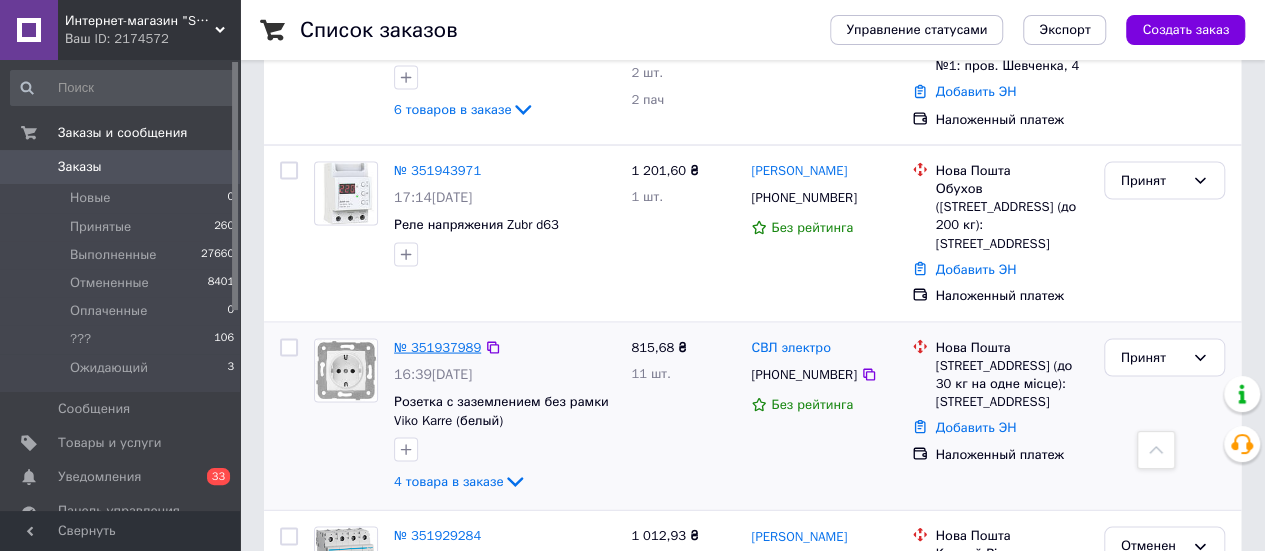 click on "№ 351937989" at bounding box center [437, 346] 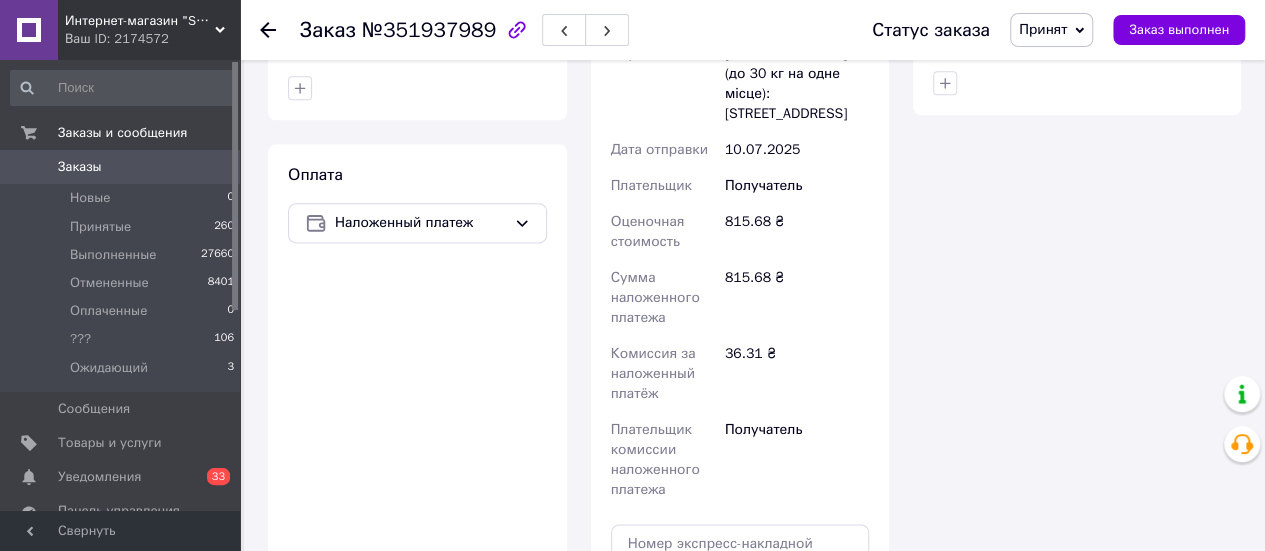 scroll, scrollTop: 1654, scrollLeft: 0, axis: vertical 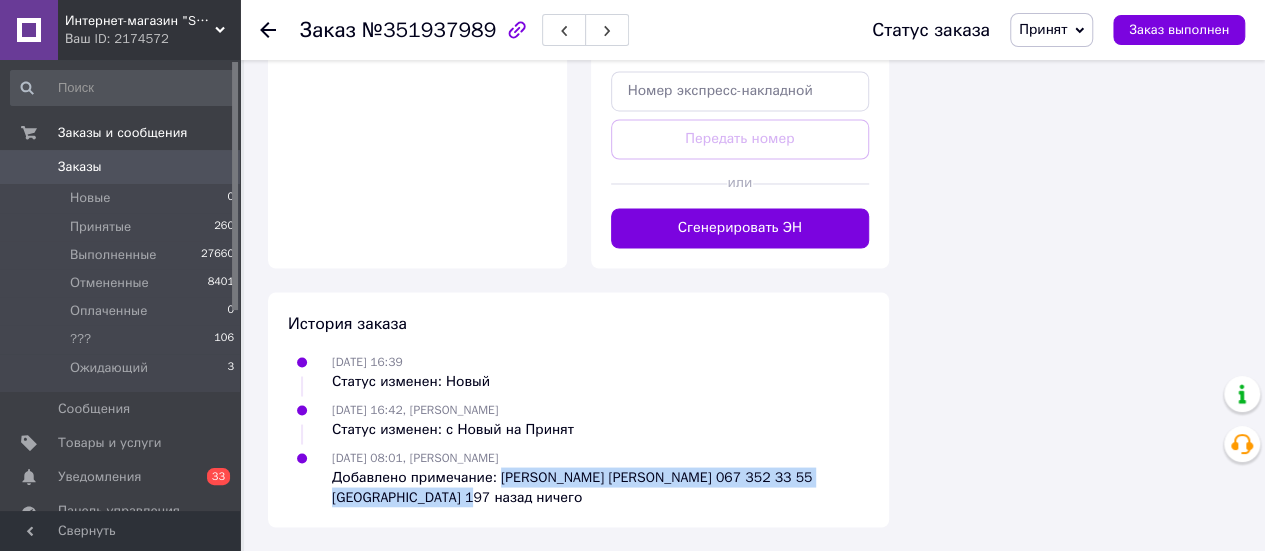 drag, startPoint x: 420, startPoint y: 500, endPoint x: 496, endPoint y: 478, distance: 79.12016 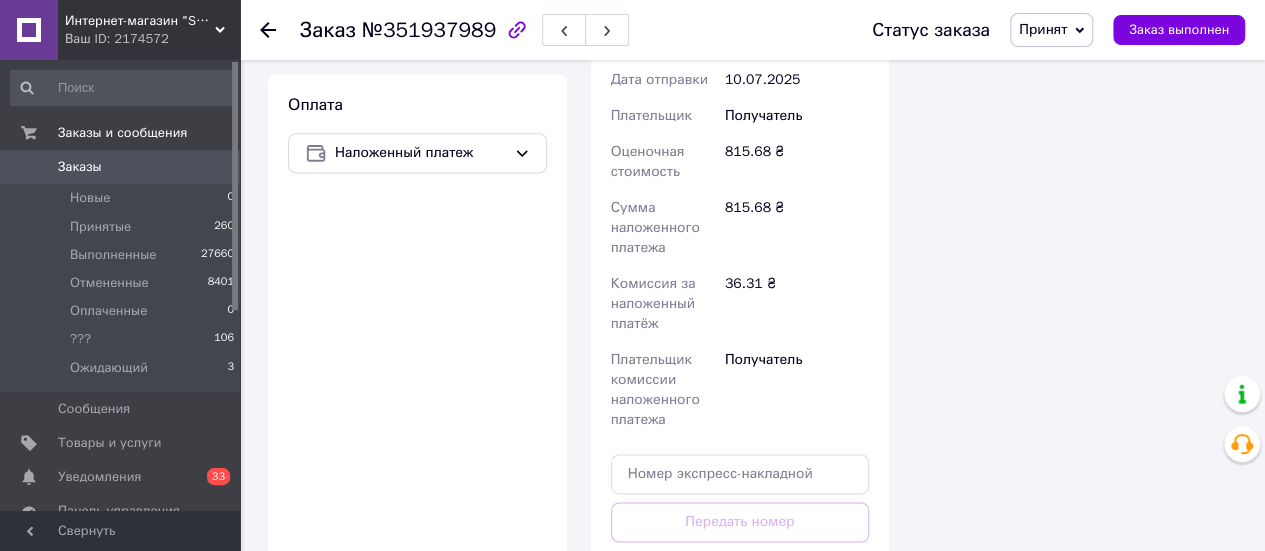 scroll, scrollTop: 1254, scrollLeft: 0, axis: vertical 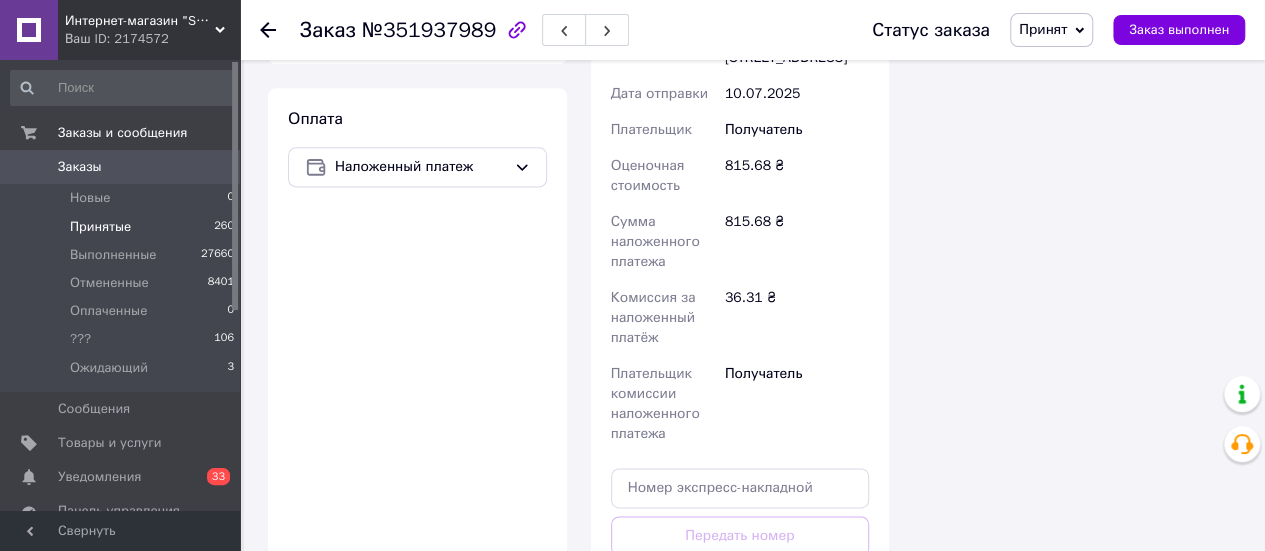 click on "Принятые" at bounding box center (100, 227) 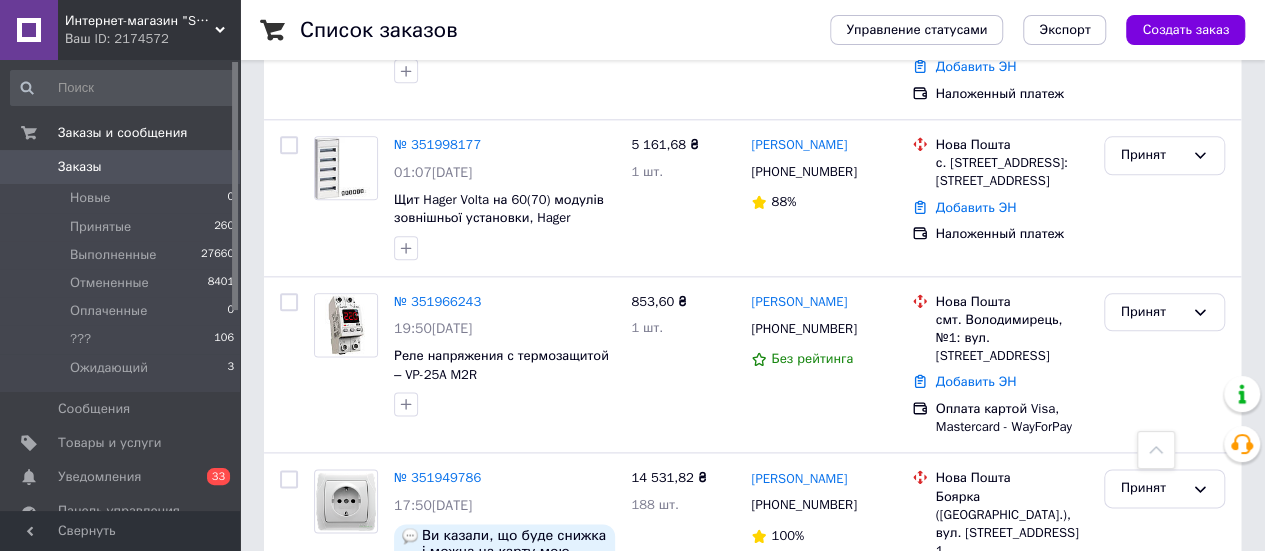 scroll, scrollTop: 1200, scrollLeft: 0, axis: vertical 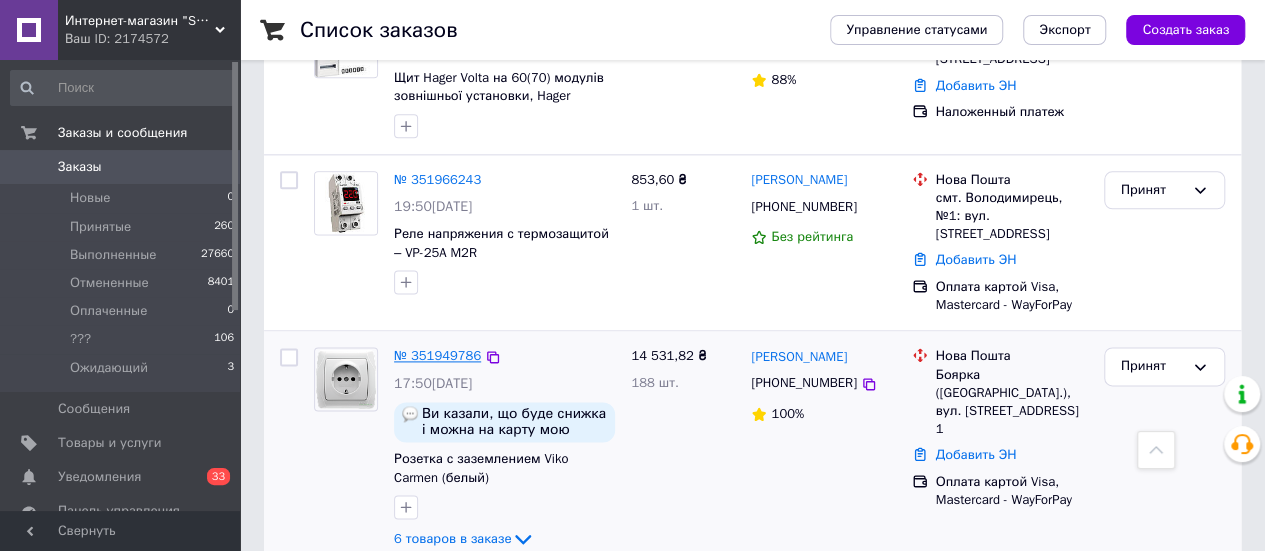 click on "№ 351949786" at bounding box center [437, 355] 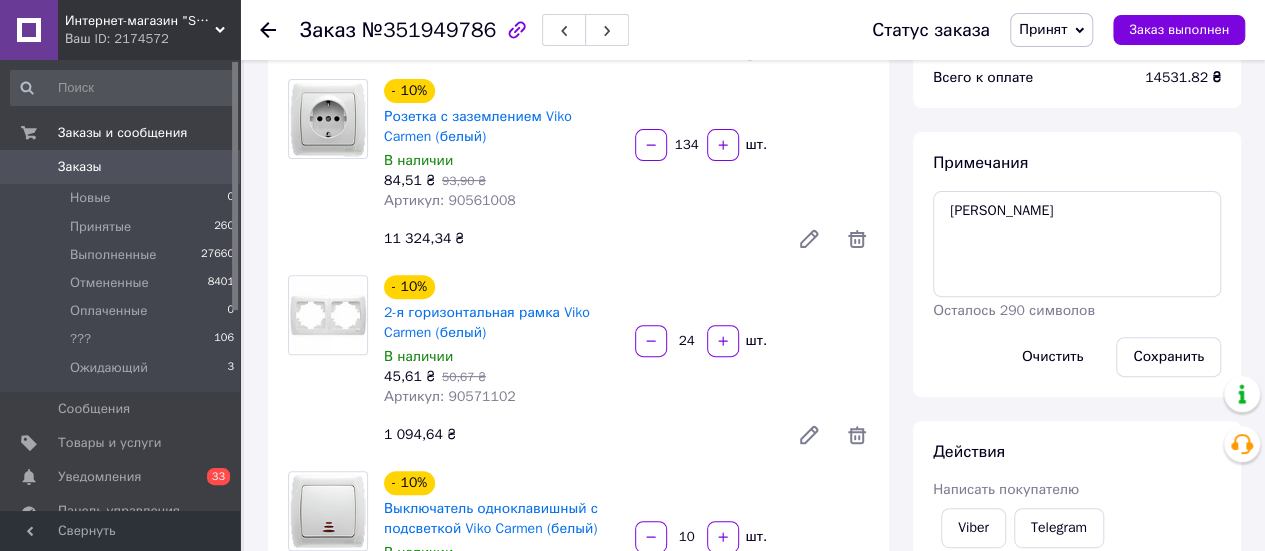 scroll, scrollTop: 200, scrollLeft: 0, axis: vertical 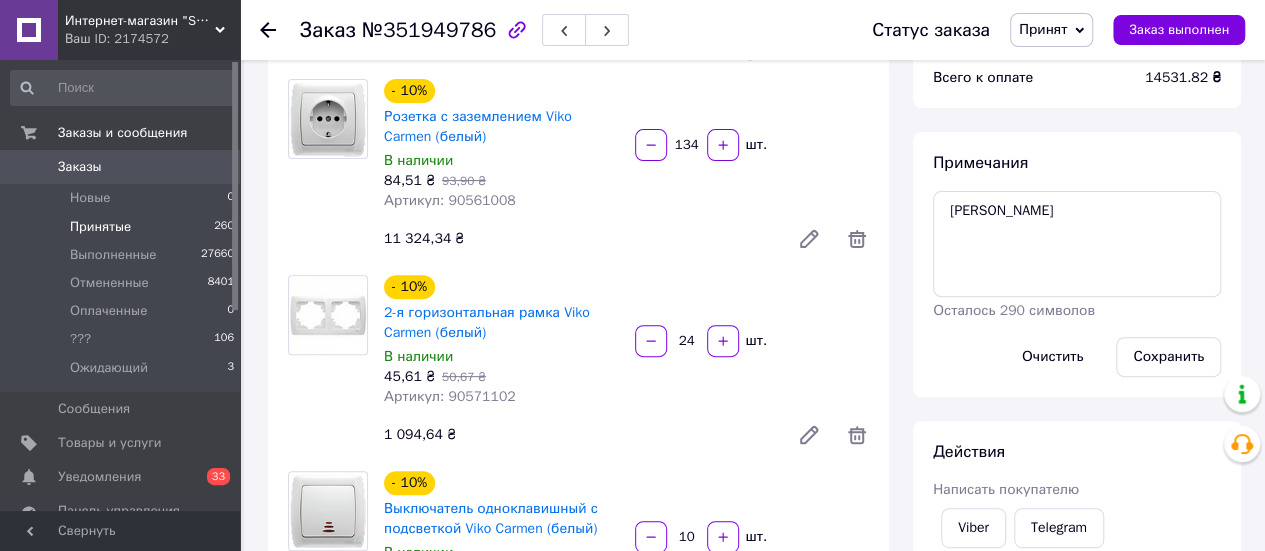 click on "Принятые 260" at bounding box center (123, 227) 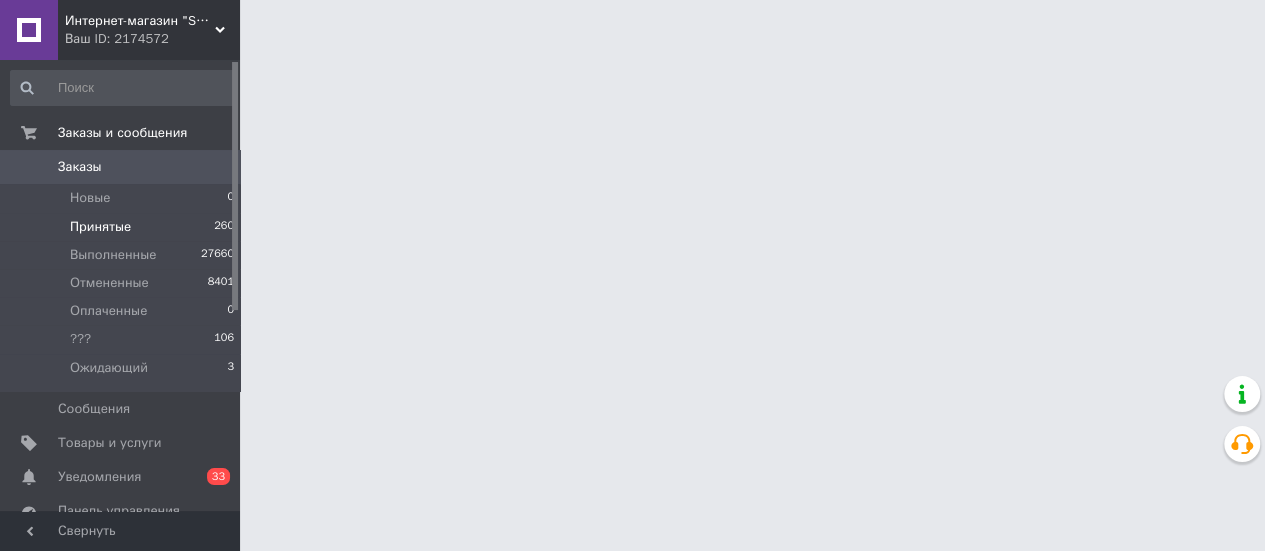 scroll, scrollTop: 0, scrollLeft: 0, axis: both 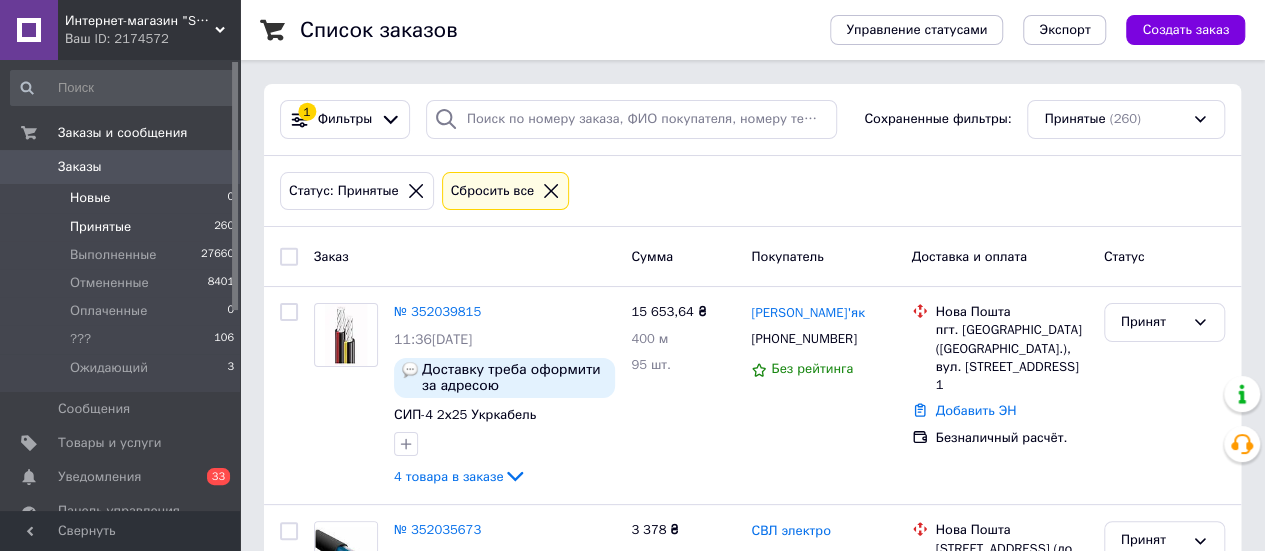 click on "Новые" at bounding box center [90, 198] 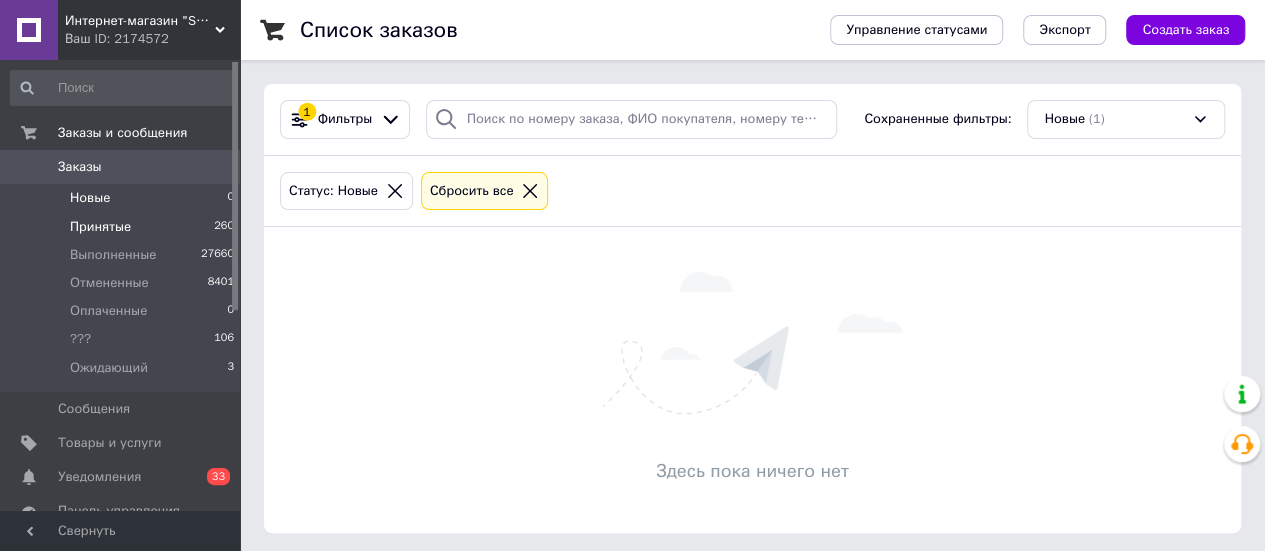 click on "Принятые" at bounding box center [100, 227] 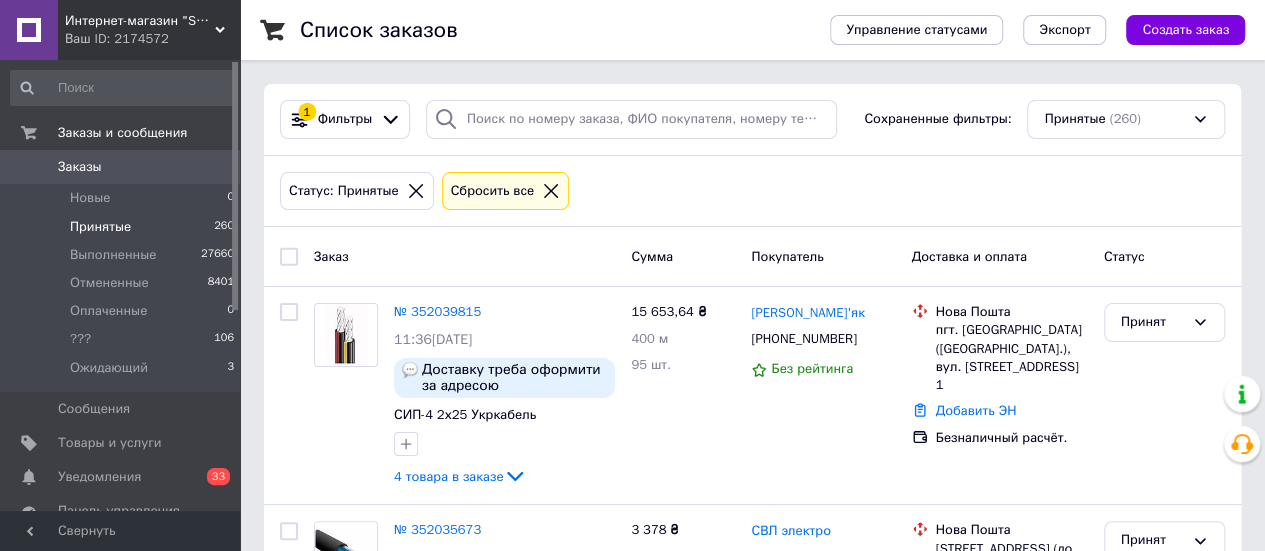 click 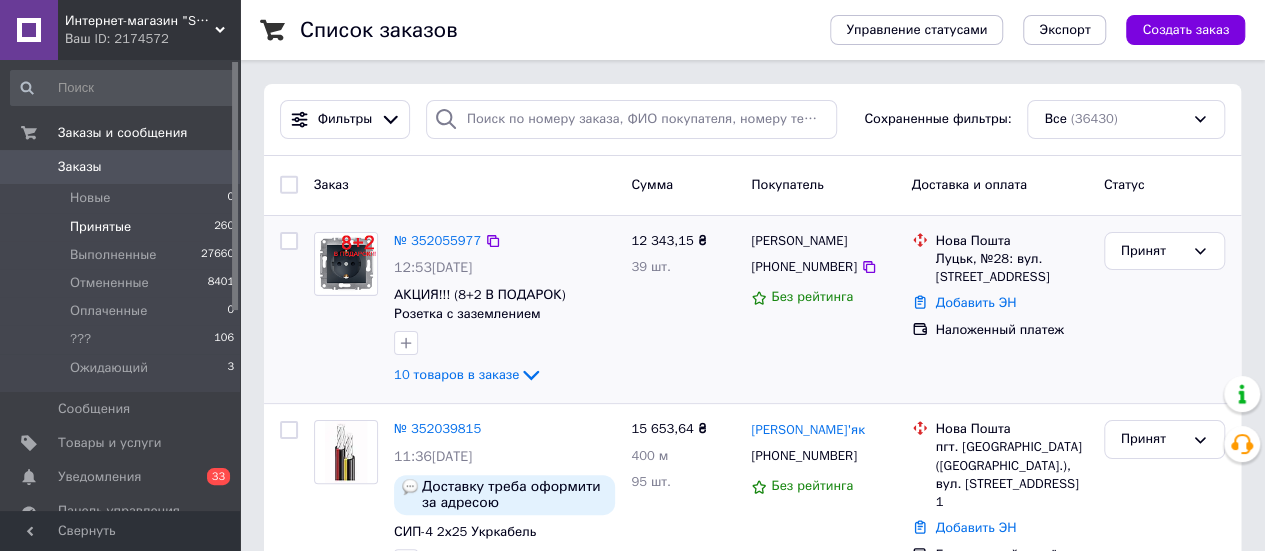 click at bounding box center (289, 241) 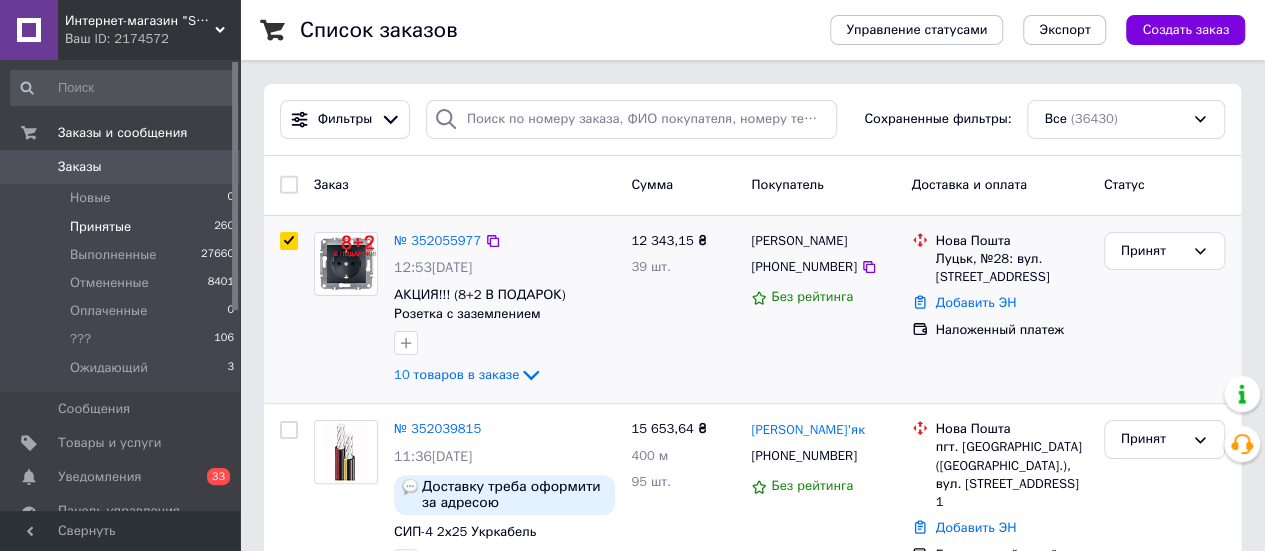 checkbox on "true" 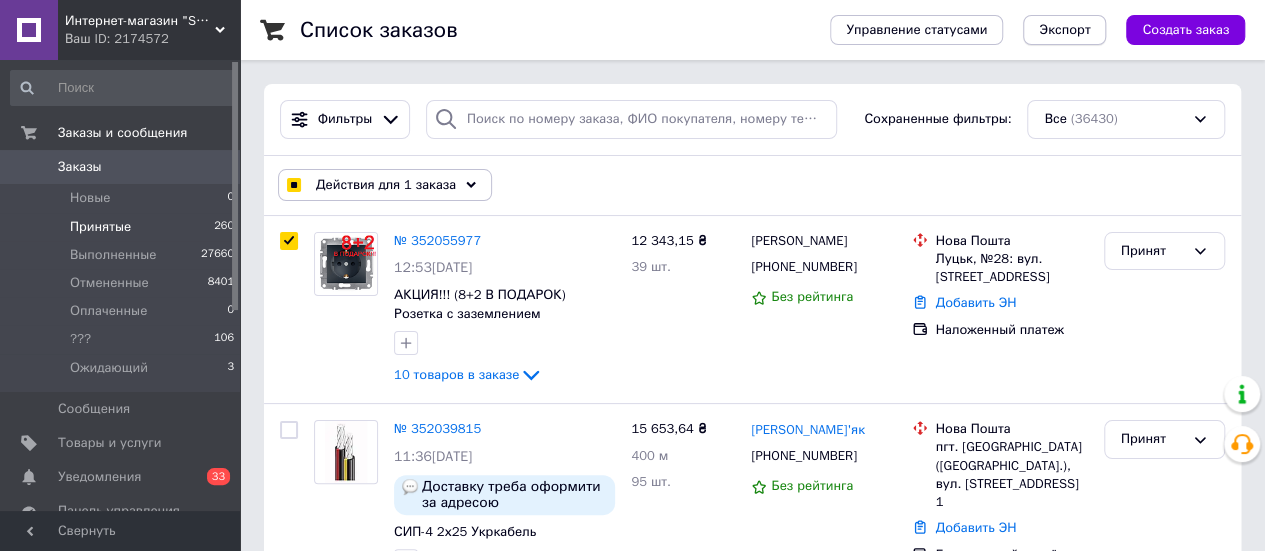 click on "Экспорт" at bounding box center (1064, 30) 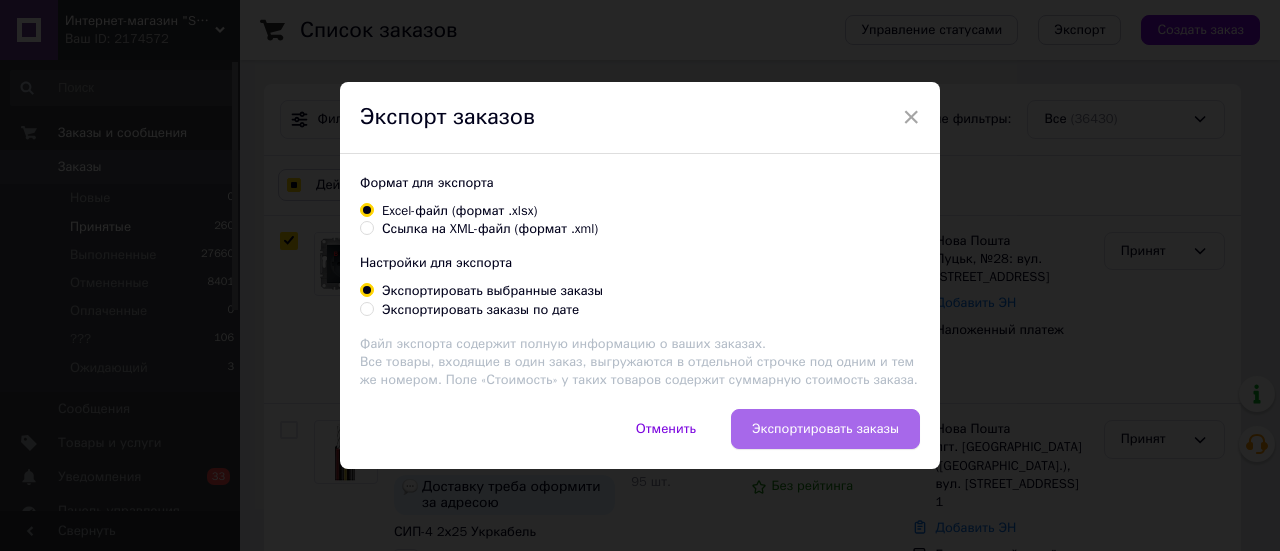 click on "Экспортировать заказы" at bounding box center (825, 429) 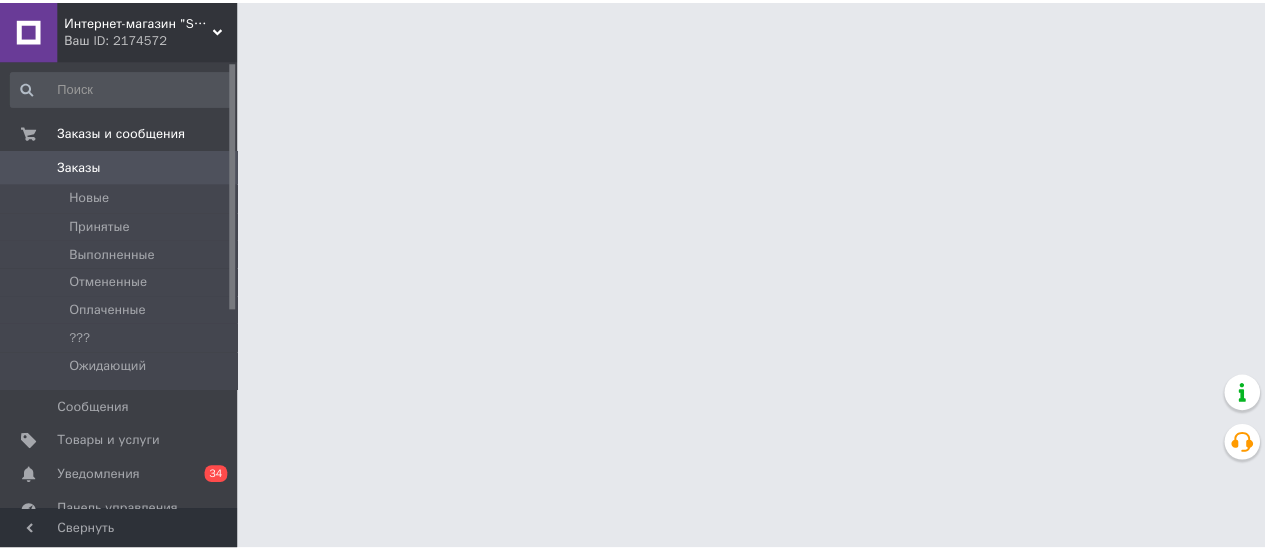 scroll, scrollTop: 0, scrollLeft: 0, axis: both 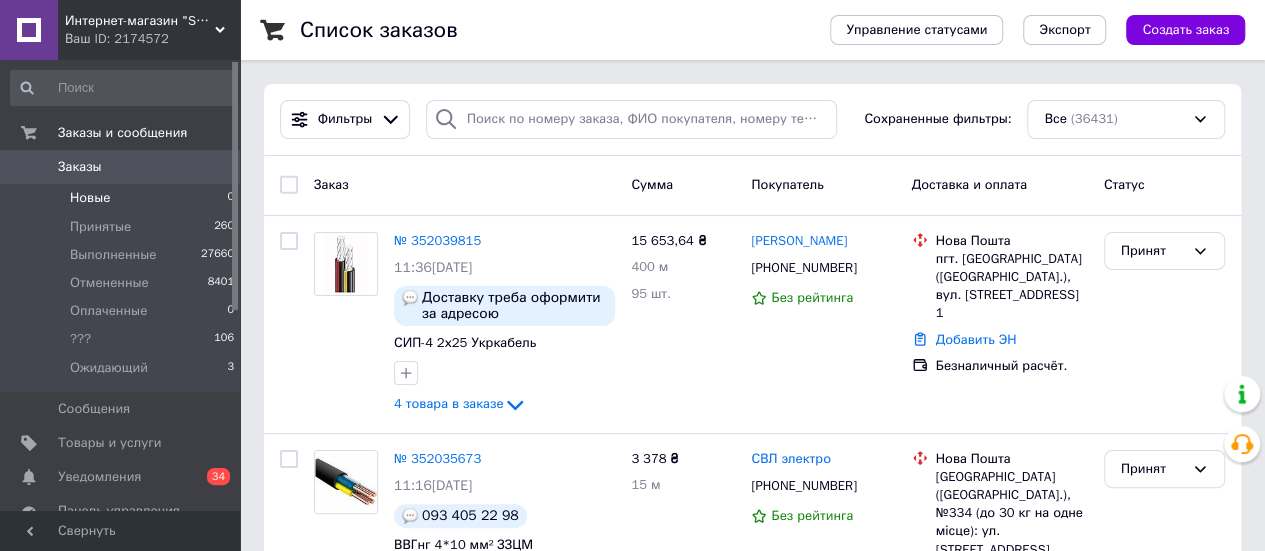 click on "Новые" at bounding box center [90, 198] 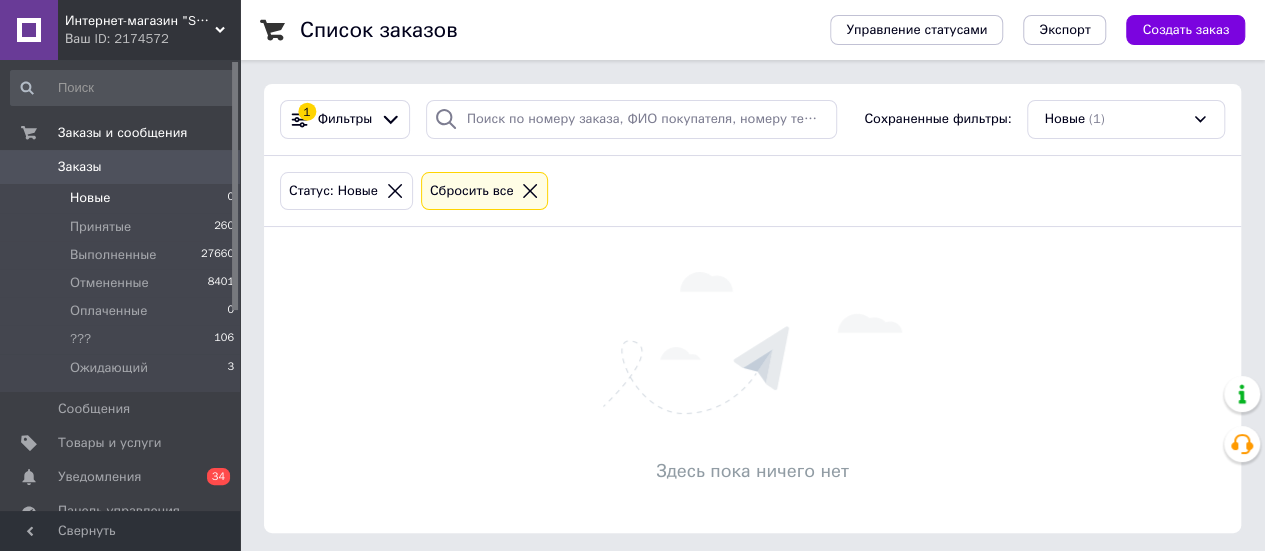 click 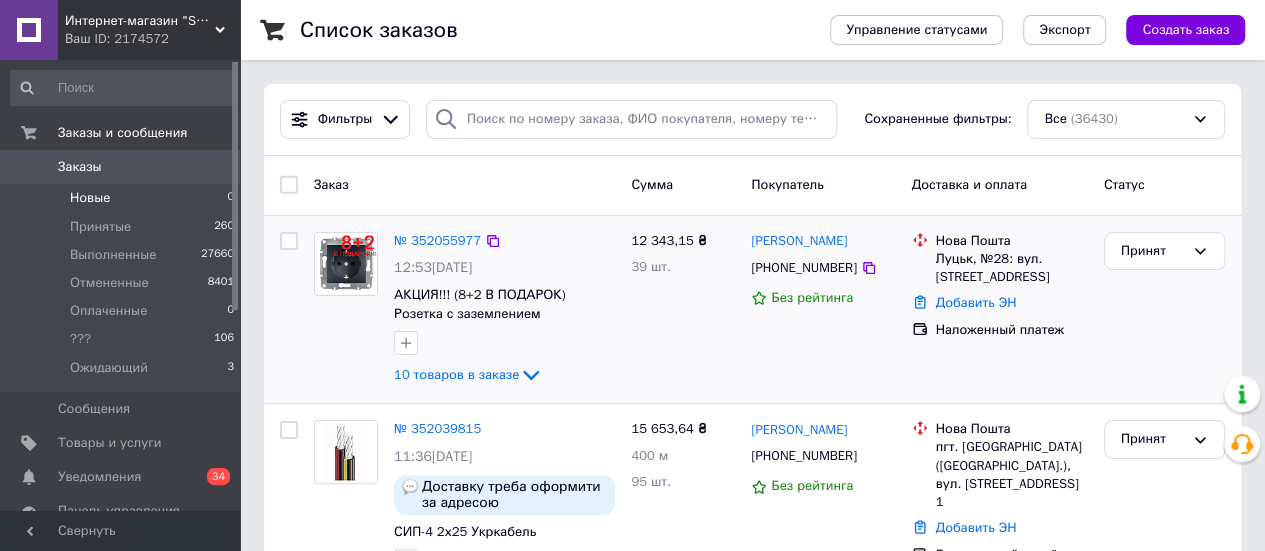 click at bounding box center [289, 241] 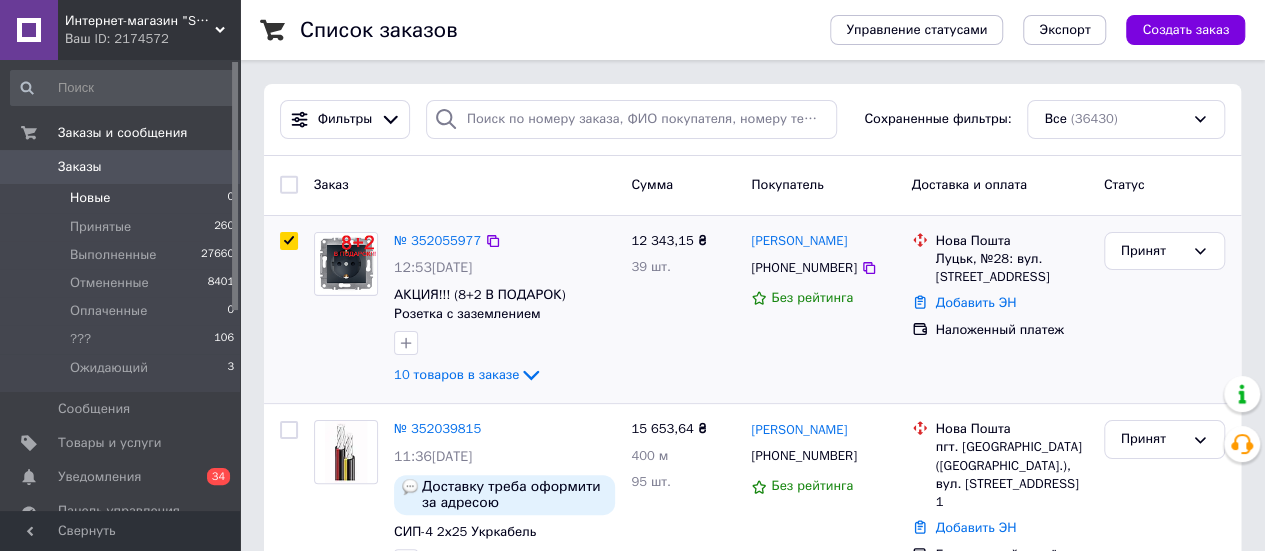 checkbox on "true" 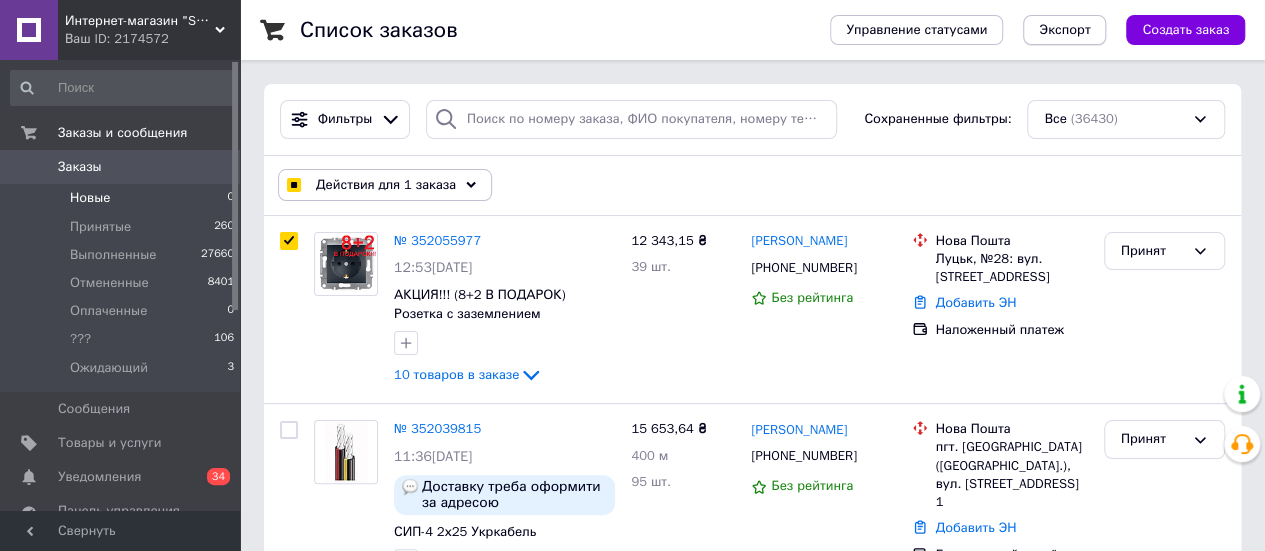 click on "Экспорт" at bounding box center (1064, 30) 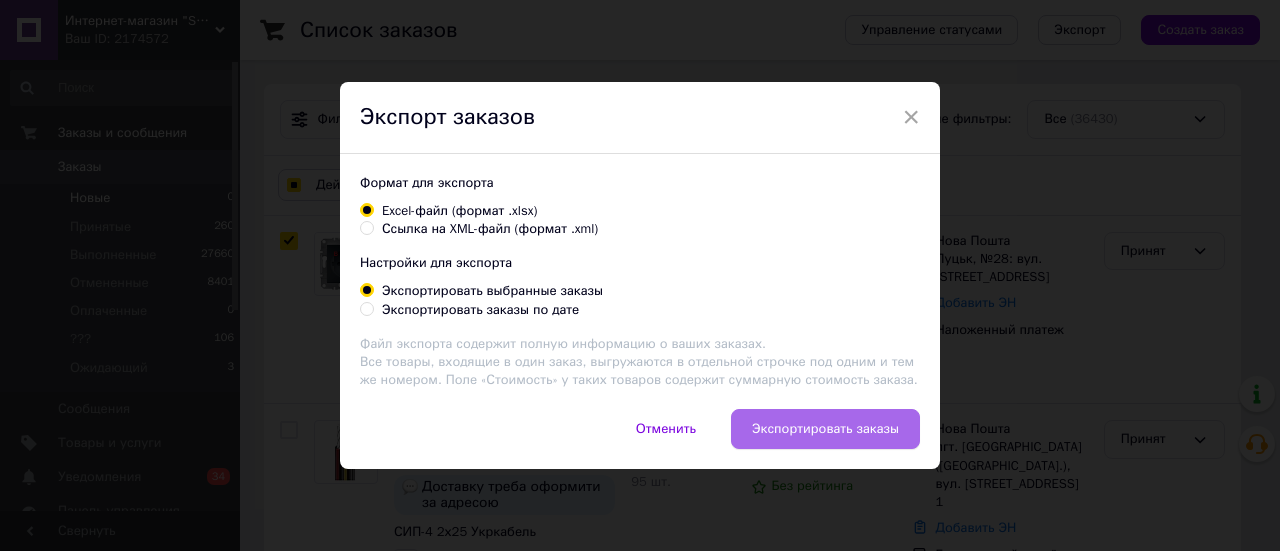 click on "Экспортировать заказы" at bounding box center (825, 429) 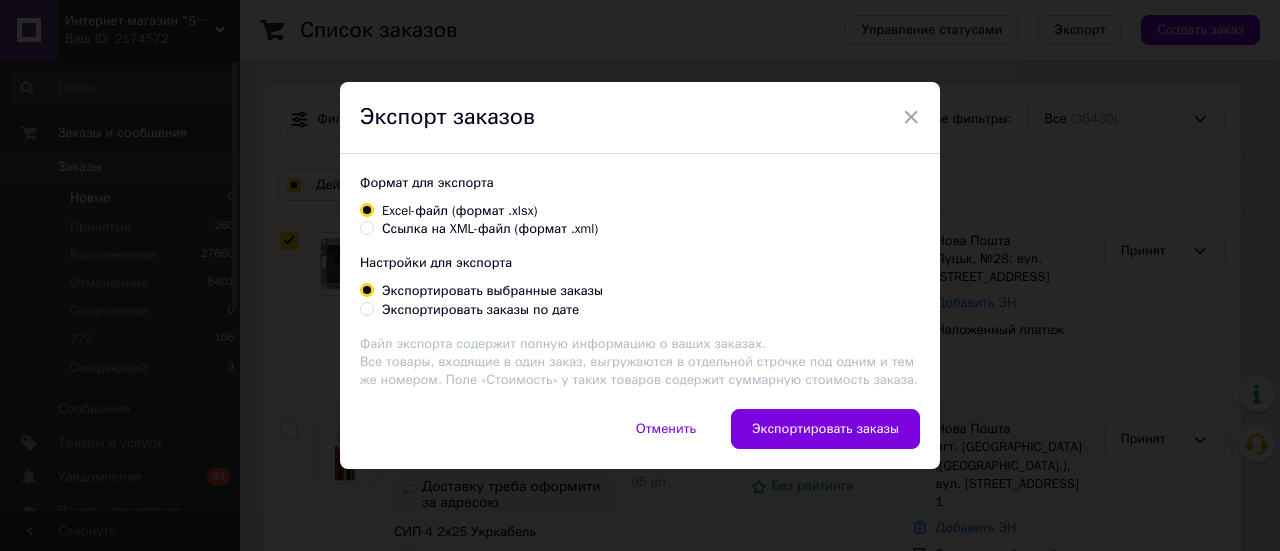 checkbox on "true" 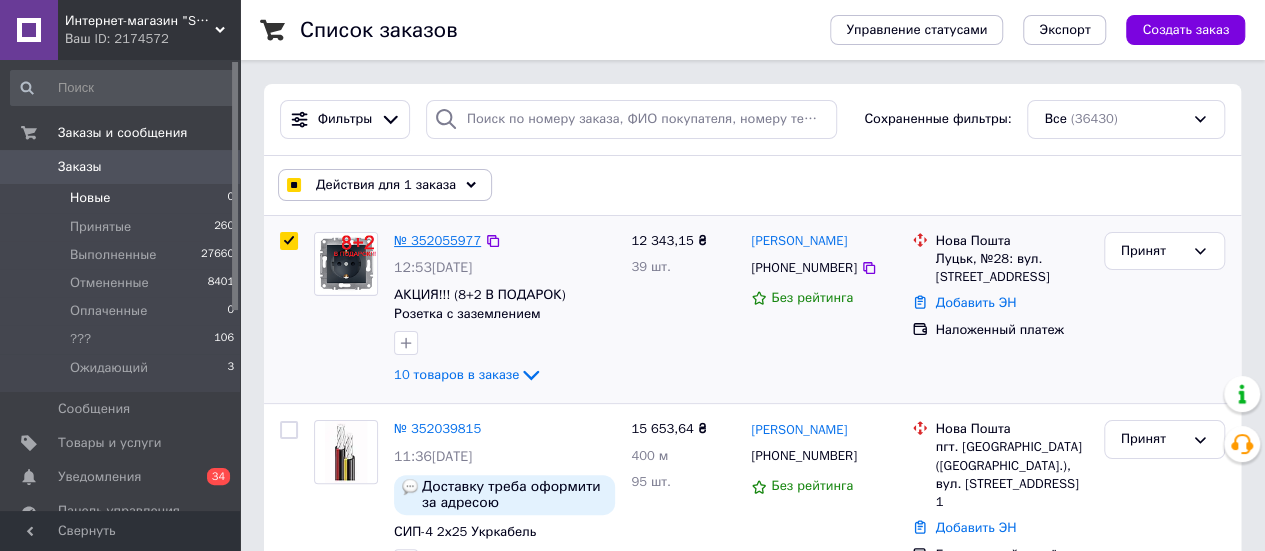 click on "№ 352055977" at bounding box center [437, 240] 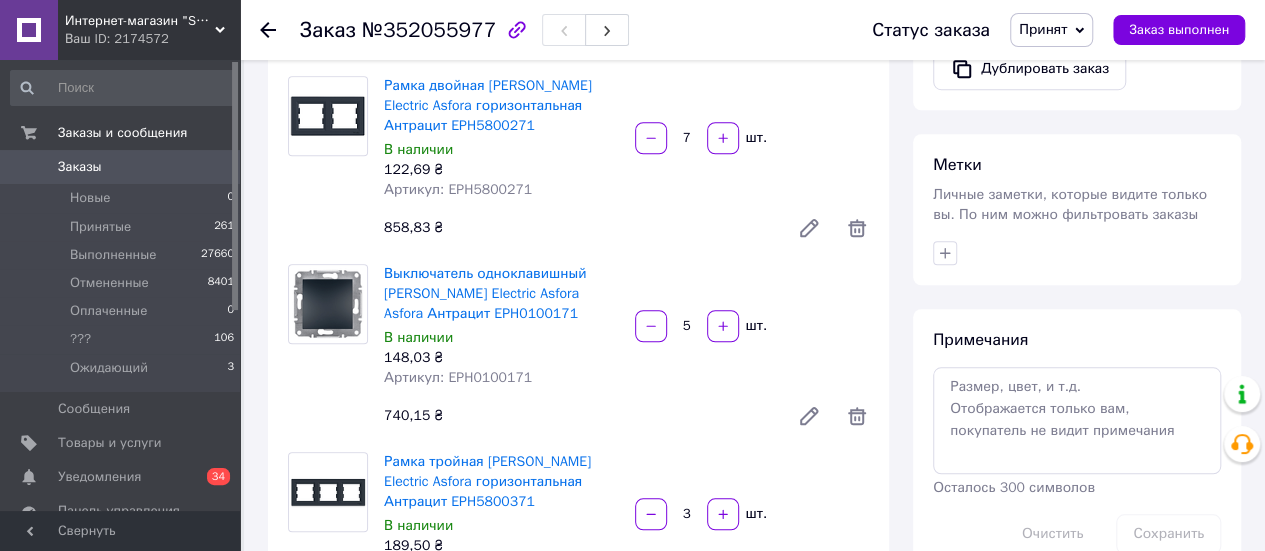 scroll, scrollTop: 800, scrollLeft: 0, axis: vertical 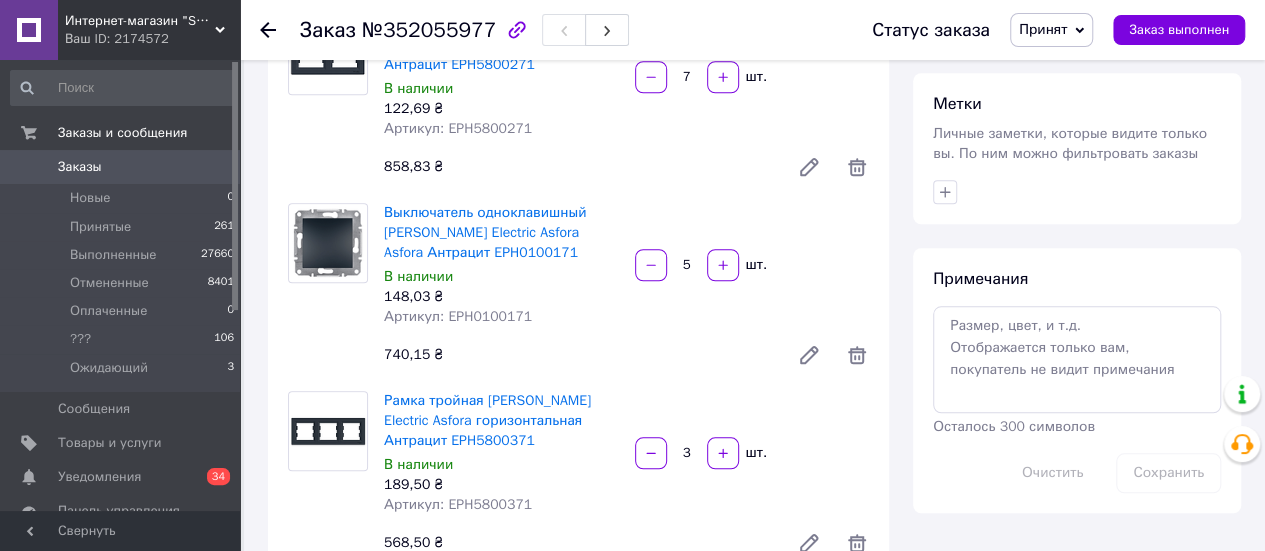 click on "Рамка тройная Schneider Electric Asfora горизонтальная Антрацит EPH5800371 В наличии 189,50 ₴ Артикул: EPH5800371 3   шт. 568,50 ₴" at bounding box center [626, 477] 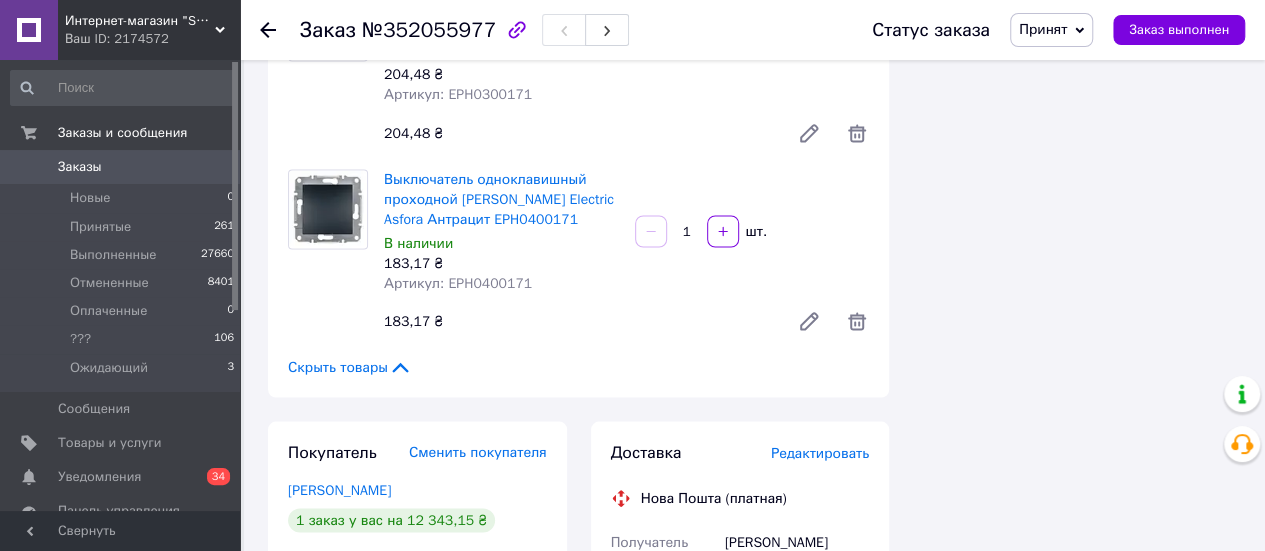 scroll, scrollTop: 2000, scrollLeft: 0, axis: vertical 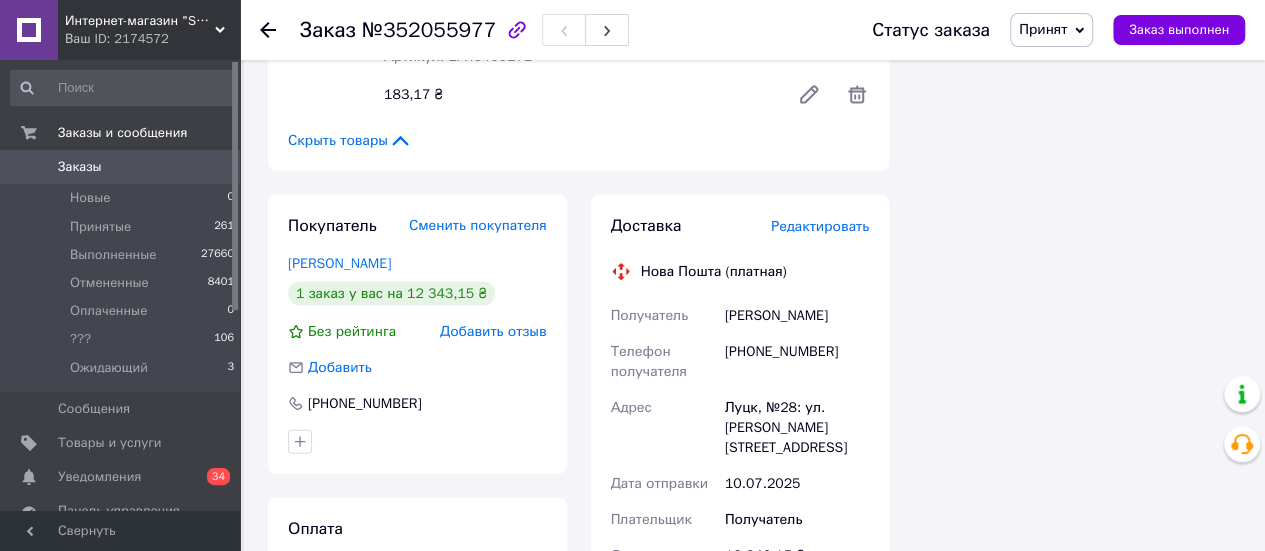 click on "Сумма наложенного платежа" at bounding box center [664, 632] 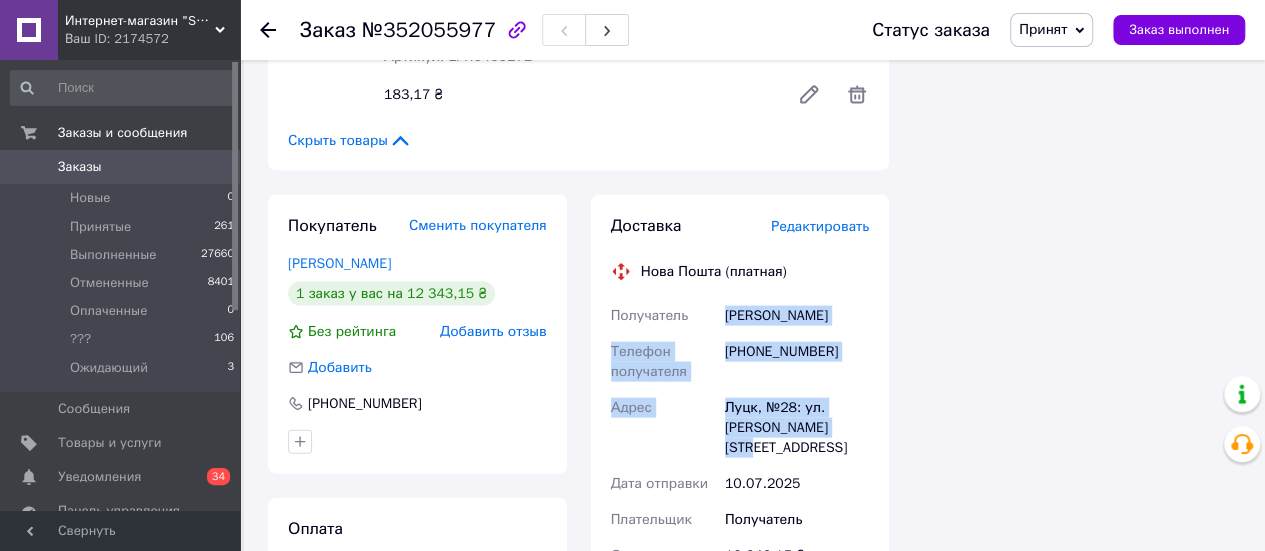 drag, startPoint x: 724, startPoint y: 277, endPoint x: 848, endPoint y: 387, distance: 165.75887 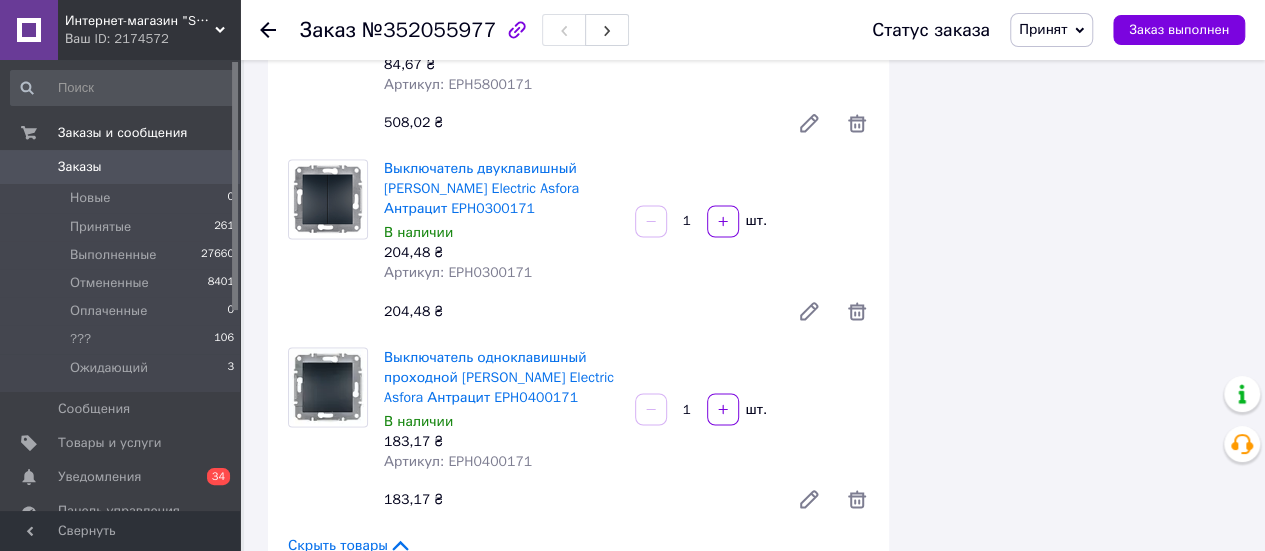 scroll, scrollTop: 1500, scrollLeft: 0, axis: vertical 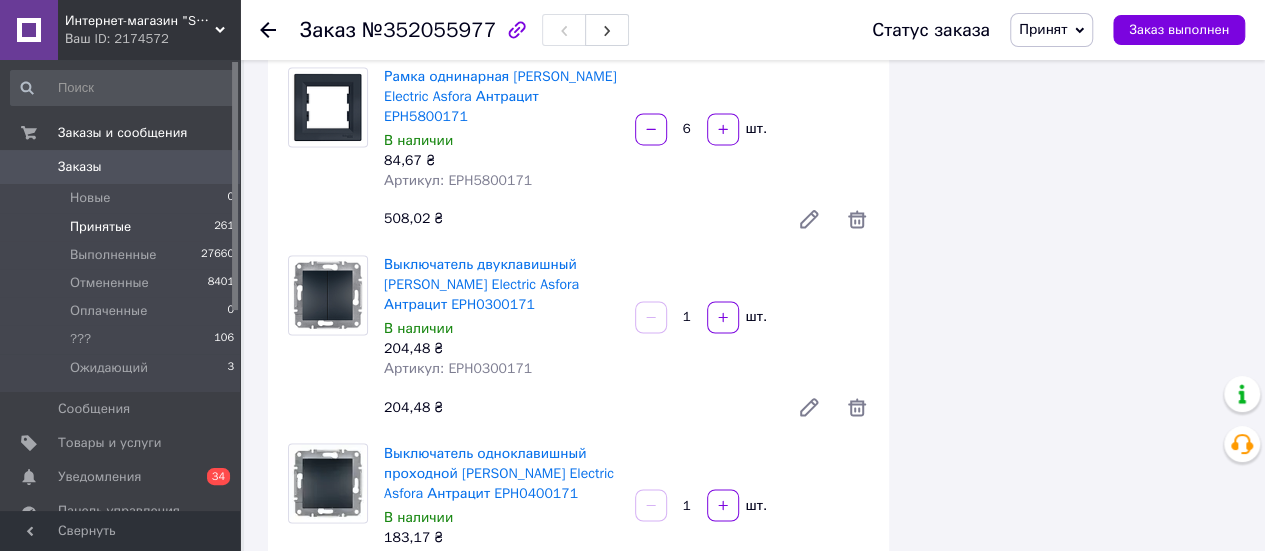 click on "Принятые 261" at bounding box center [123, 227] 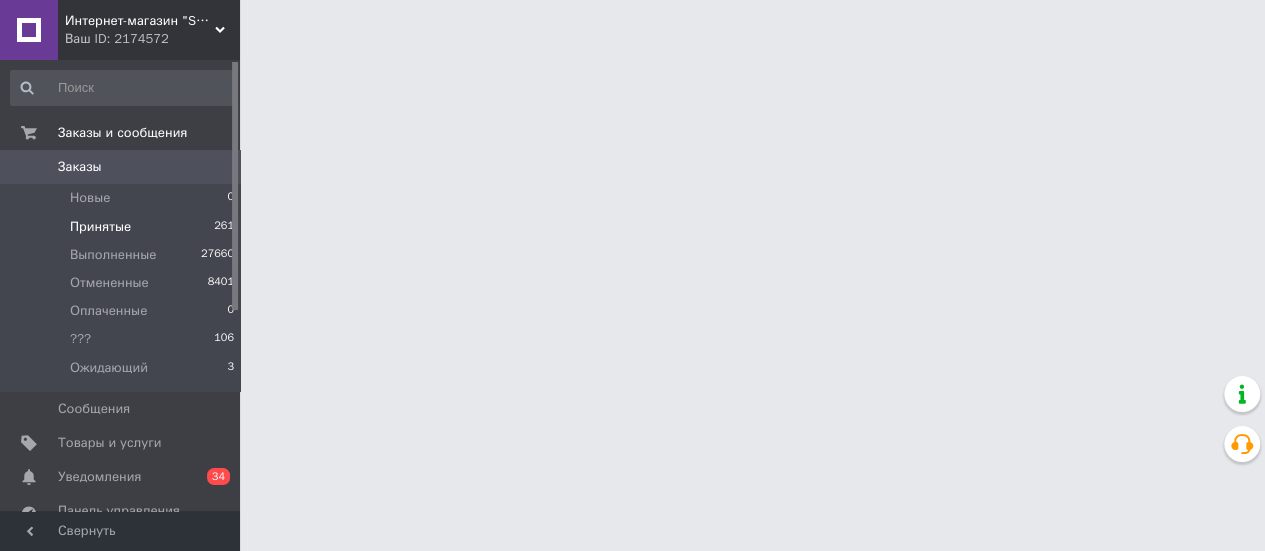 scroll, scrollTop: 0, scrollLeft: 0, axis: both 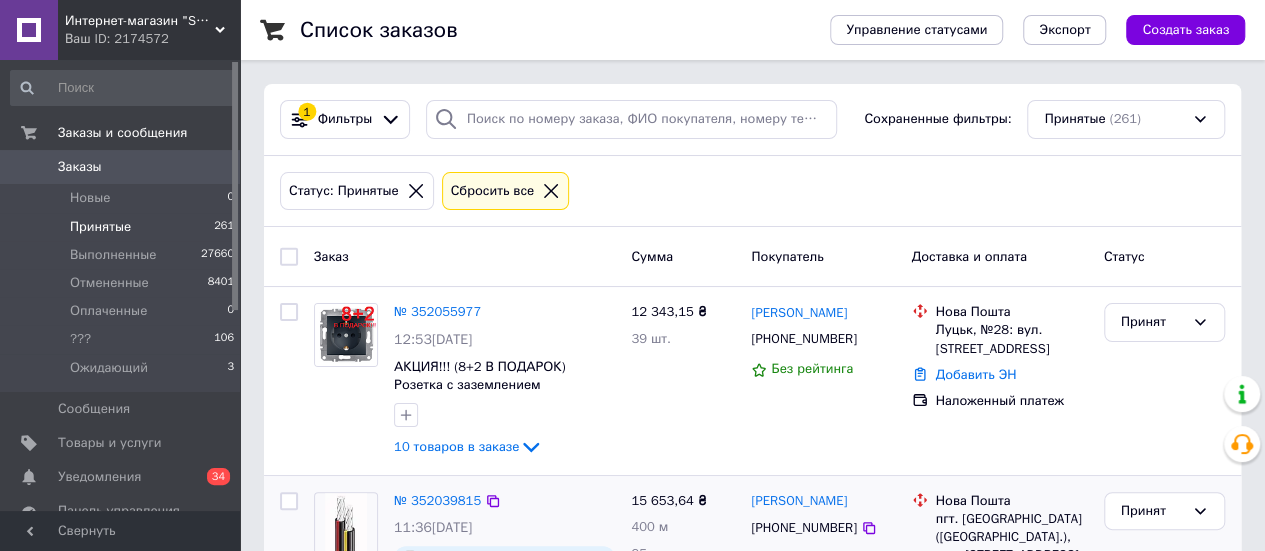 click on "11:36, 10.07.2025" at bounding box center [504, 528] 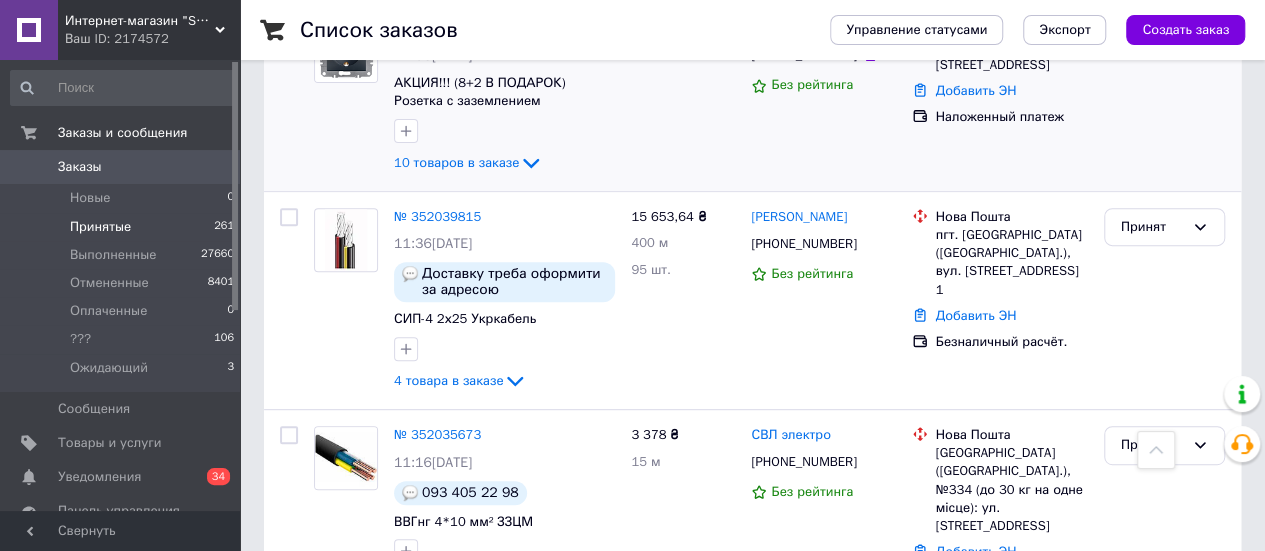scroll, scrollTop: 100, scrollLeft: 0, axis: vertical 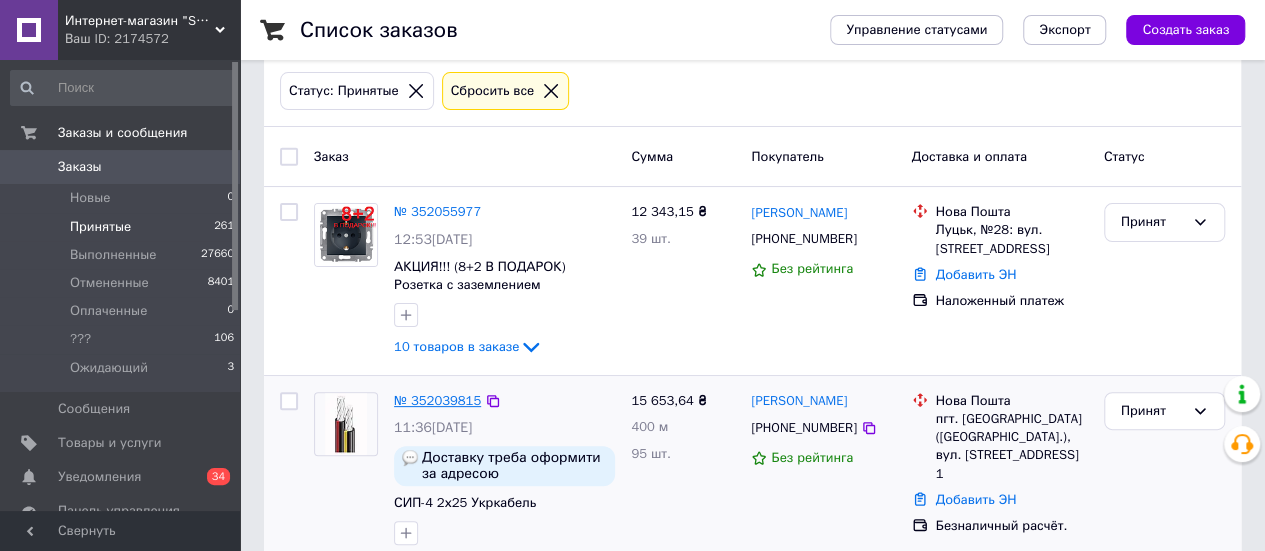 click on "№ 352039815" at bounding box center (437, 400) 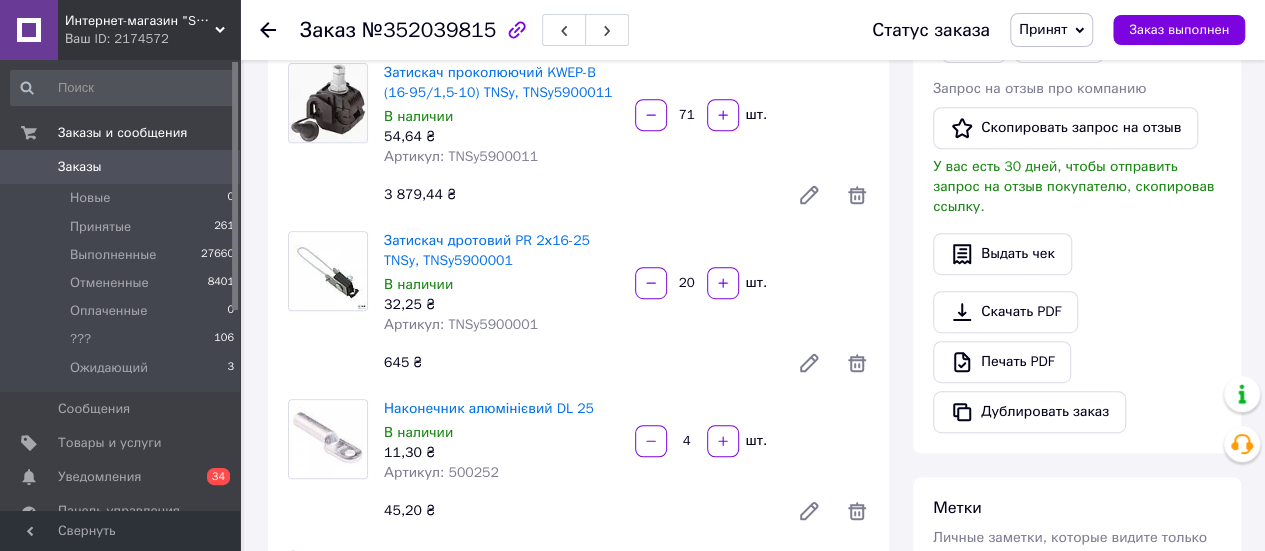 scroll, scrollTop: 400, scrollLeft: 0, axis: vertical 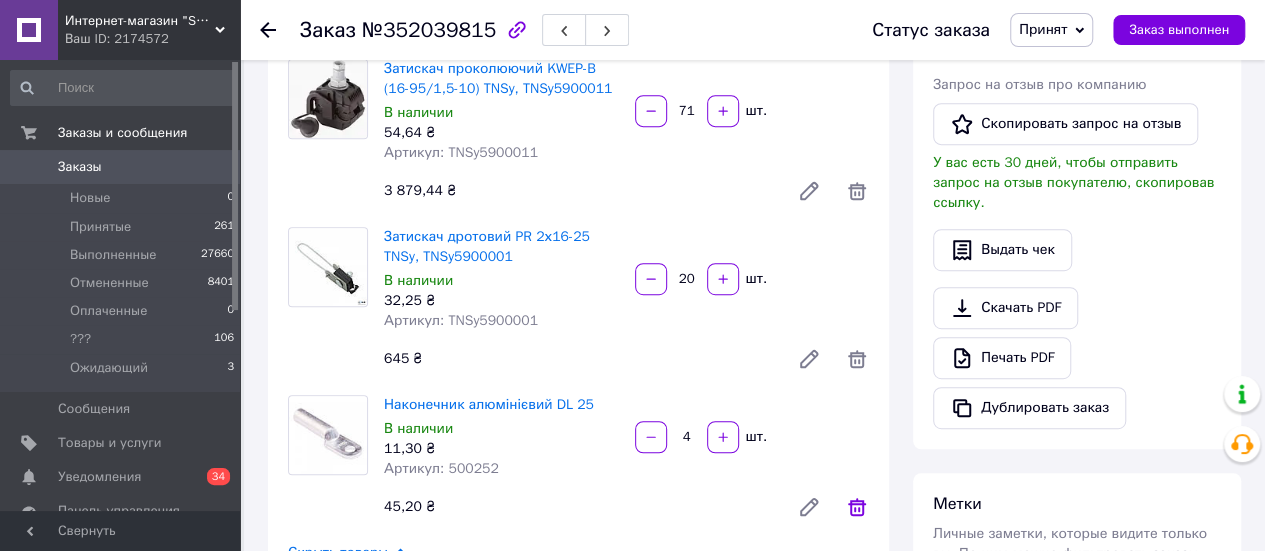 click 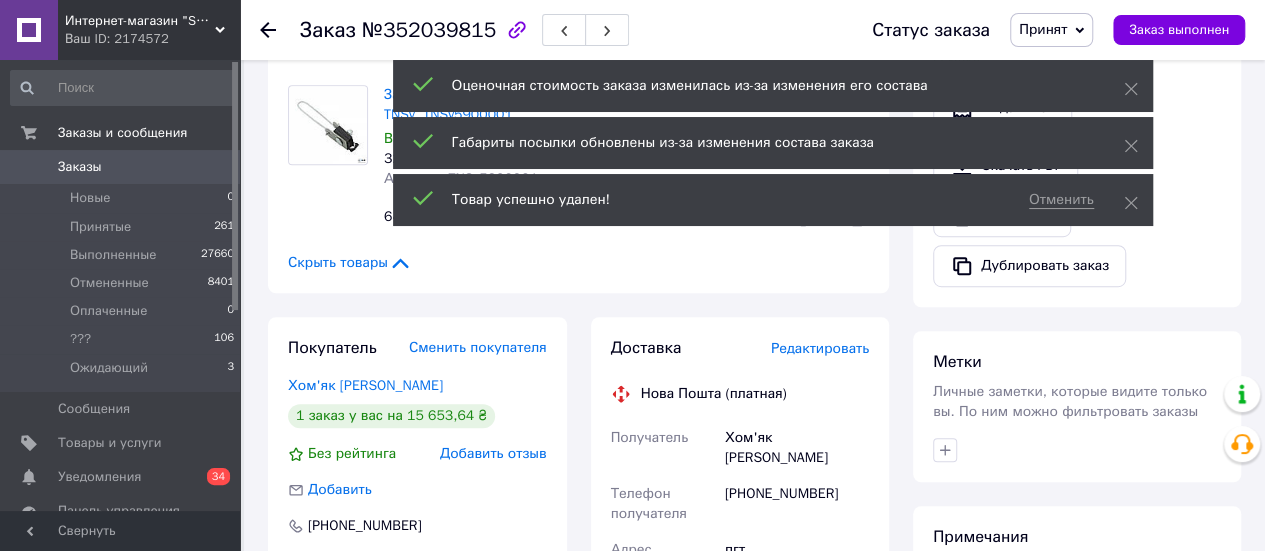 scroll, scrollTop: 600, scrollLeft: 0, axis: vertical 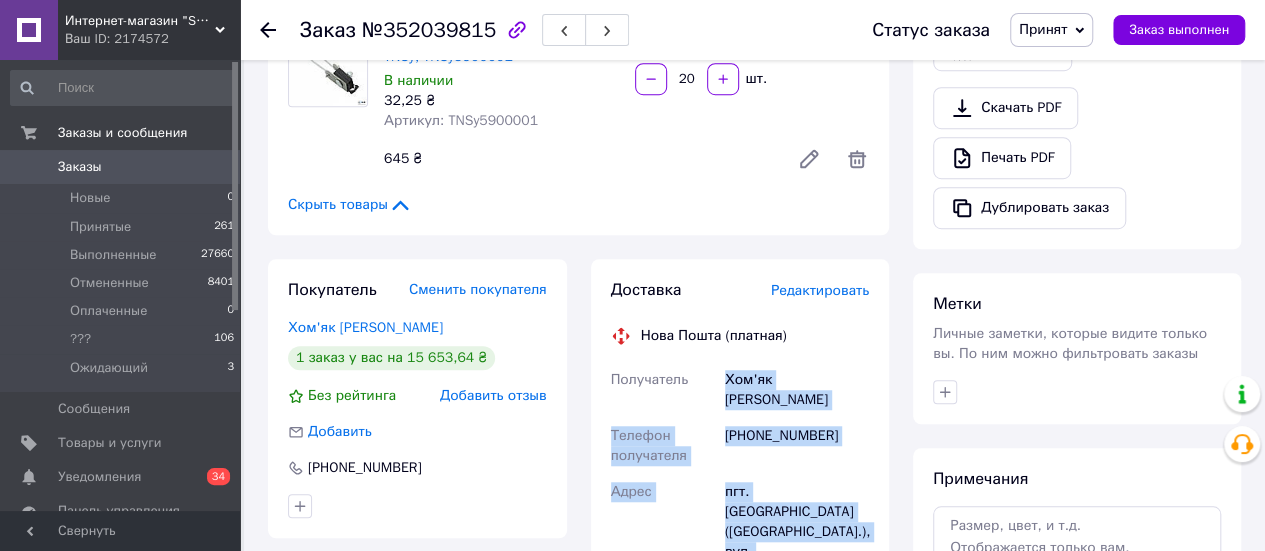 drag, startPoint x: 724, startPoint y: 379, endPoint x: 790, endPoint y: 523, distance: 158.40454 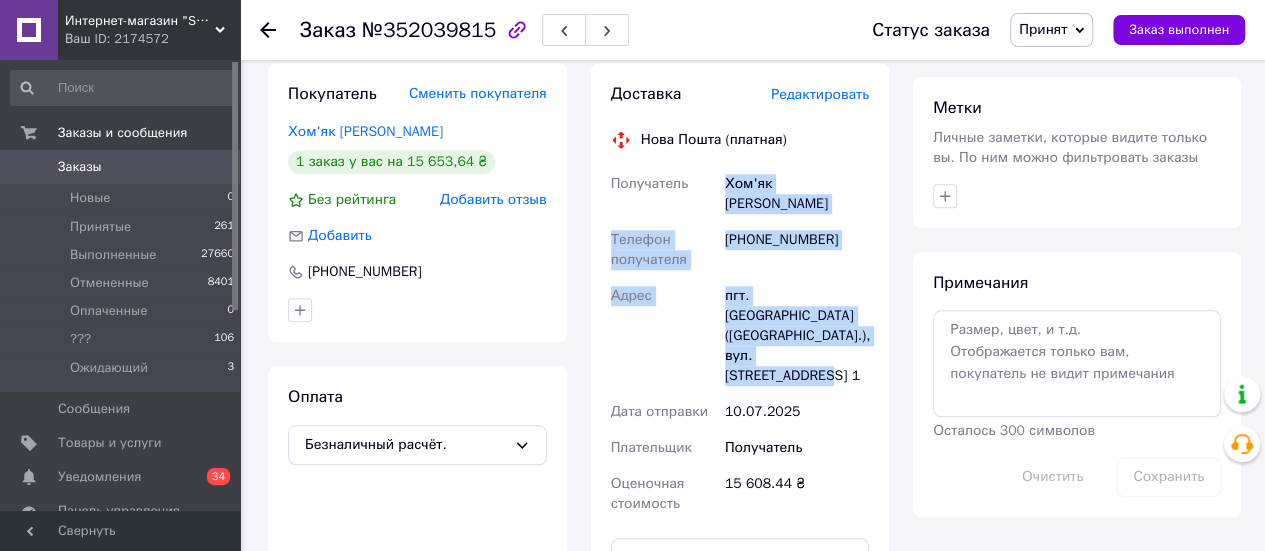 scroll, scrollTop: 800, scrollLeft: 0, axis: vertical 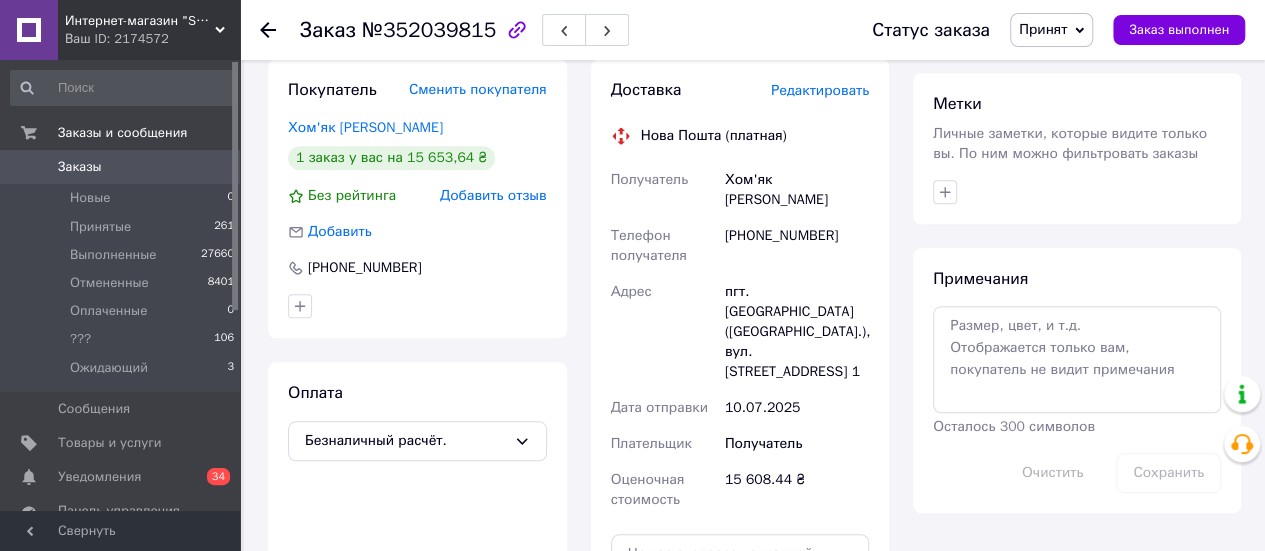 click on "Доставка Редактировать Нова Пошта (платная) Получатель Хом'як Володимир Телефон получателя +380983309147 Адрес пгт. Песковка (Киевская обл.), вул. Сосніної Ніни, дом. 5, кв. 1 Дата отправки 10.07.2025 Плательщик Получатель Оценочная стоимость 15 608.44 ₴ Передать номер или Сгенерировать ЭН Плательщик Получатель Отправитель Фамилия получателя Хом'як Имя получателя Володимир Отчество получателя Телефон получателя +380983309147 Тип доставки Курьером В отделении В почтомате Город -- Не выбрано -- Улица вул. Сосніної Ніни Номер дома 5 Квартира 1 Место отправки Тип посылки Груз 15608.44" at bounding box center [740, 395] 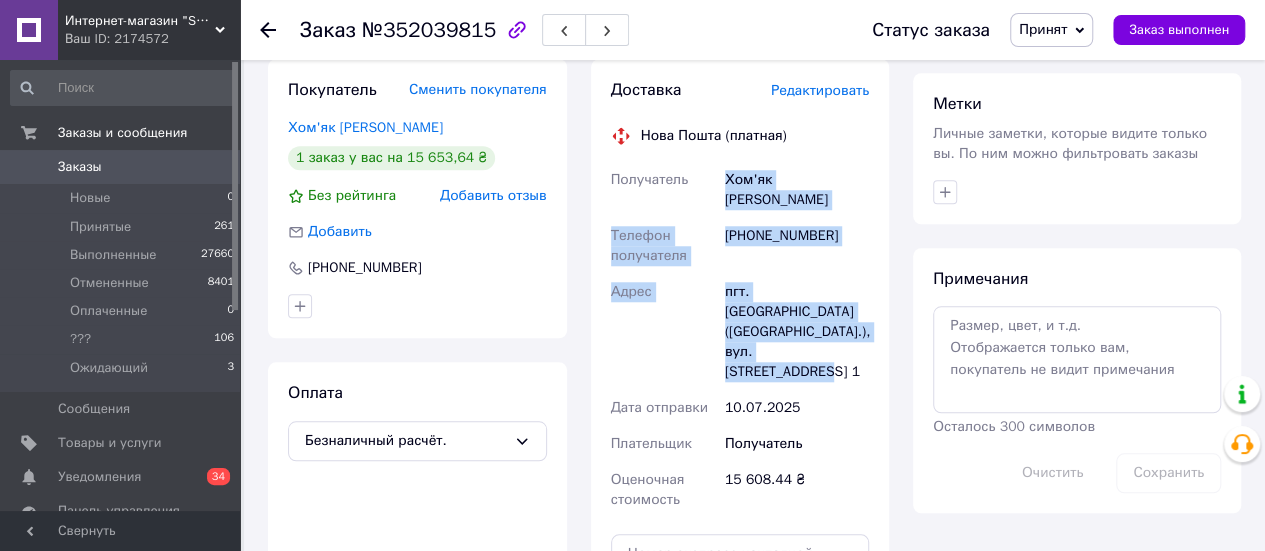 drag, startPoint x: 726, startPoint y: 181, endPoint x: 762, endPoint y: 331, distance: 154.25952 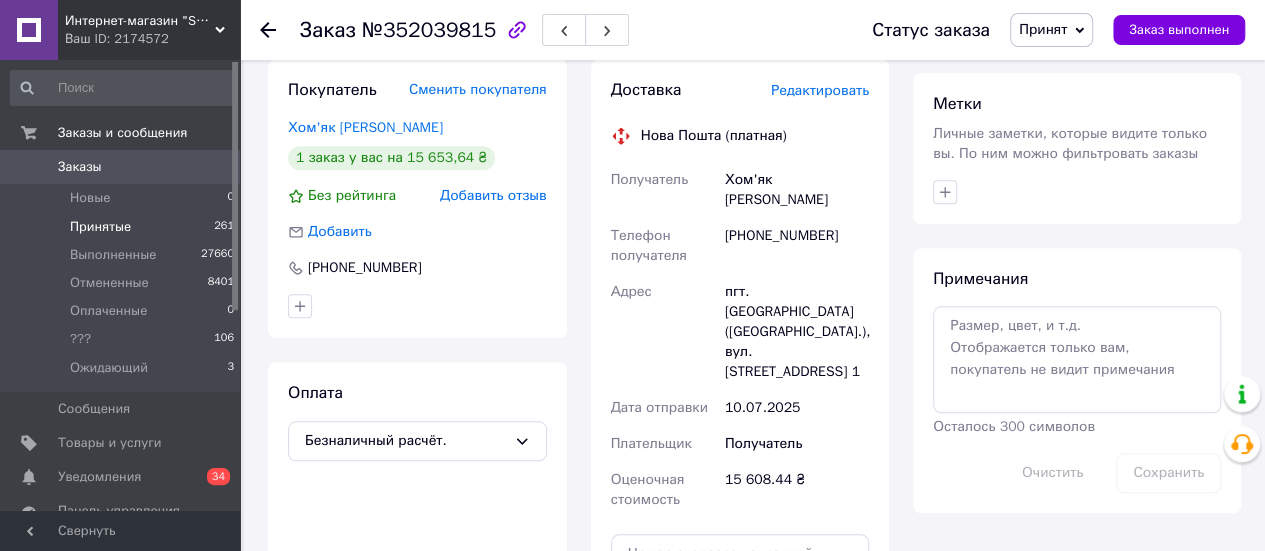 click on "Принятые" at bounding box center (100, 227) 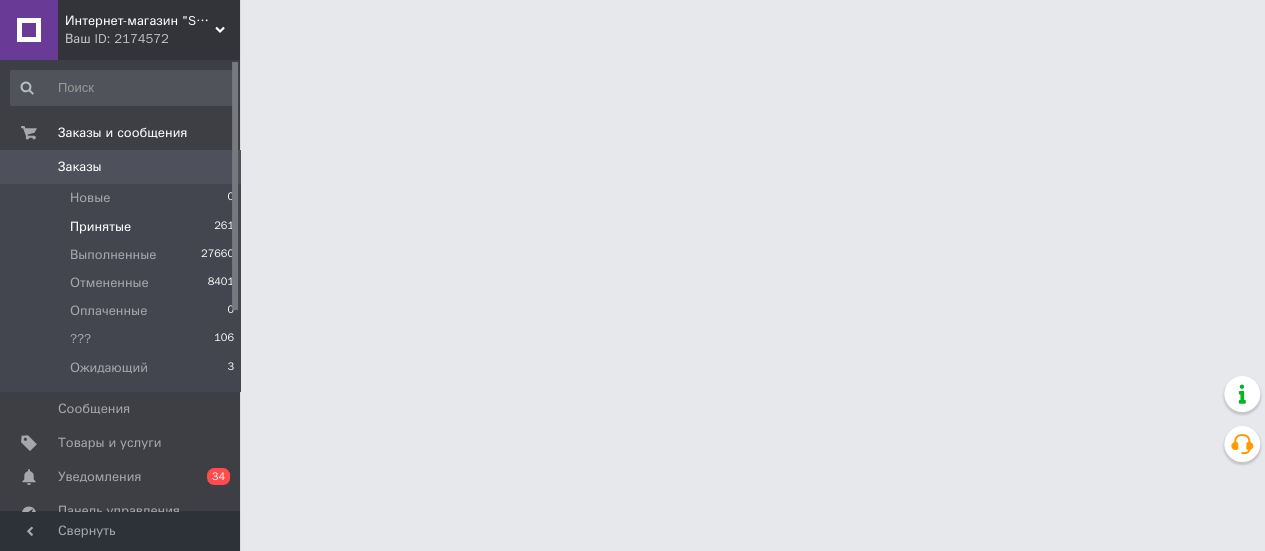 scroll, scrollTop: 0, scrollLeft: 0, axis: both 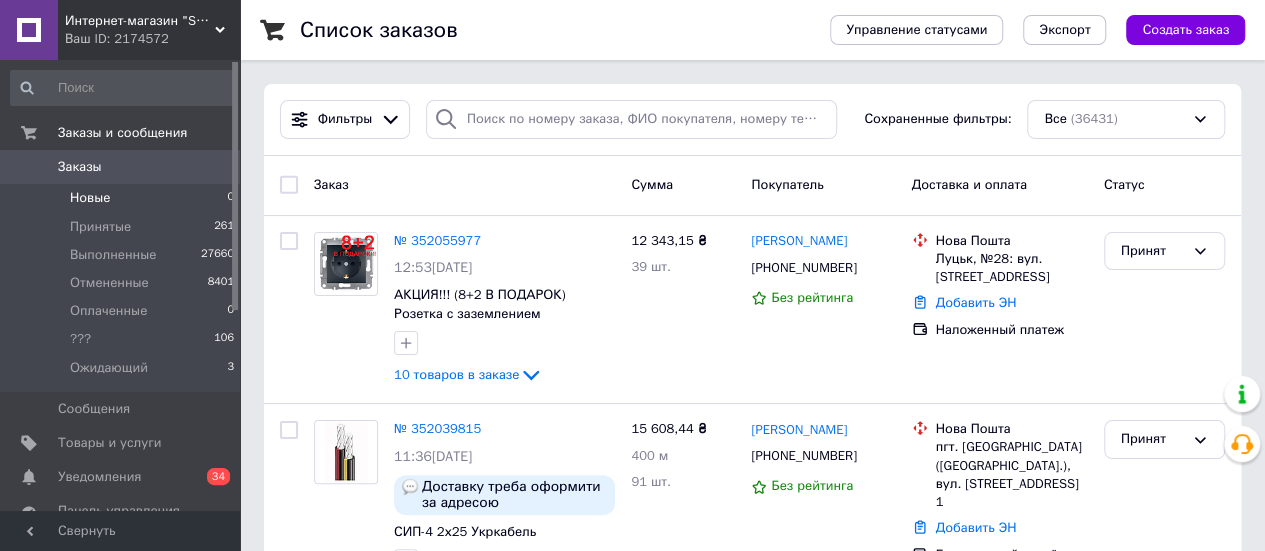 click on "Новые 0" at bounding box center (123, 198) 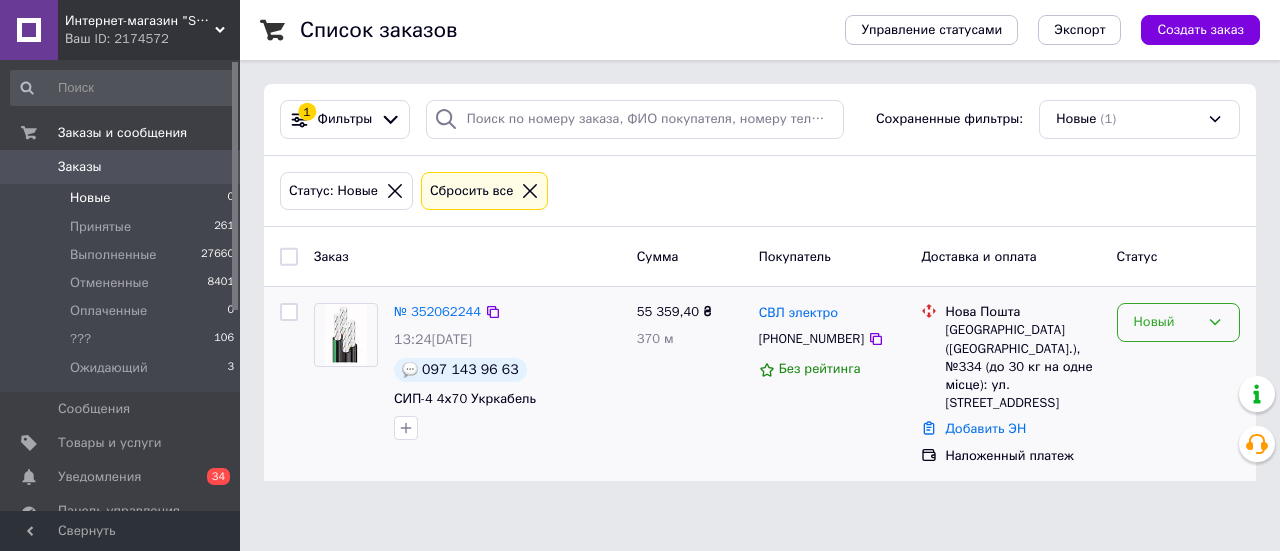 click on "Новый" at bounding box center (1166, 322) 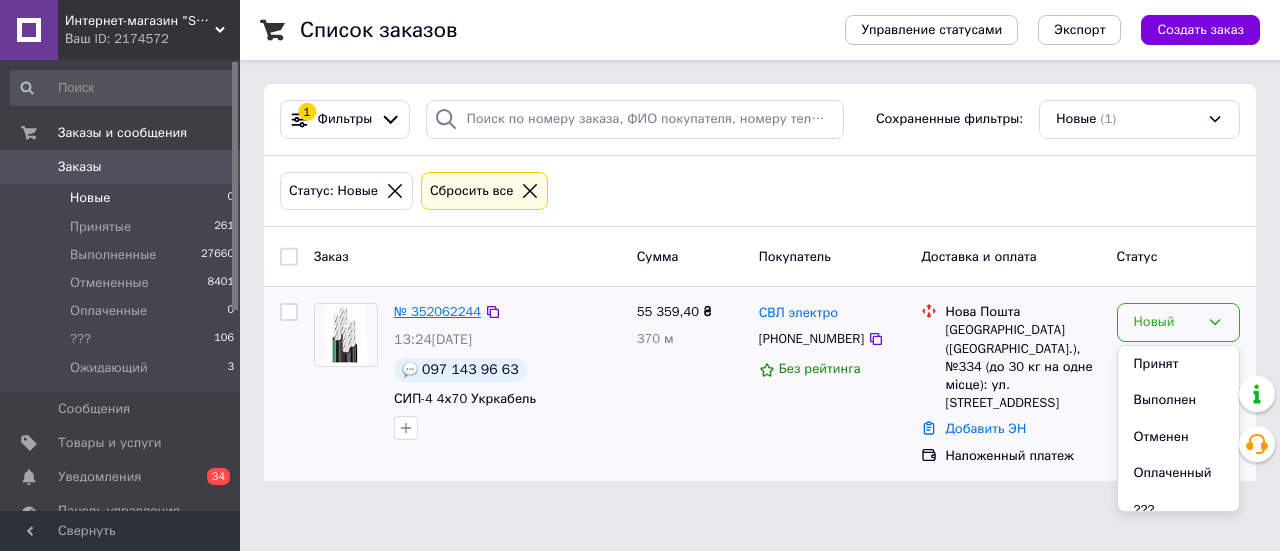 click on "№ 352062244" at bounding box center (437, 311) 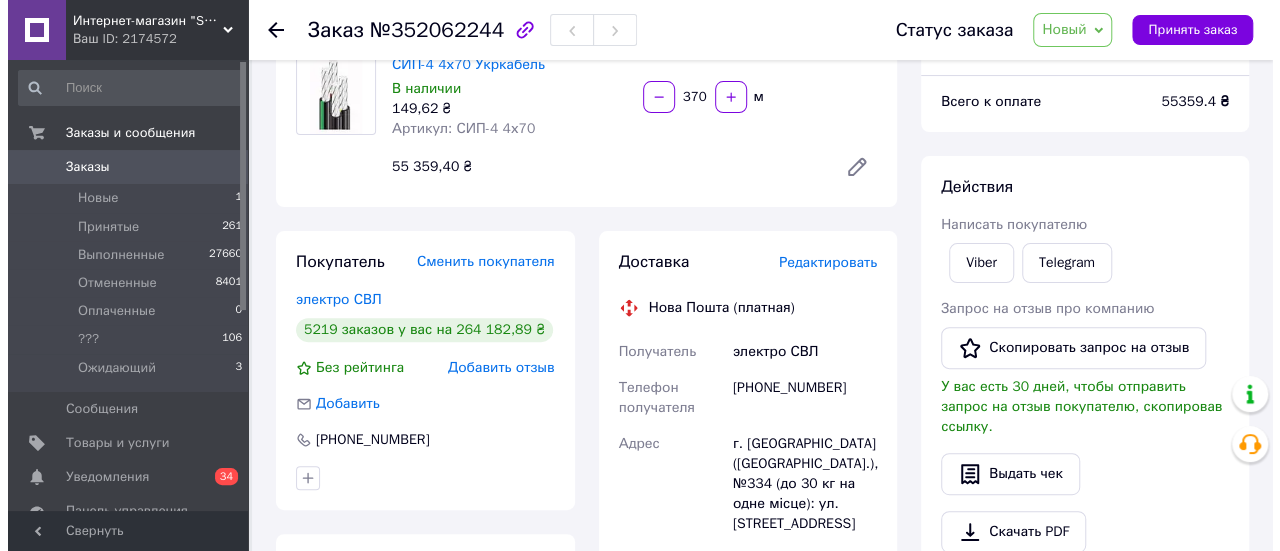 scroll, scrollTop: 0, scrollLeft: 0, axis: both 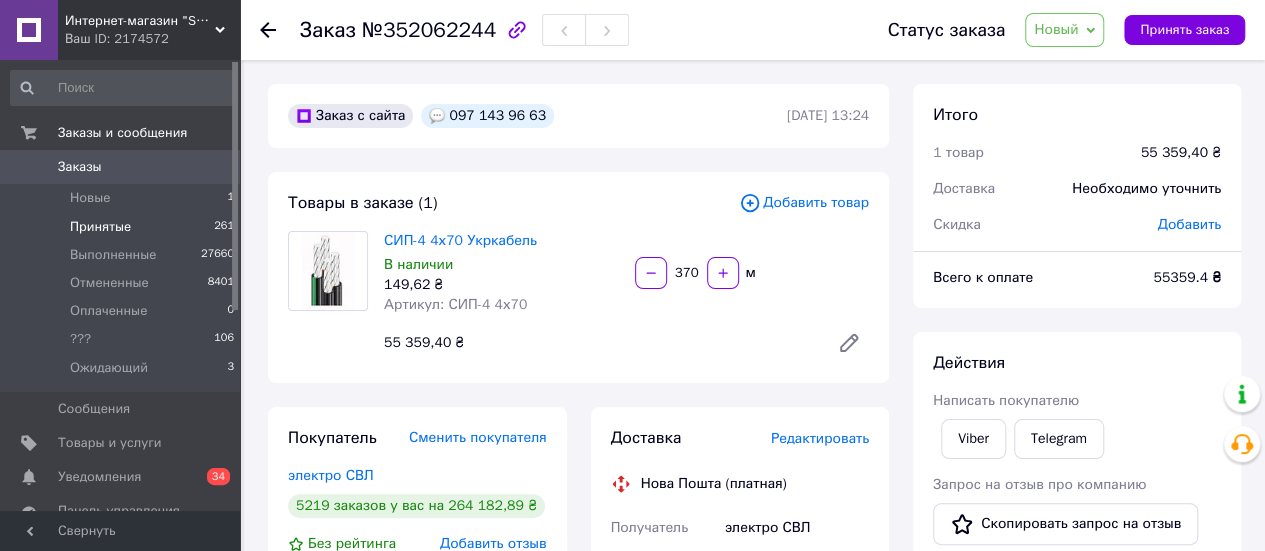 click on "Принятые" at bounding box center (100, 227) 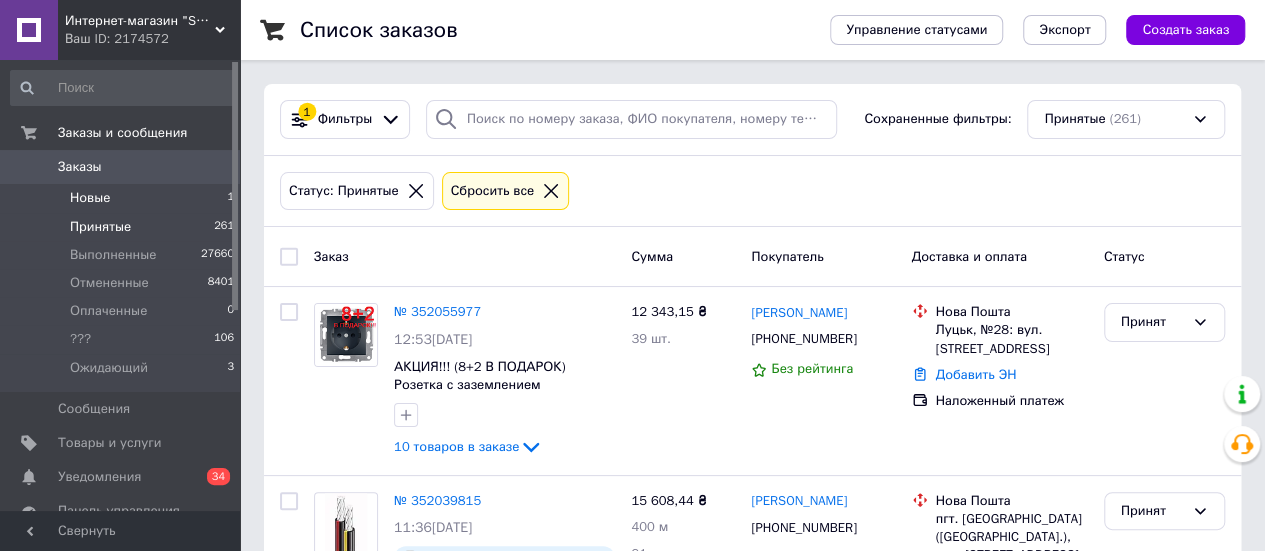 click on "Новые" at bounding box center (90, 198) 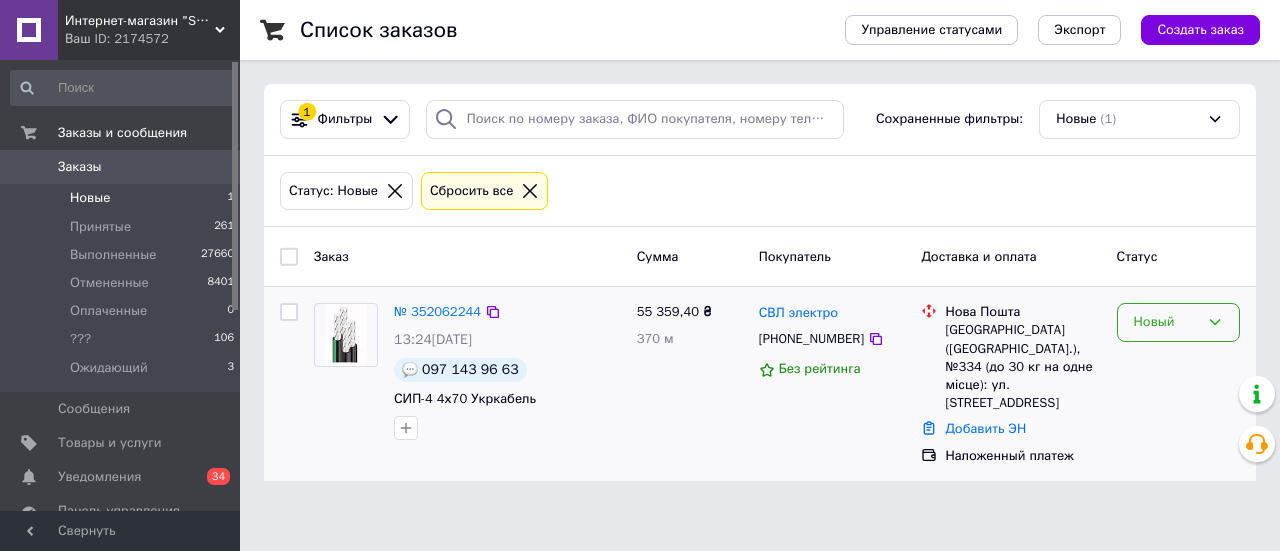 click on "Новый" at bounding box center [1166, 322] 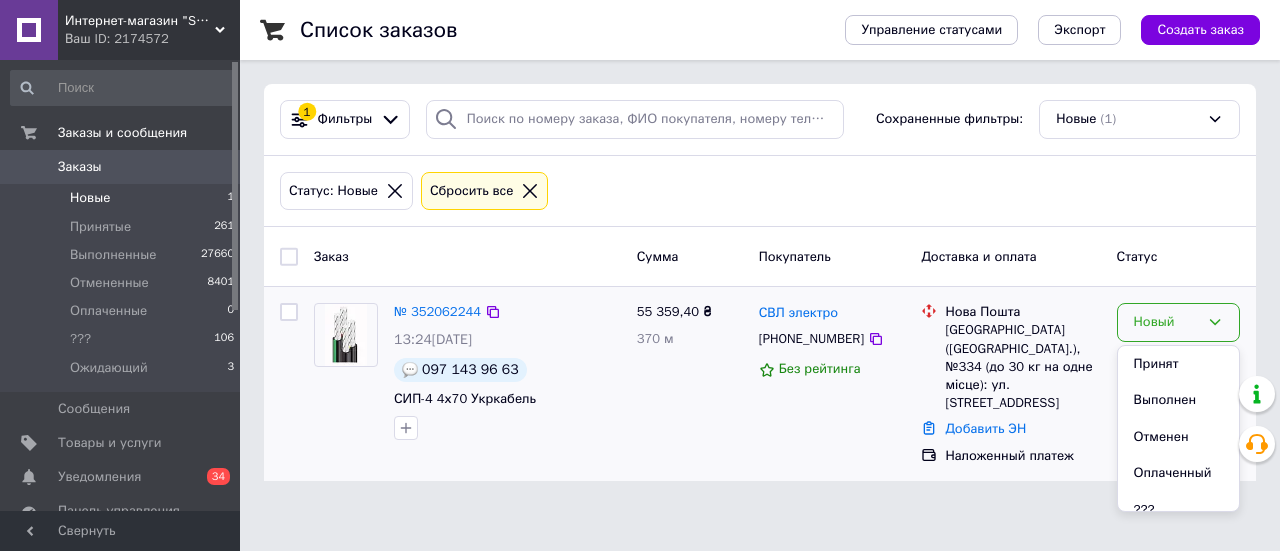 click on "Принят" at bounding box center (1178, 364) 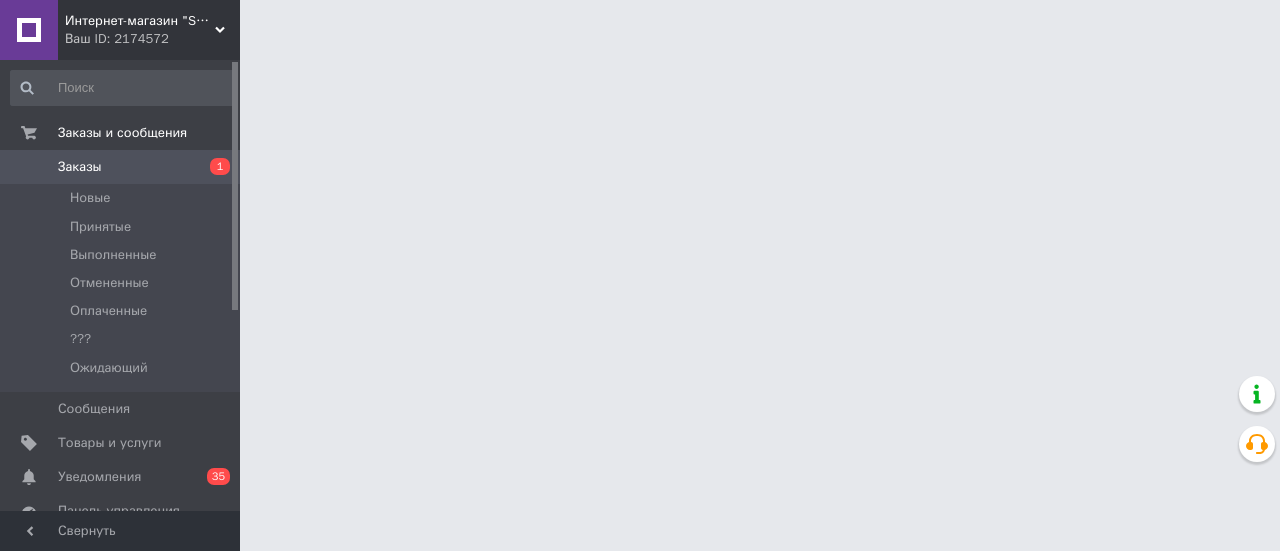 scroll, scrollTop: 0, scrollLeft: 0, axis: both 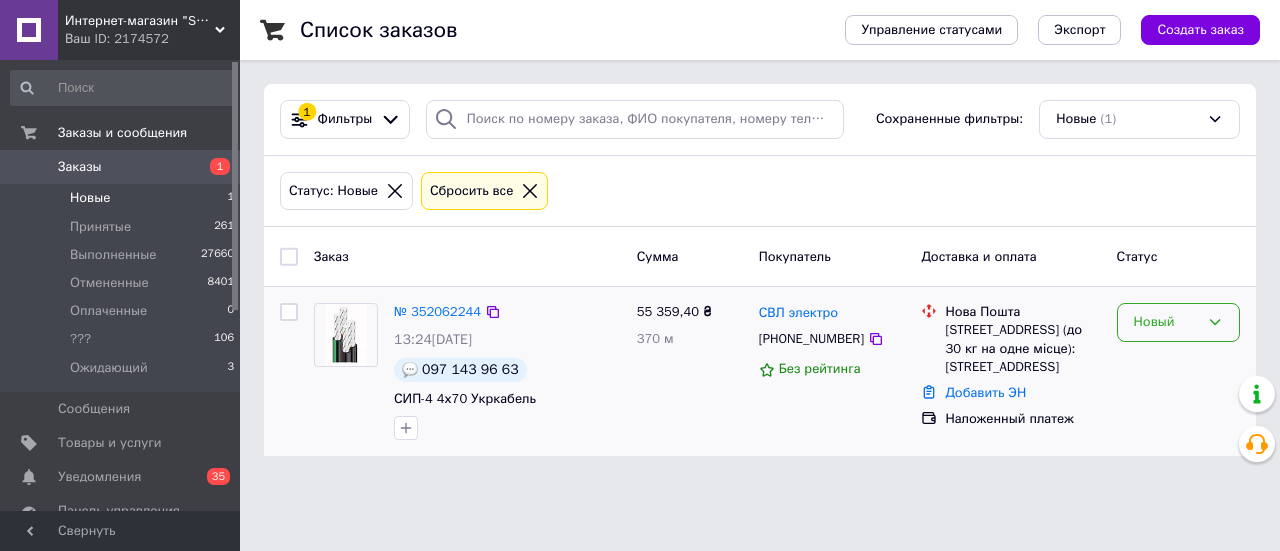 click on "Новый" at bounding box center [1166, 322] 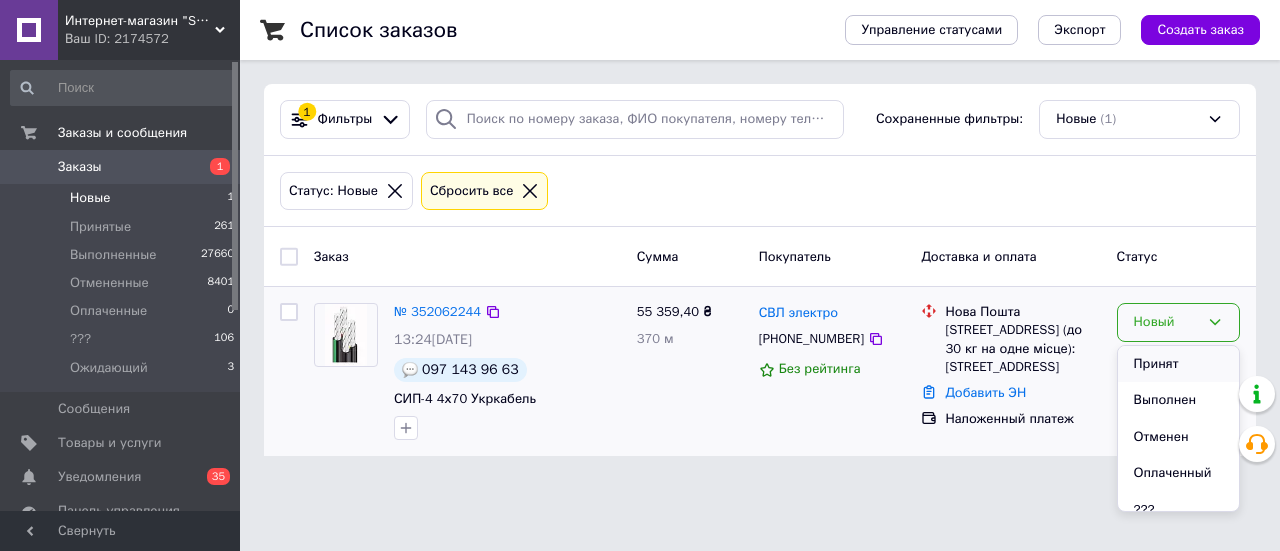 click on "Принят" at bounding box center (1178, 364) 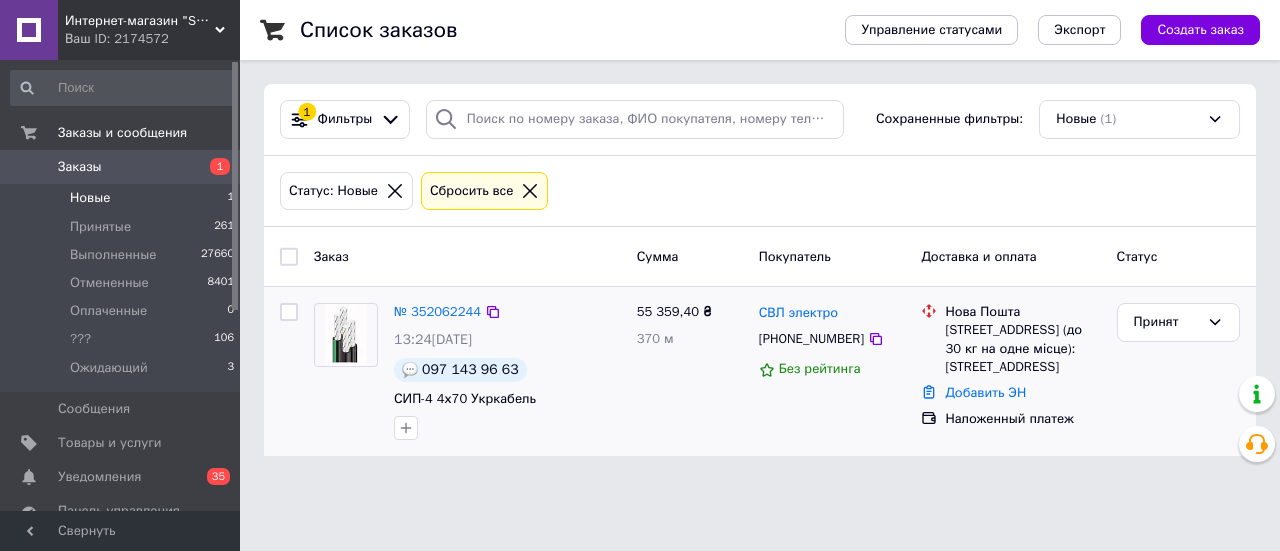 click on "Новые 1" at bounding box center [123, 198] 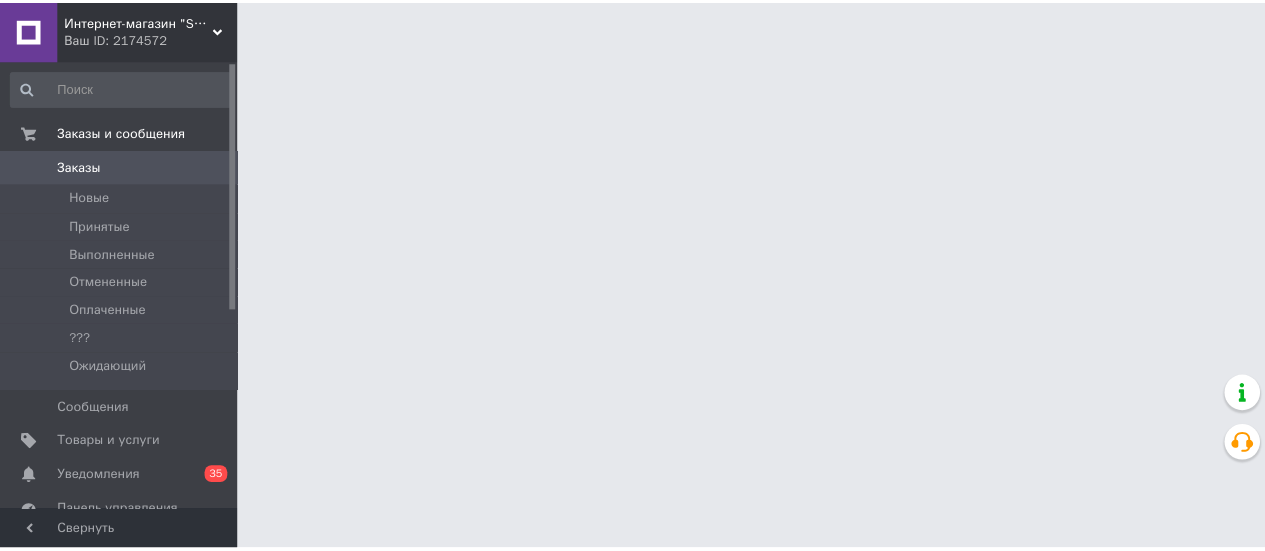 scroll, scrollTop: 0, scrollLeft: 0, axis: both 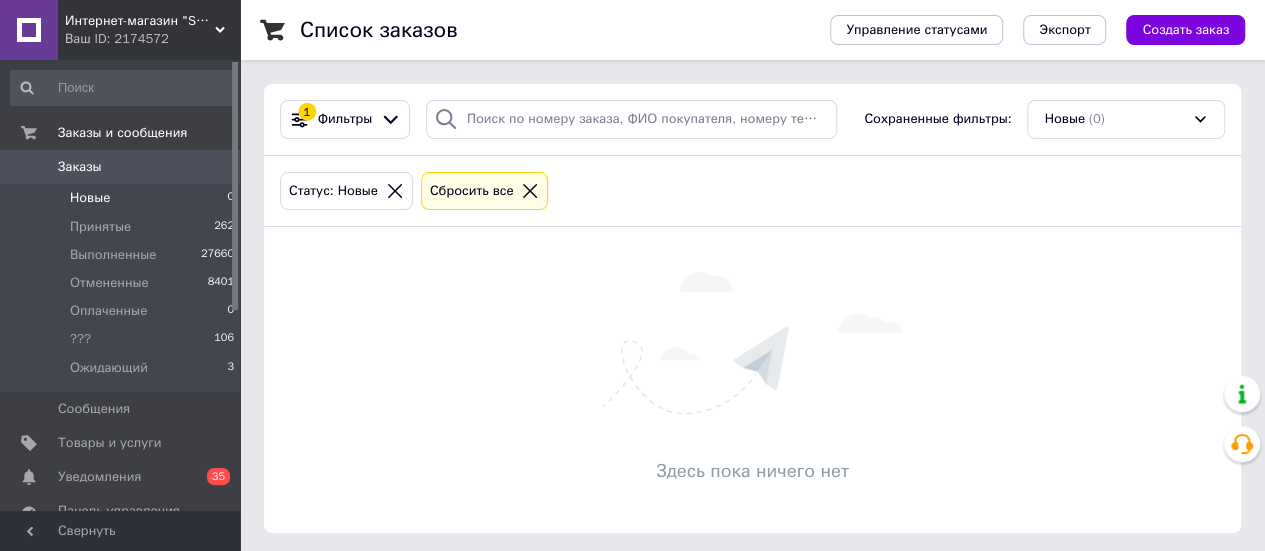 click 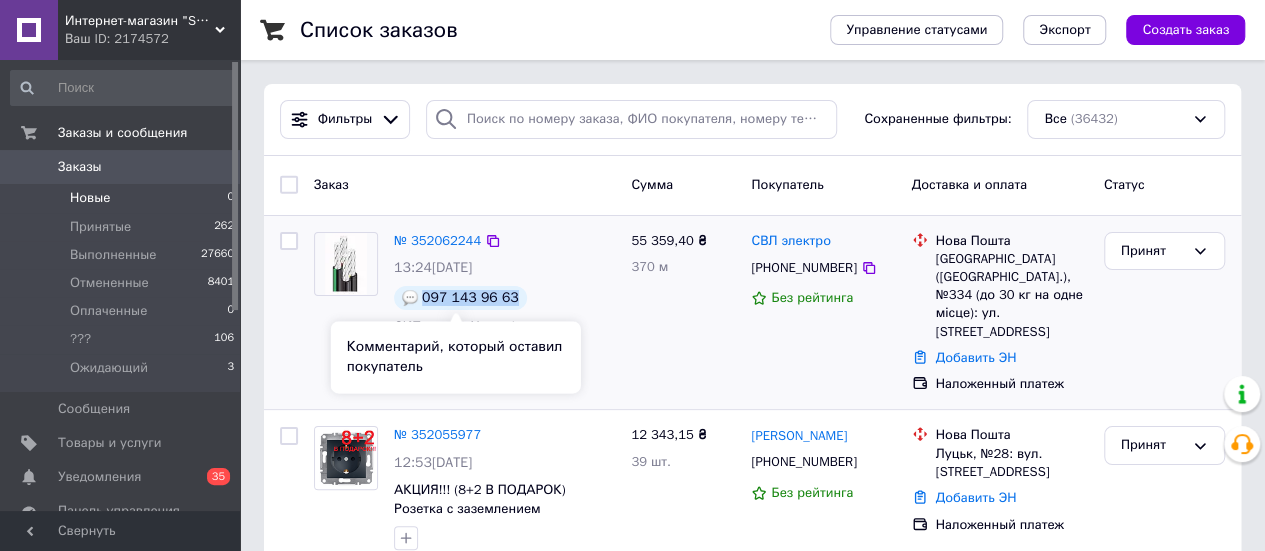 drag, startPoint x: 422, startPoint y: 296, endPoint x: 512, endPoint y: 296, distance: 90 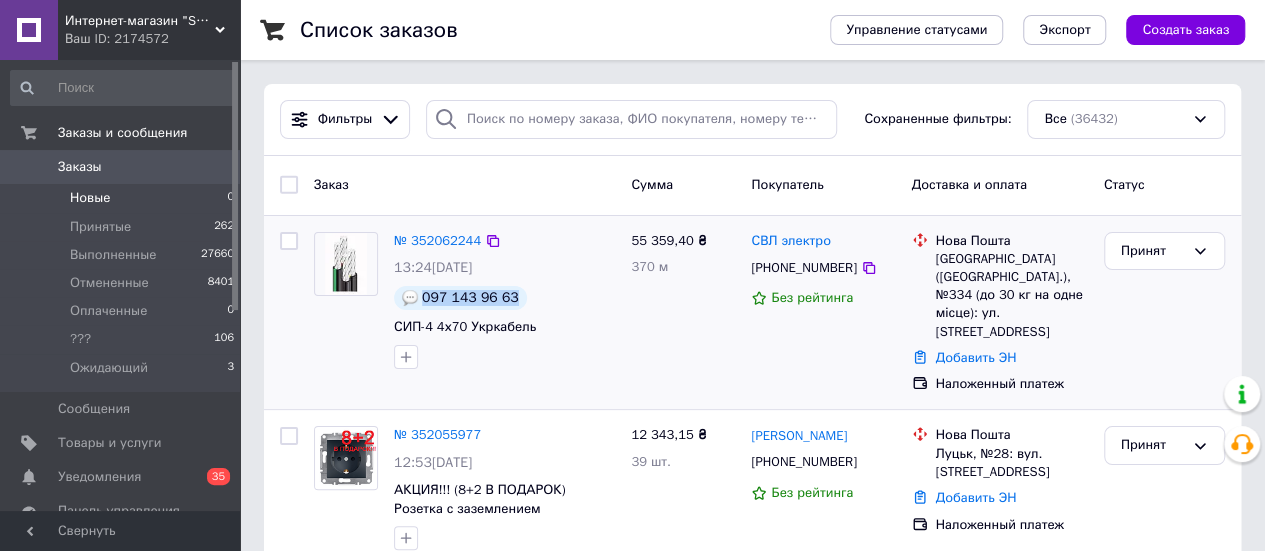 copy on "097 143 96 63" 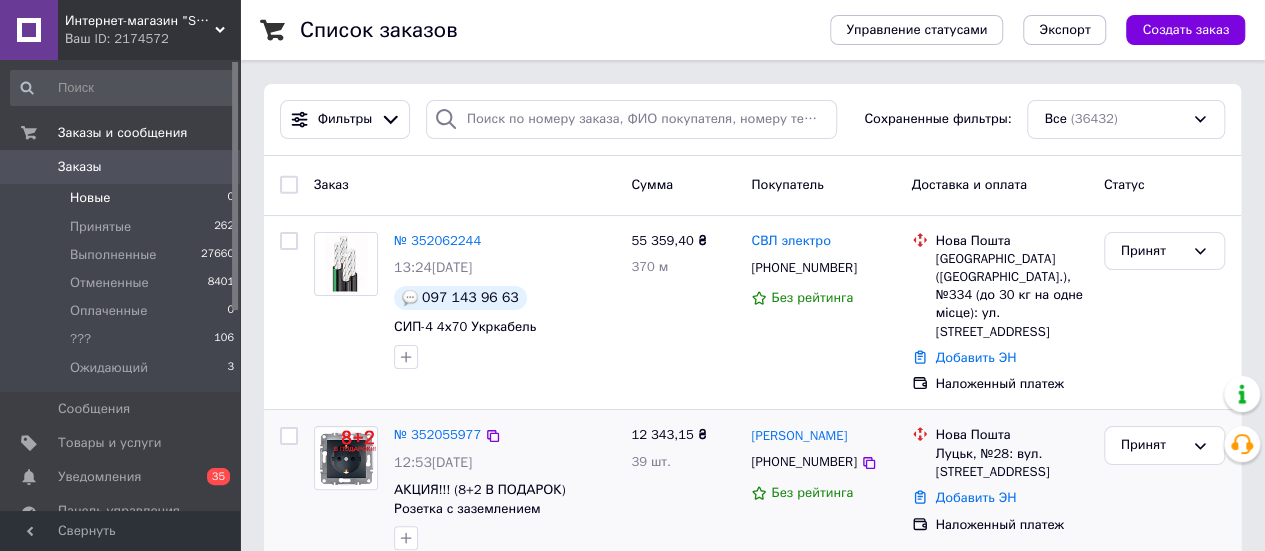 click on "12 343,15 ₴ 39 шт." at bounding box center [683, 504] 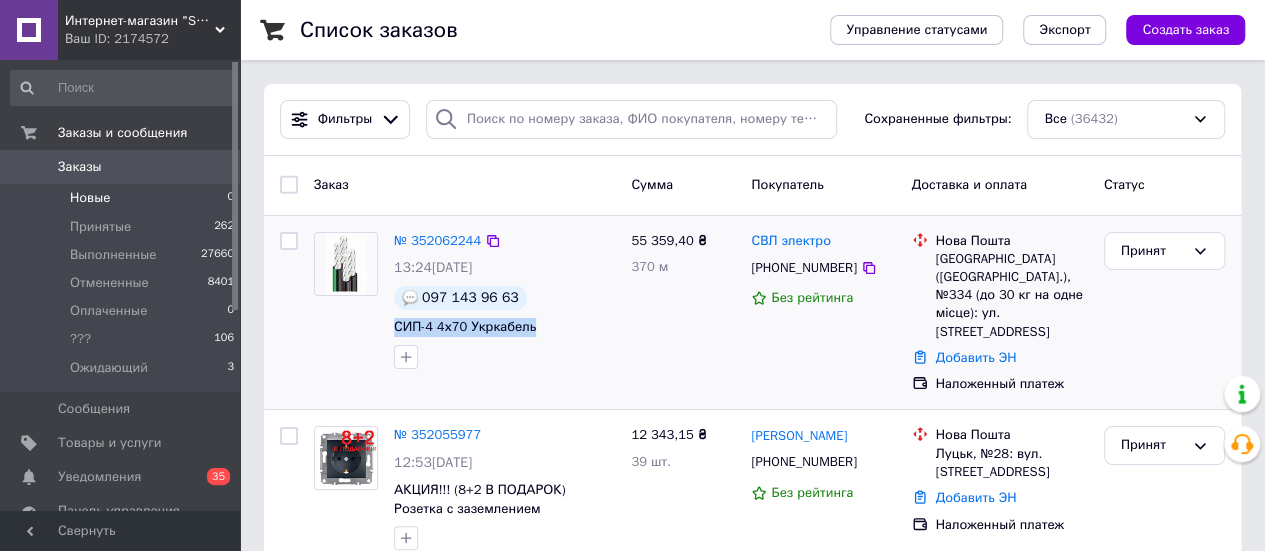 drag, startPoint x: 388, startPoint y: 320, endPoint x: 532, endPoint y: 334, distance: 144.67896 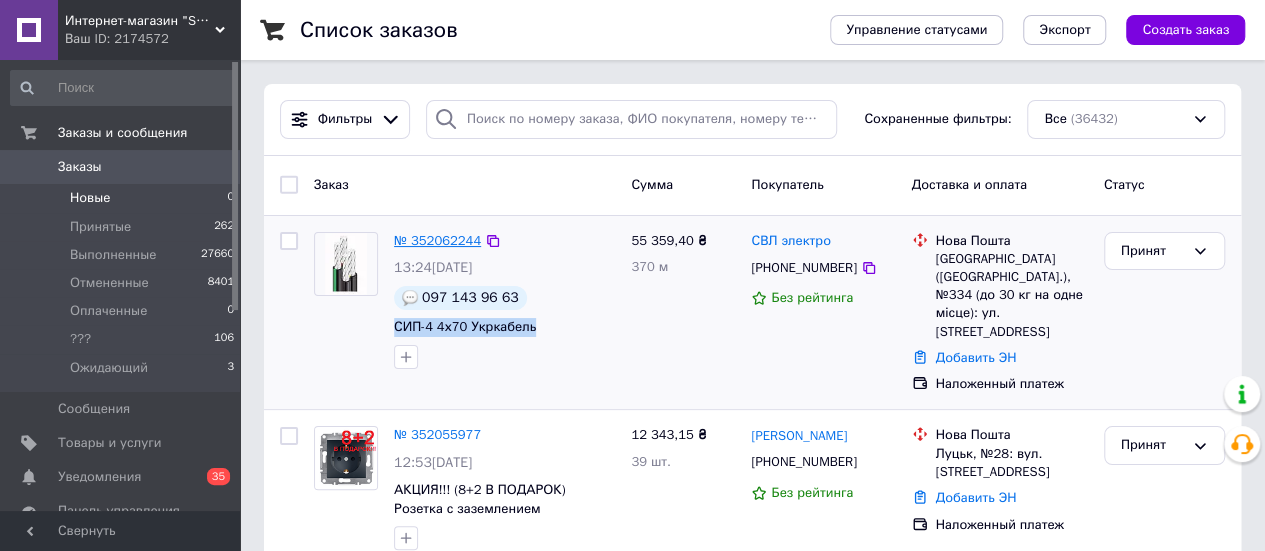 click on "№ 352062244" at bounding box center [437, 240] 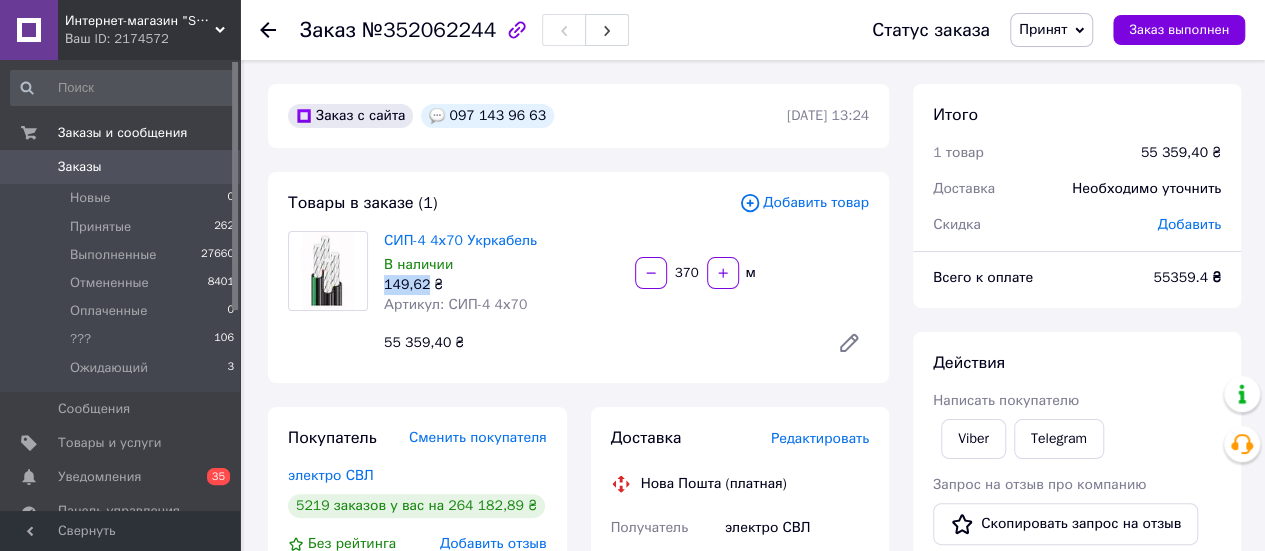 drag, startPoint x: 422, startPoint y: 283, endPoint x: 384, endPoint y: 283, distance: 38 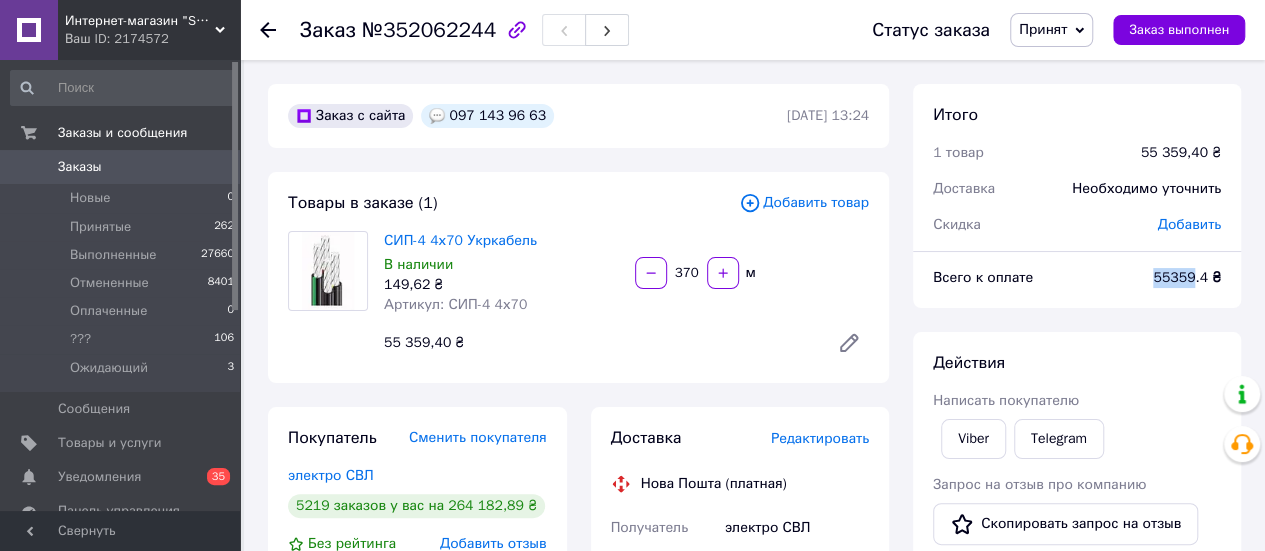 drag, startPoint x: 1194, startPoint y: 277, endPoint x: 1144, endPoint y: 276, distance: 50.01 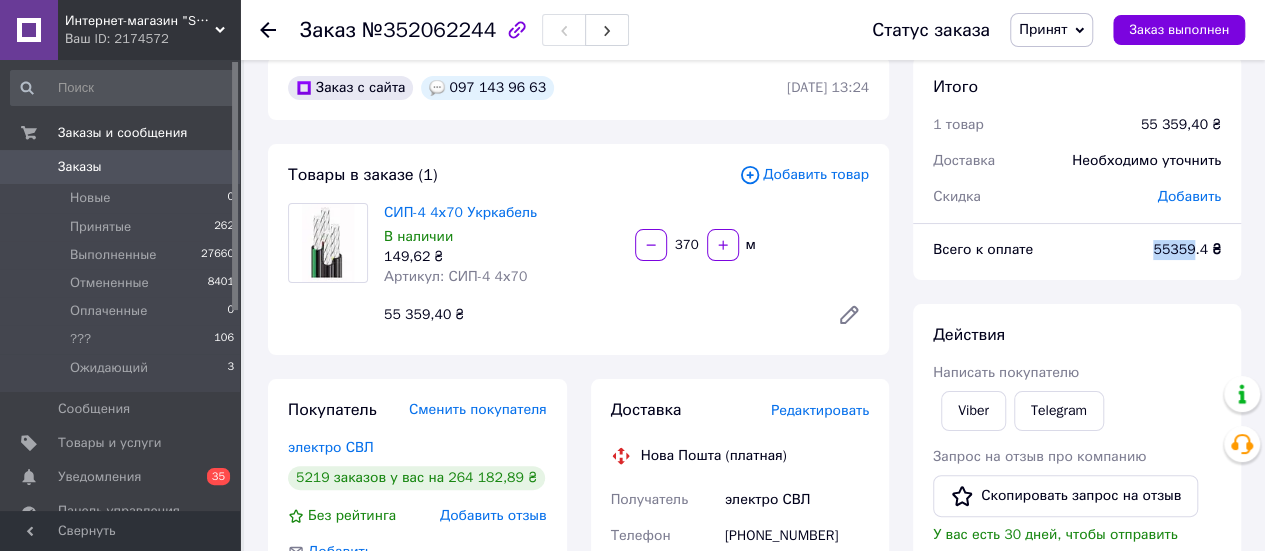 scroll, scrollTop: 0, scrollLeft: 0, axis: both 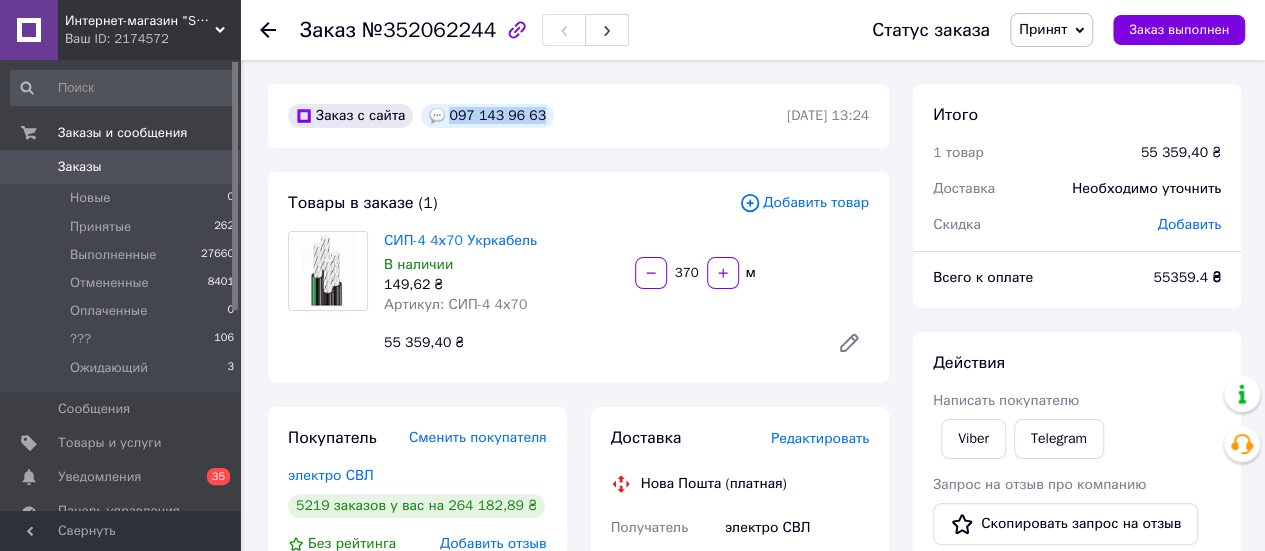 drag, startPoint x: 444, startPoint y: 117, endPoint x: 541, endPoint y: 121, distance: 97.082436 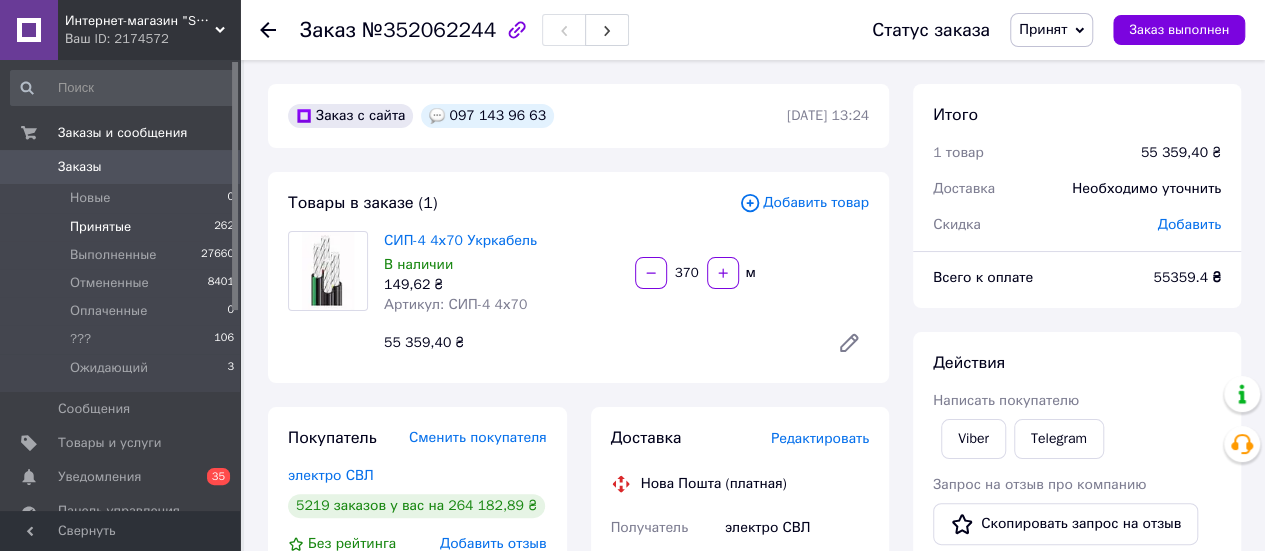 click on "Принятые" at bounding box center (100, 227) 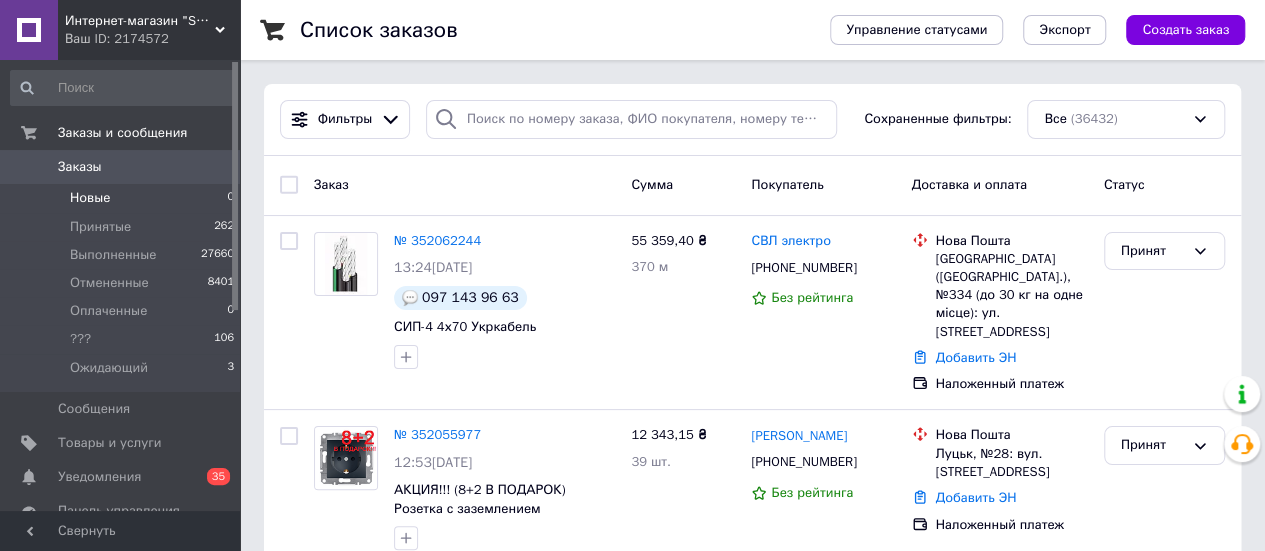 click on "Новые" at bounding box center [90, 198] 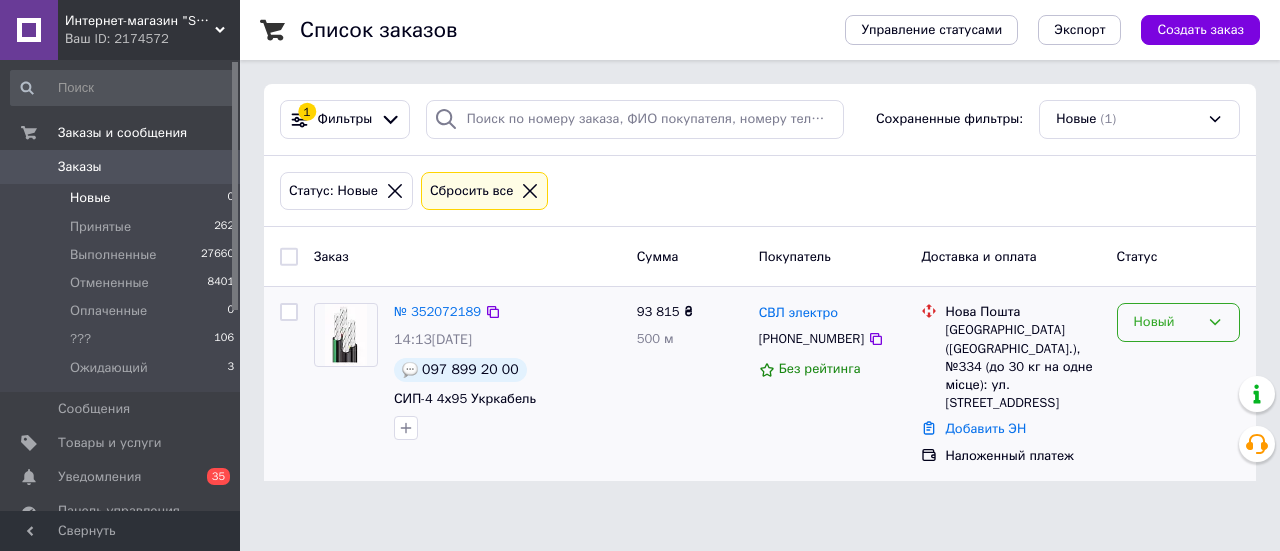 click on "Новый" at bounding box center (1166, 322) 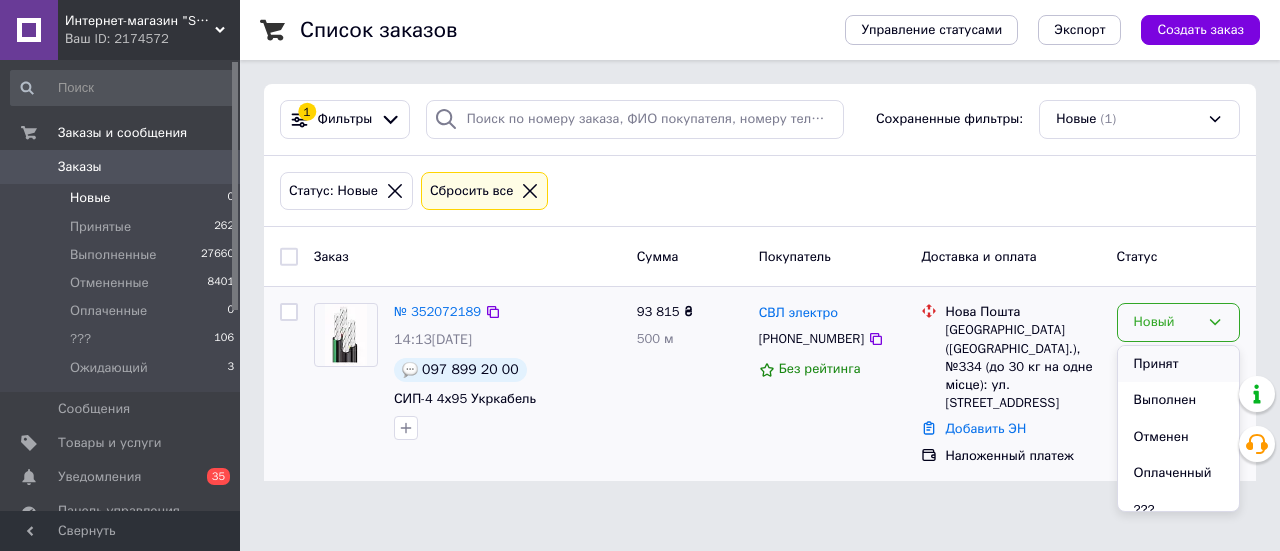 click on "Принят" at bounding box center [1178, 364] 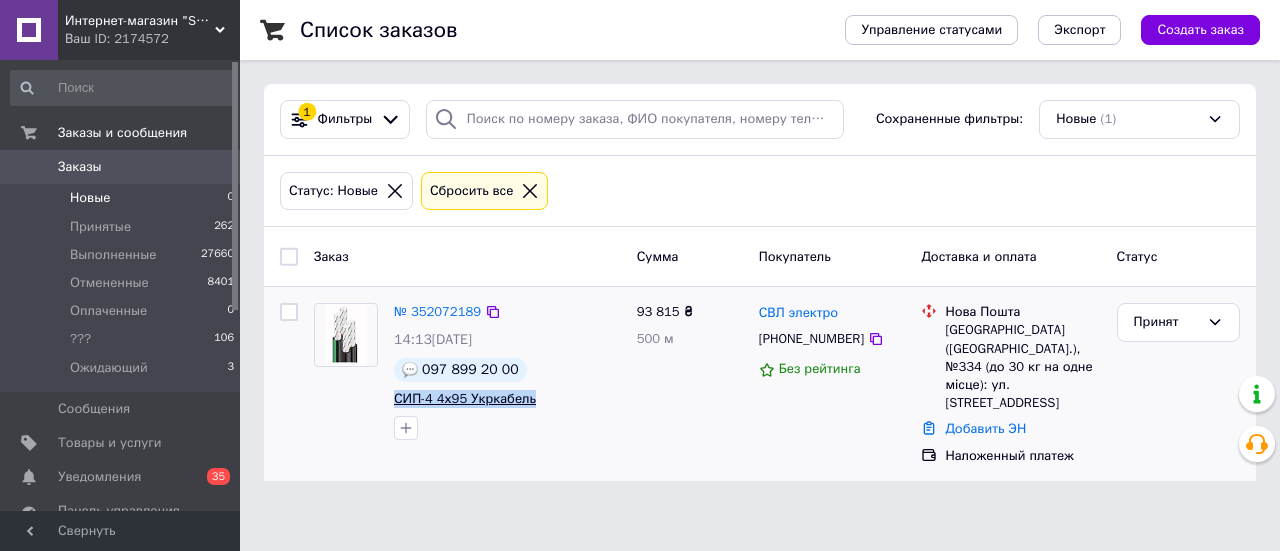drag, startPoint x: 533, startPoint y: 393, endPoint x: 398, endPoint y: 393, distance: 135 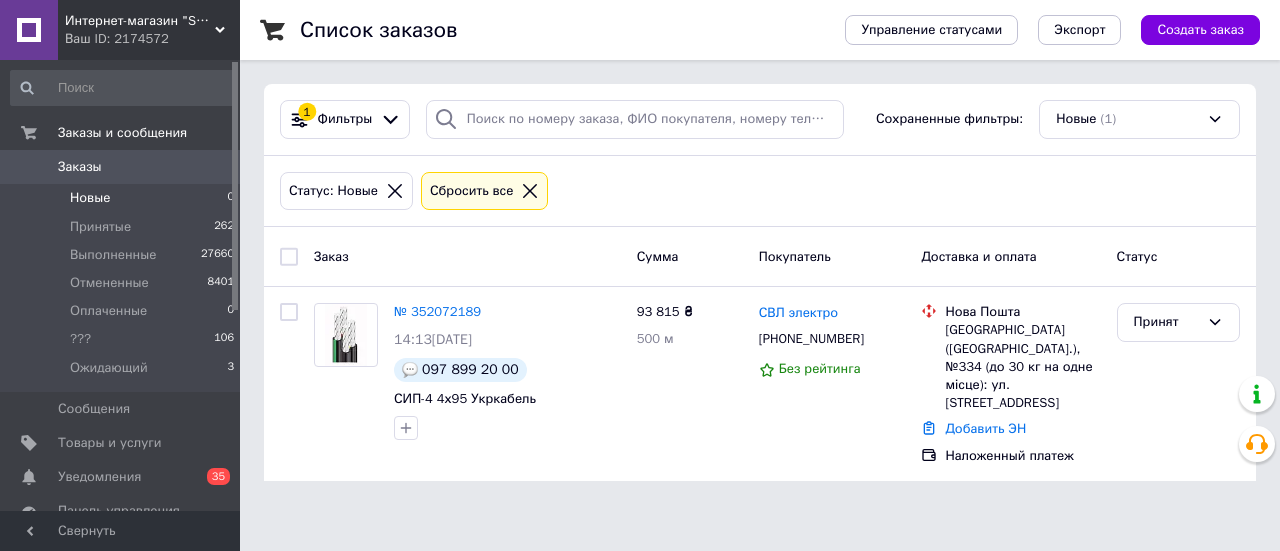click on "Интернет-магазин "SVL электро" Ваш ID: 2174572 Сайт Интернет-магазин "SVL электро" Кабинет покупателя Проверить состояние системы Справка Выйти Заказы и сообщения Заказы 0 Новые 0 Принятые 262 Выполненные 27660 Отмененные 8401 Оплаченные 0 ??? 106 Ожидающий 3 Сообщения 0 Товары и услуги Уведомления 0 35 Панель управления Отзывы Клиенты Аналитика Инструменты вебмастера и SEO Управление сайтом Кошелек компании Маркет Настройки Тарифы и счета Prom сайт 20 000 Свернуть
Список заказов Управление статусами Экспорт 1 Новые" at bounding box center (640, 252) 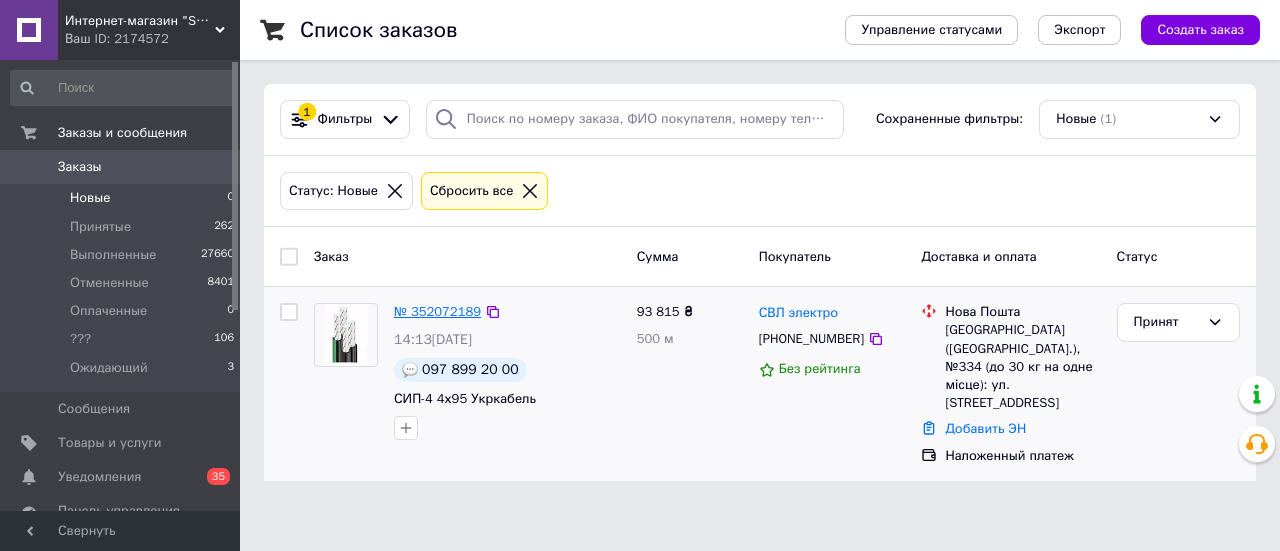 click on "№ 352072189" at bounding box center (437, 311) 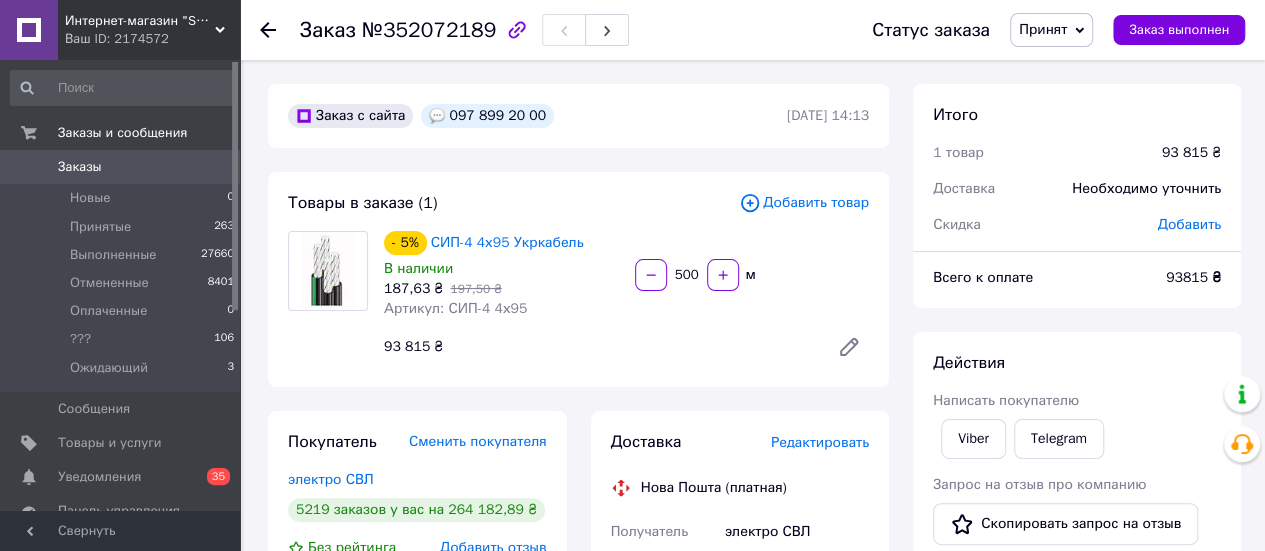 click on "500" at bounding box center (687, 275) 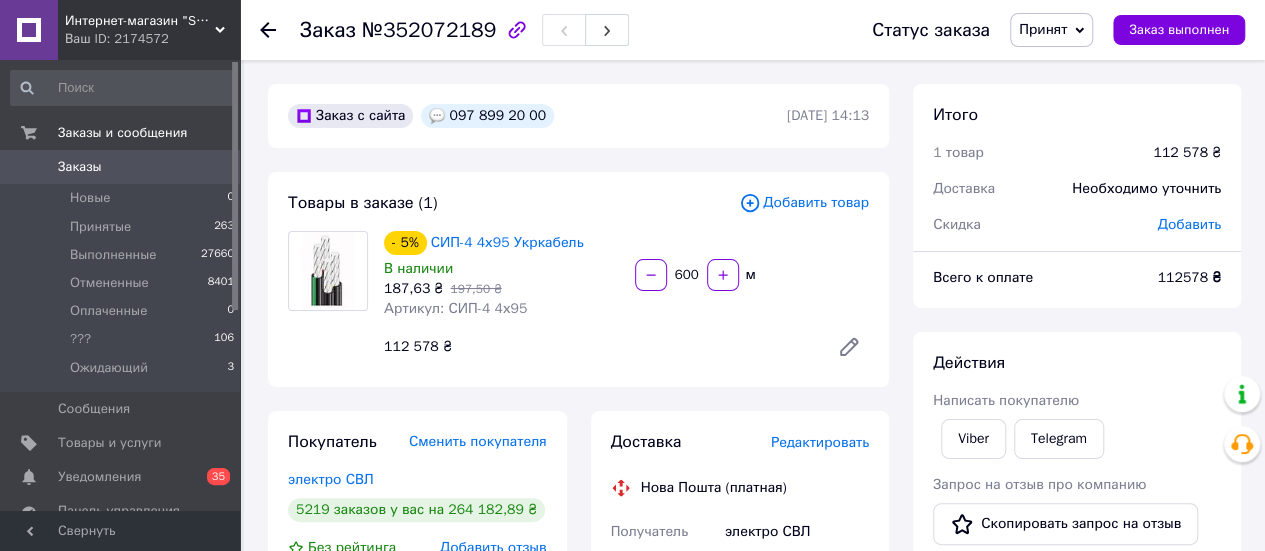 click on "600" at bounding box center (687, 275) 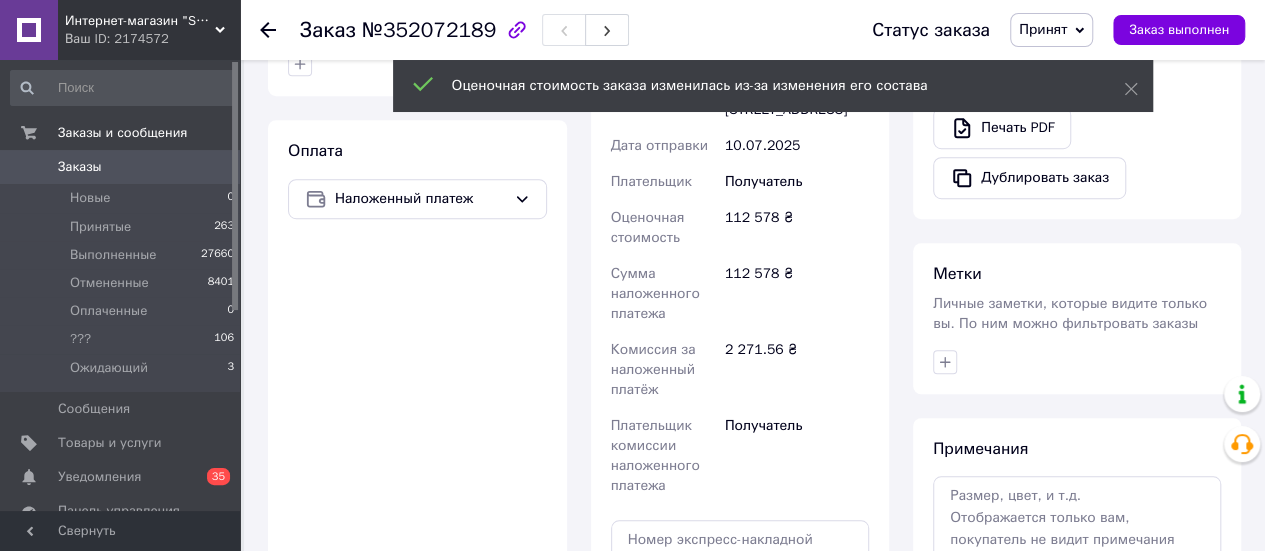 scroll, scrollTop: 600, scrollLeft: 0, axis: vertical 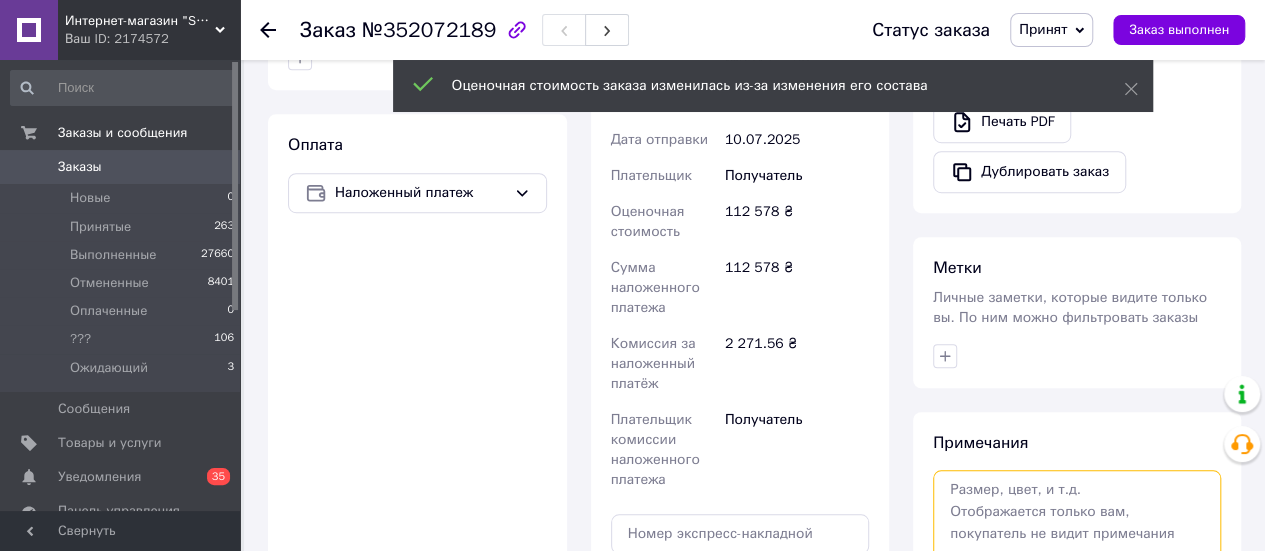 click on "Примечания Осталось 300 символов Очистить Сохранить" at bounding box center [1077, 544] 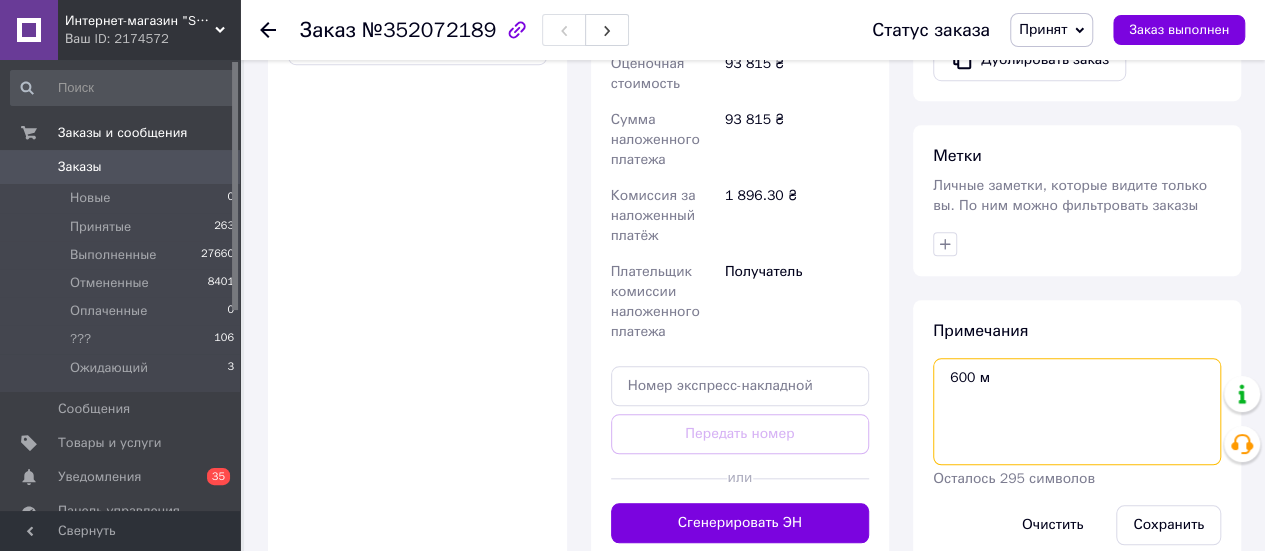 scroll, scrollTop: 1000, scrollLeft: 0, axis: vertical 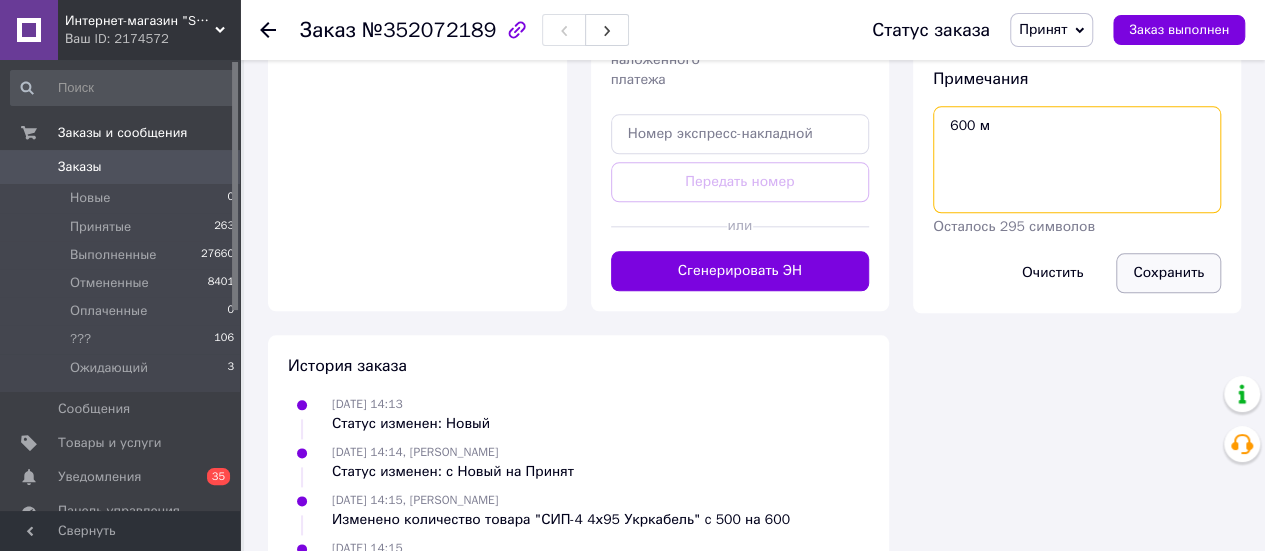 type on "600 м" 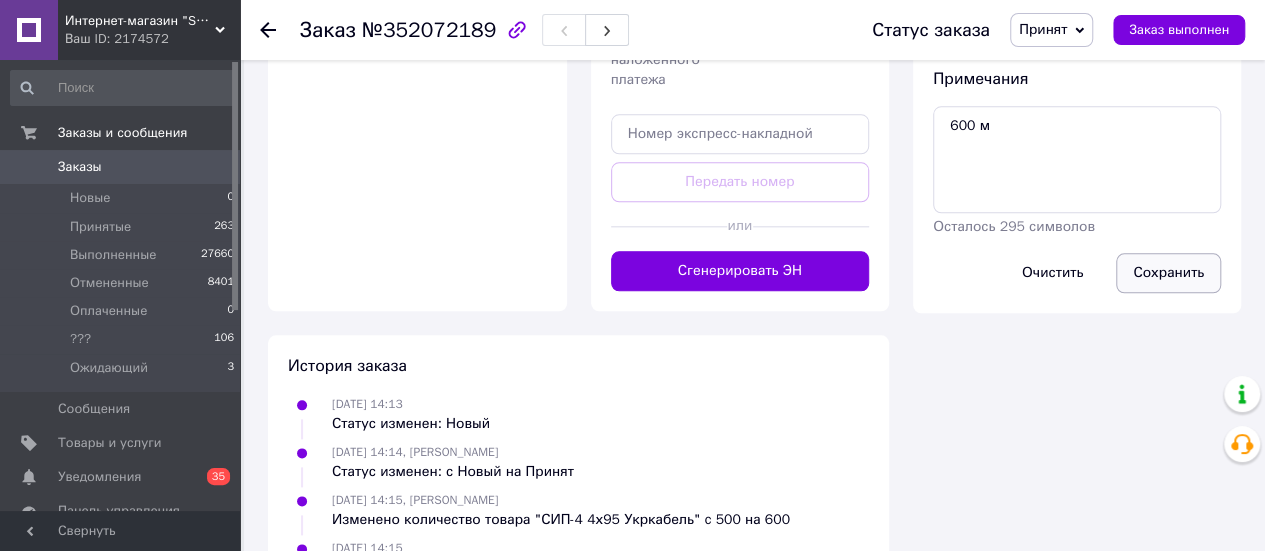 click on "Сохранить" at bounding box center (1168, 273) 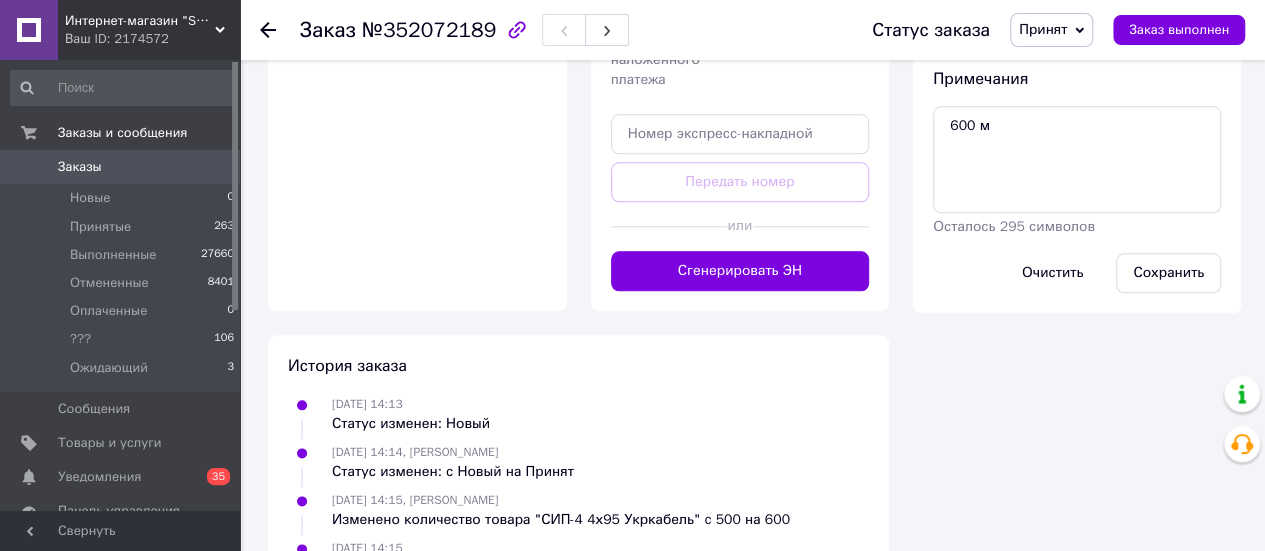 click on "[DATE] 14:15 Изменены данные доставки: Сумма наложенного платежа с Не выбрано на 112578.0 , Плательщик наложенного платежа с Не выбрано на Получатель" at bounding box center [600, 568] 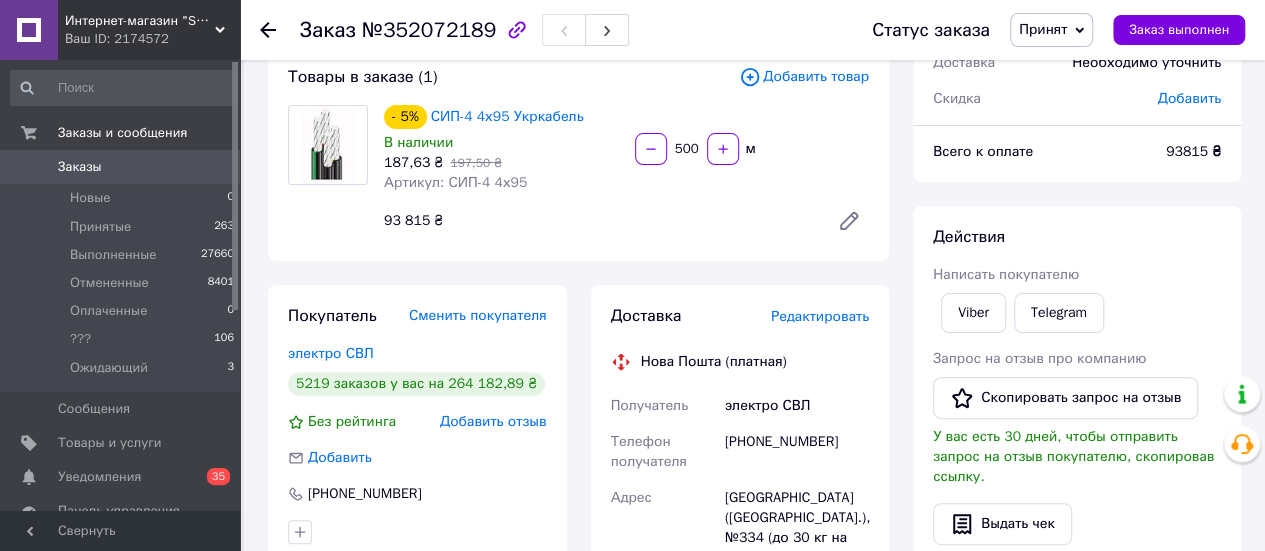 scroll, scrollTop: 0, scrollLeft: 0, axis: both 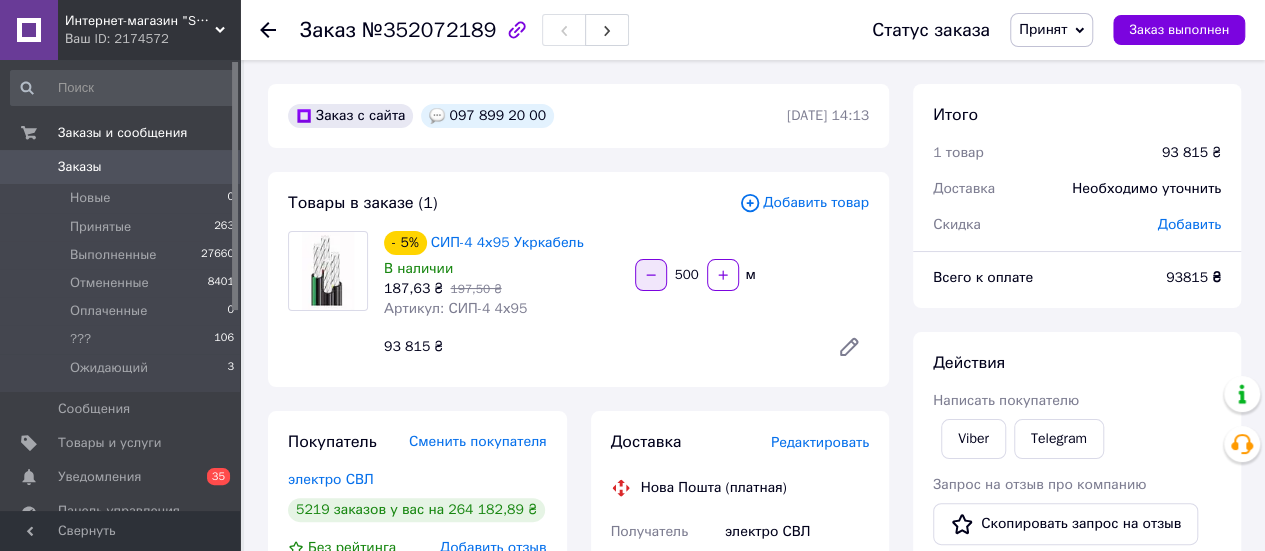 click 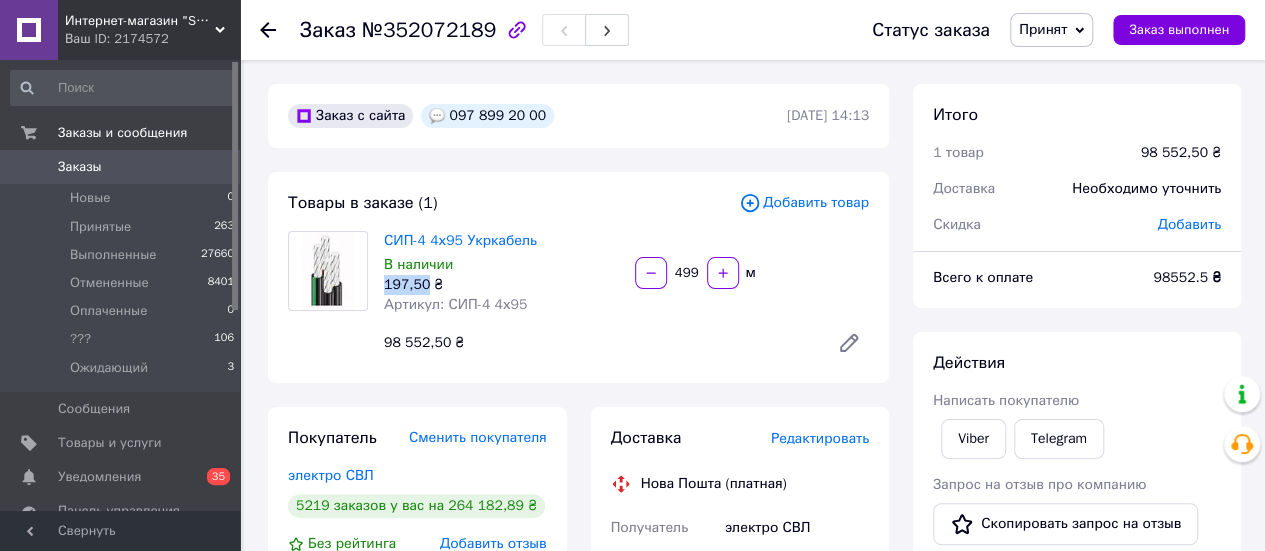 drag, startPoint x: 422, startPoint y: 288, endPoint x: 385, endPoint y: 287, distance: 37.01351 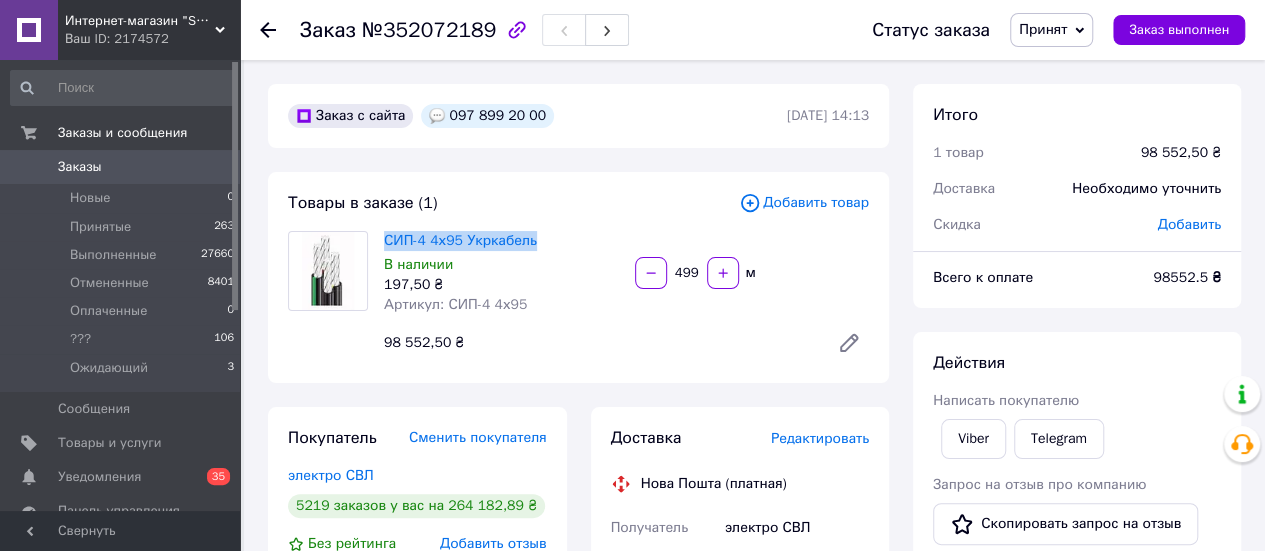 drag, startPoint x: 536, startPoint y: 237, endPoint x: 378, endPoint y: 237, distance: 158 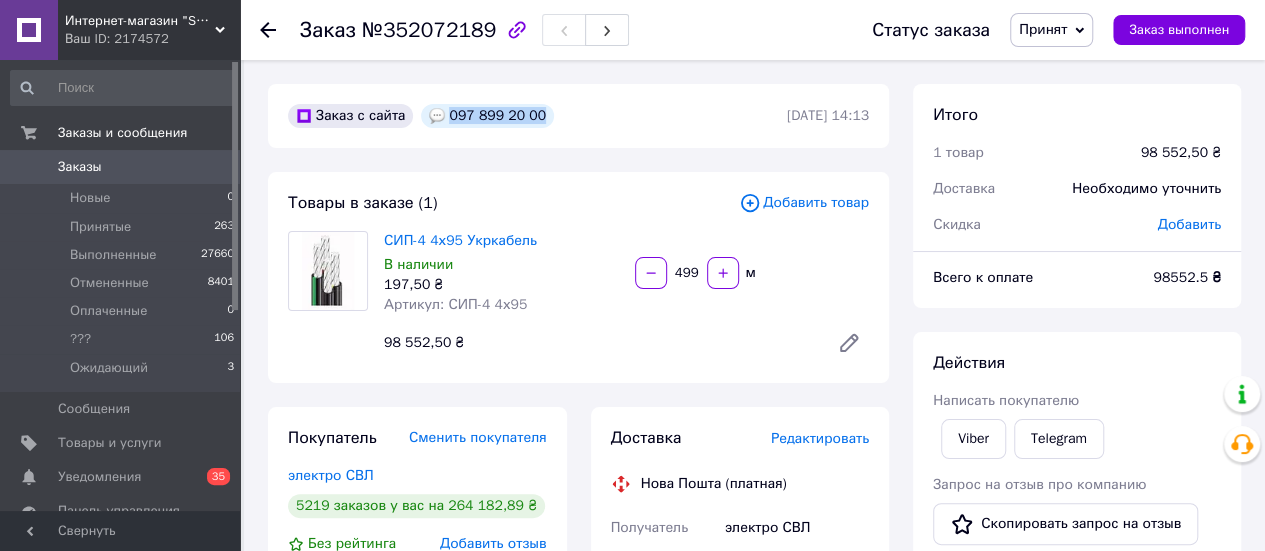 drag, startPoint x: 445, startPoint y: 115, endPoint x: 560, endPoint y: 115, distance: 115 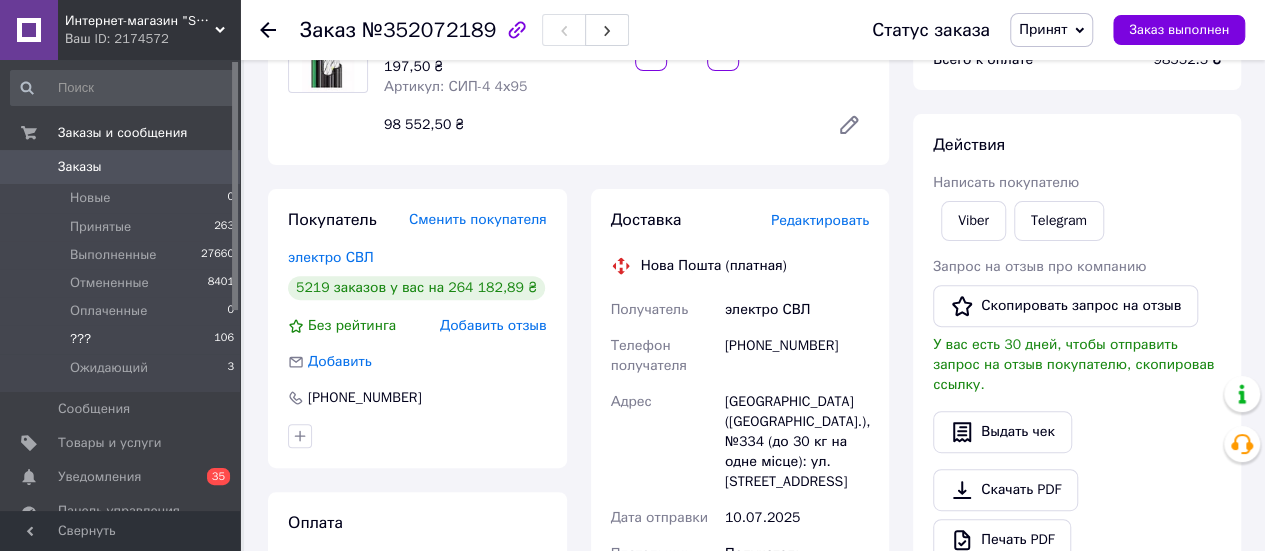 scroll, scrollTop: 0, scrollLeft: 0, axis: both 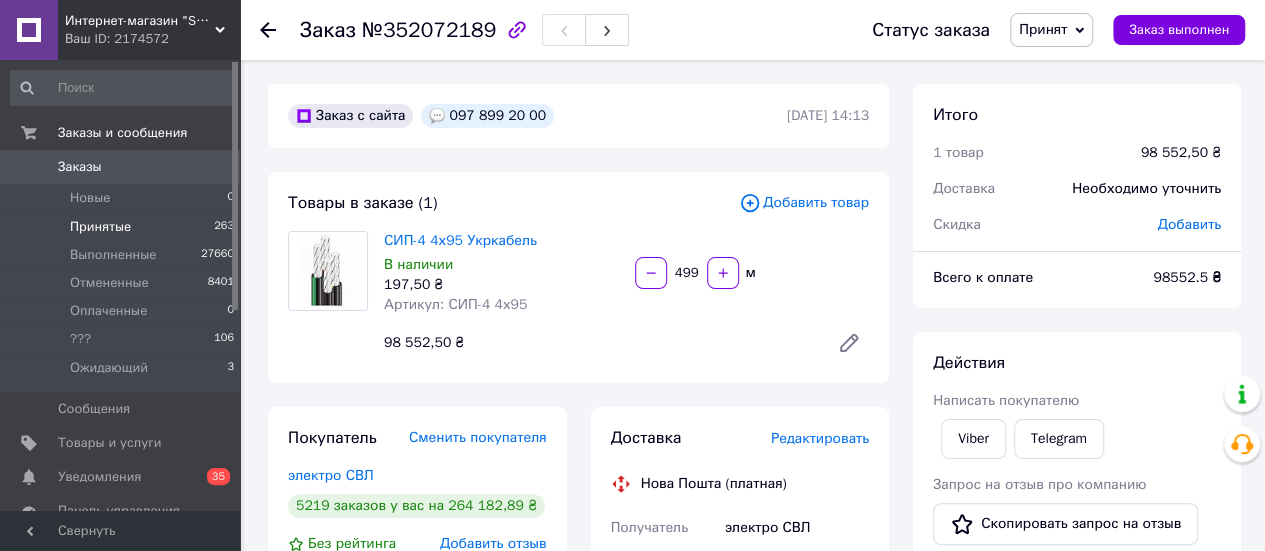 click on "Принятые" at bounding box center (100, 227) 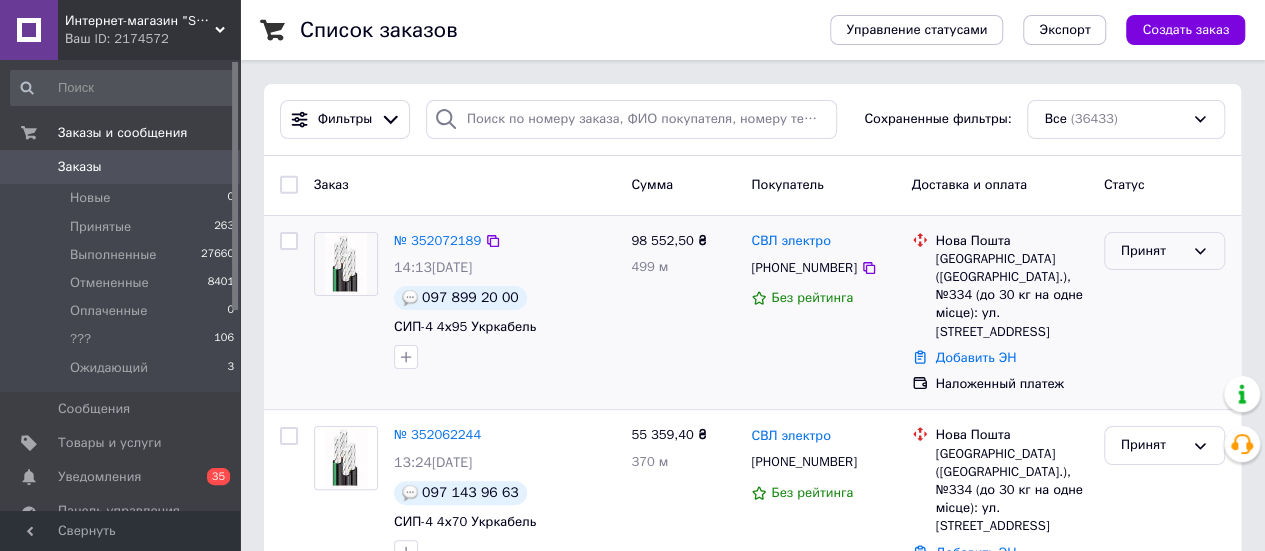 click on "Принят" at bounding box center [1152, 251] 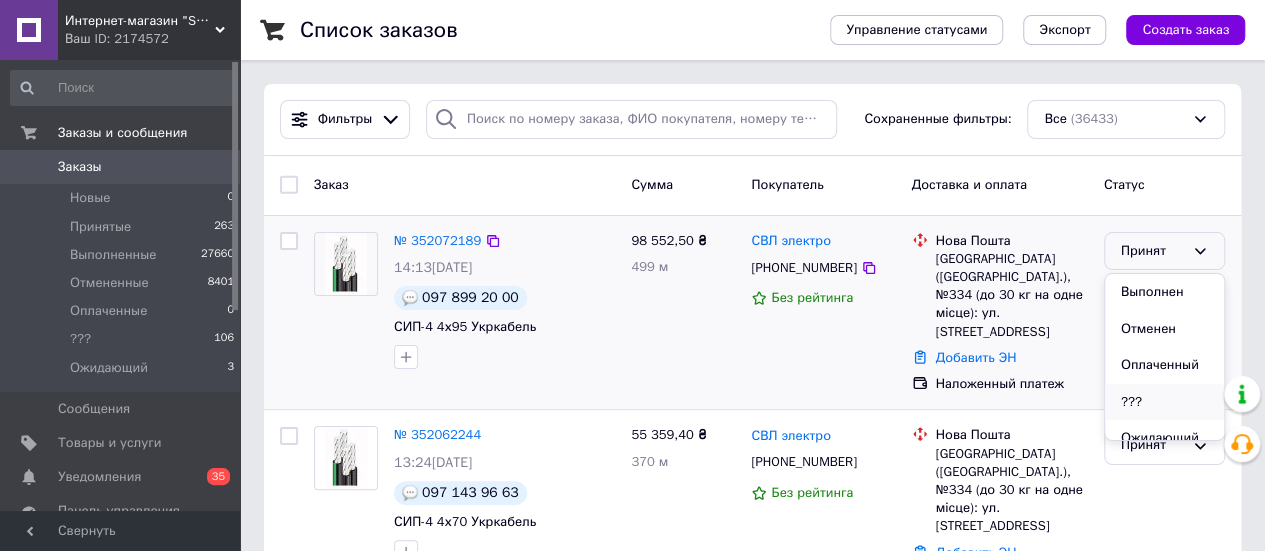 click on "???" at bounding box center (1164, 402) 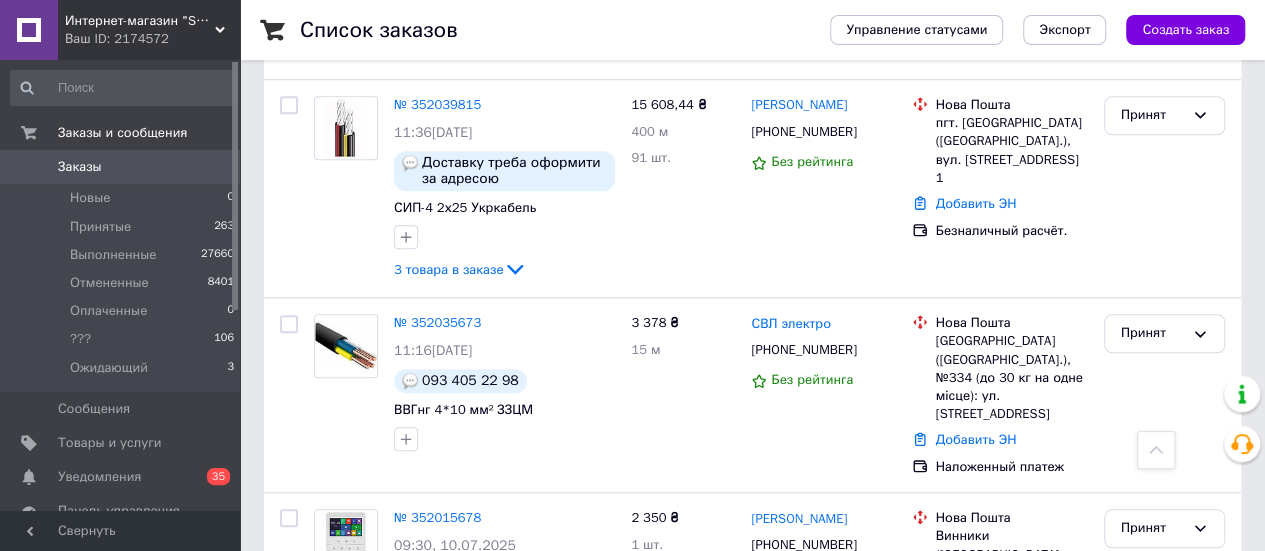 scroll, scrollTop: 900, scrollLeft: 0, axis: vertical 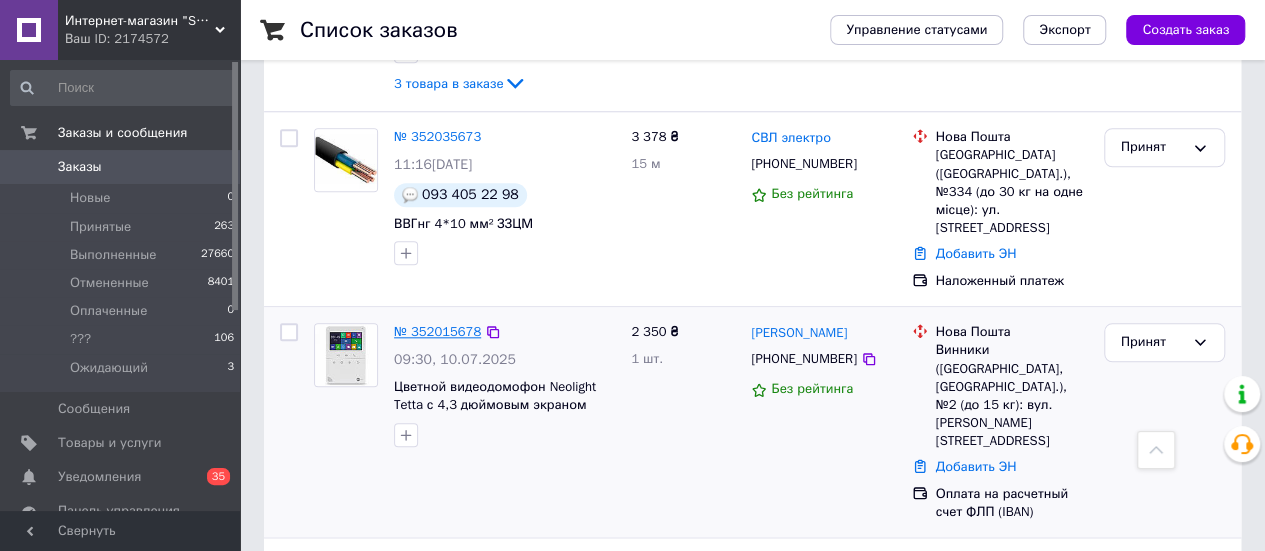click on "№ 352015678" at bounding box center [437, 331] 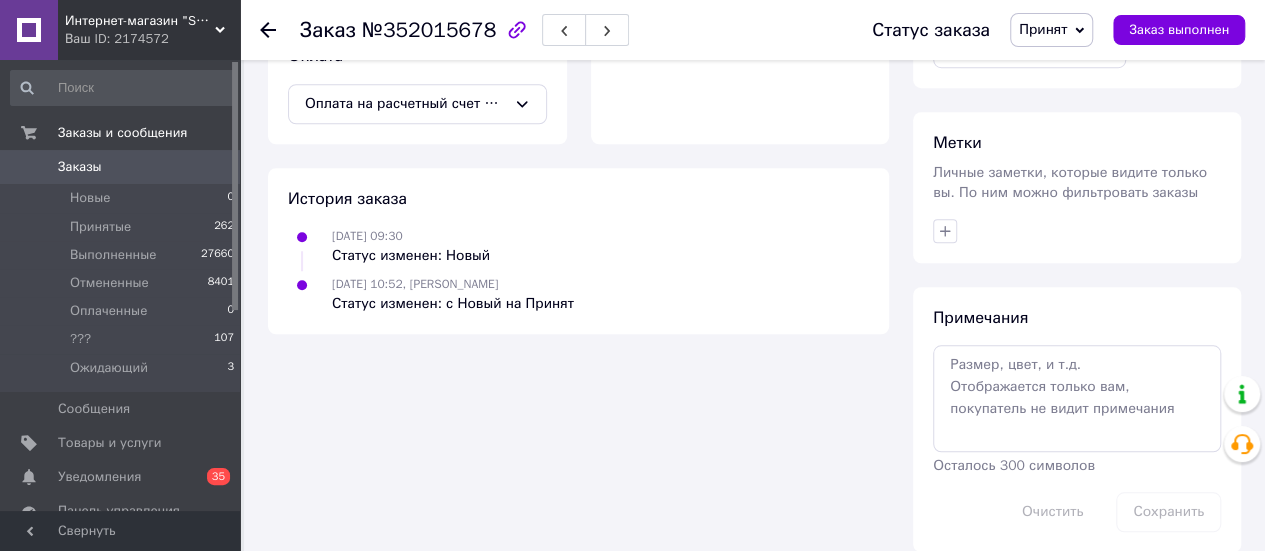click on "Принят" at bounding box center (1051, 30) 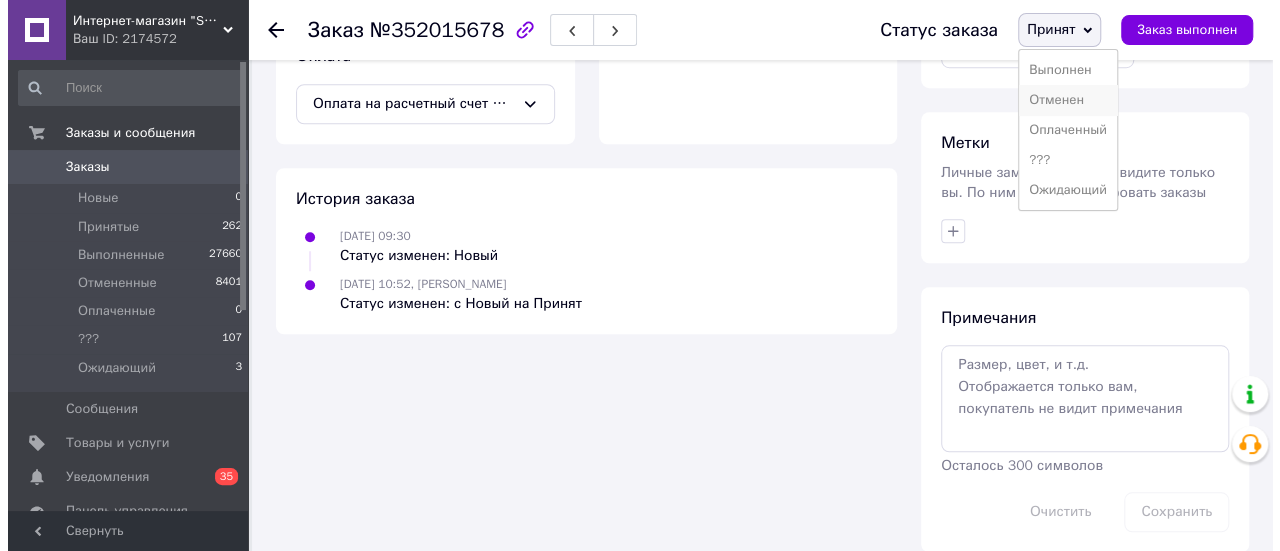 scroll, scrollTop: 761, scrollLeft: 0, axis: vertical 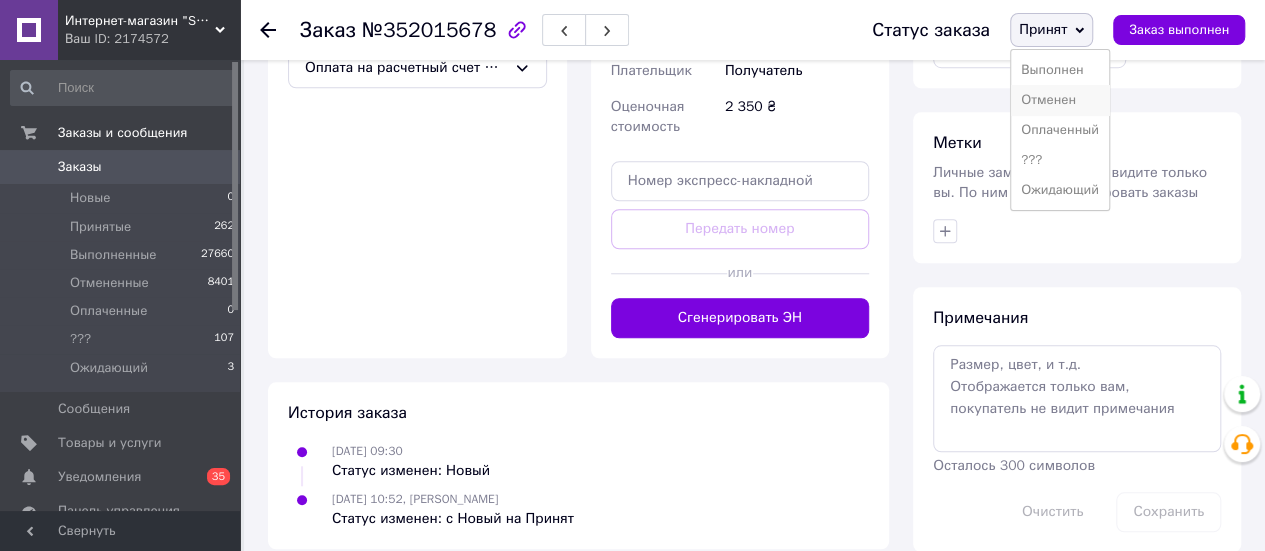 click on "Отменен" at bounding box center (1060, 100) 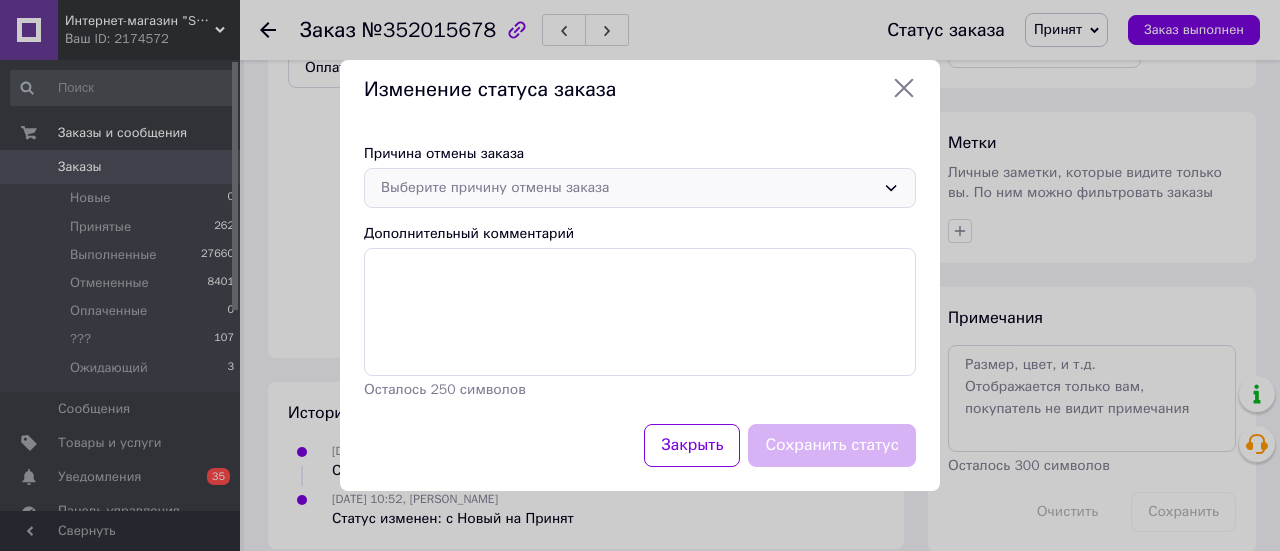 click on "Выберите причину отмены заказа" at bounding box center [628, 188] 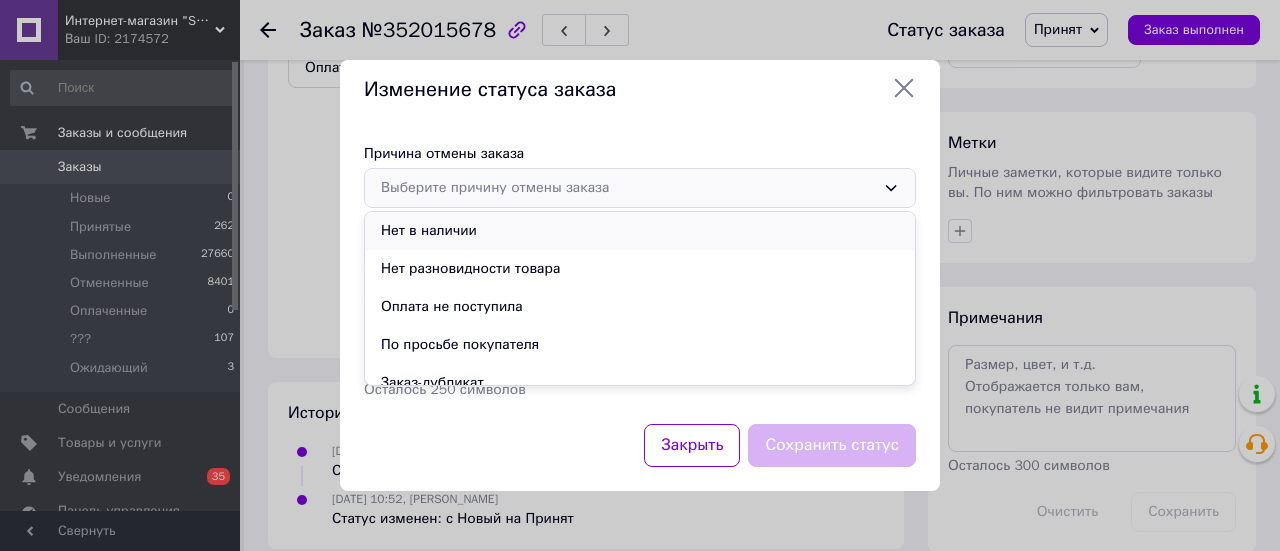 click on "Нет в наличии" at bounding box center (640, 231) 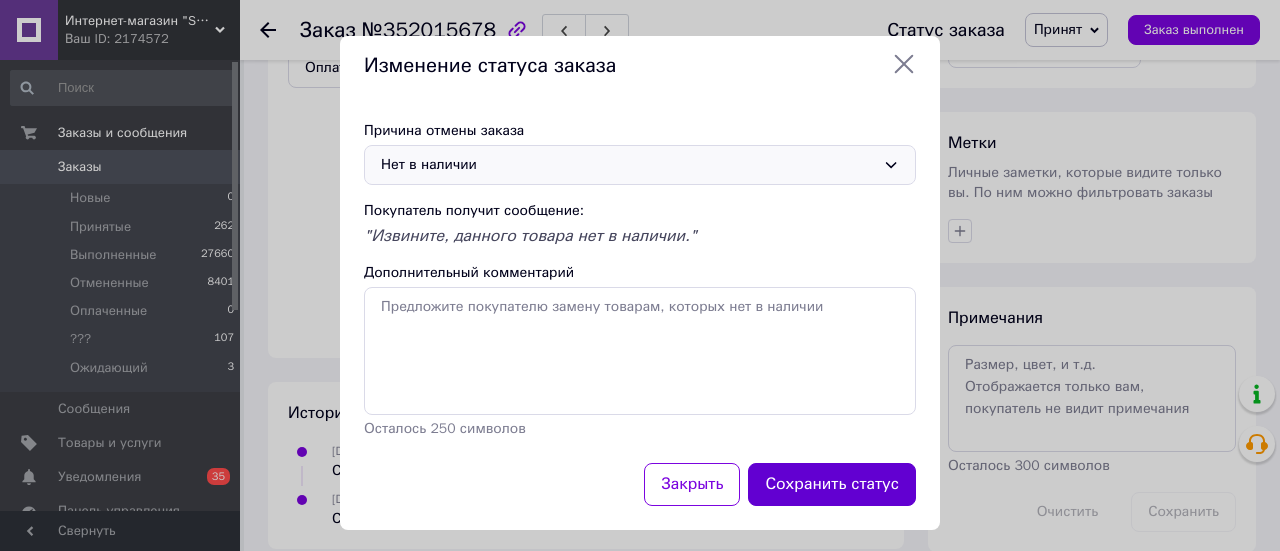 click on "Сохранить статус" at bounding box center (832, 484) 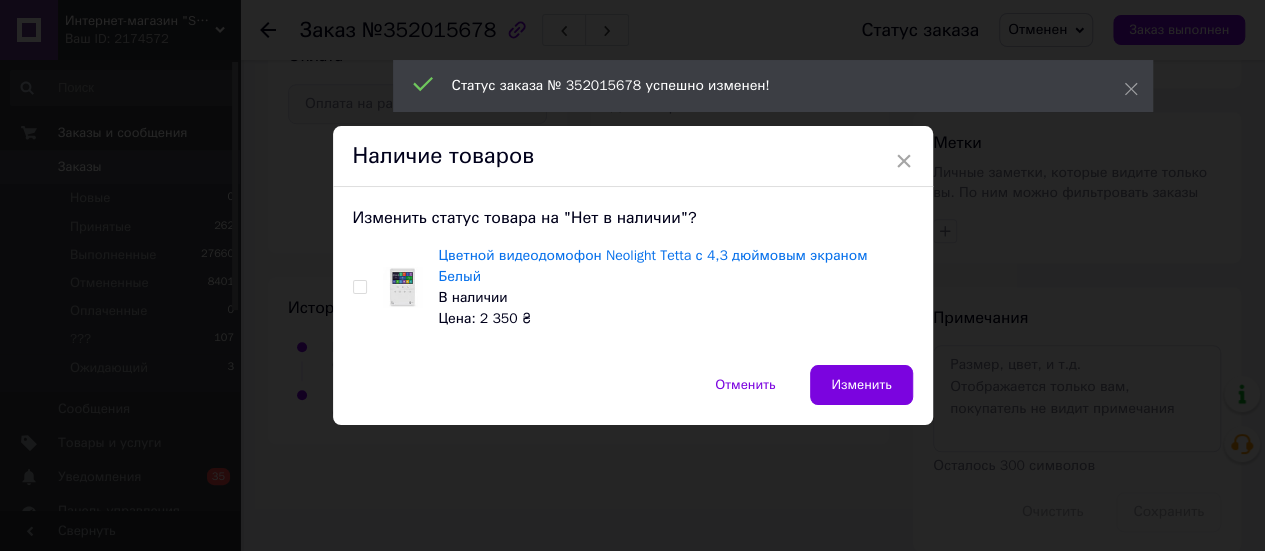 scroll, scrollTop: 721, scrollLeft: 0, axis: vertical 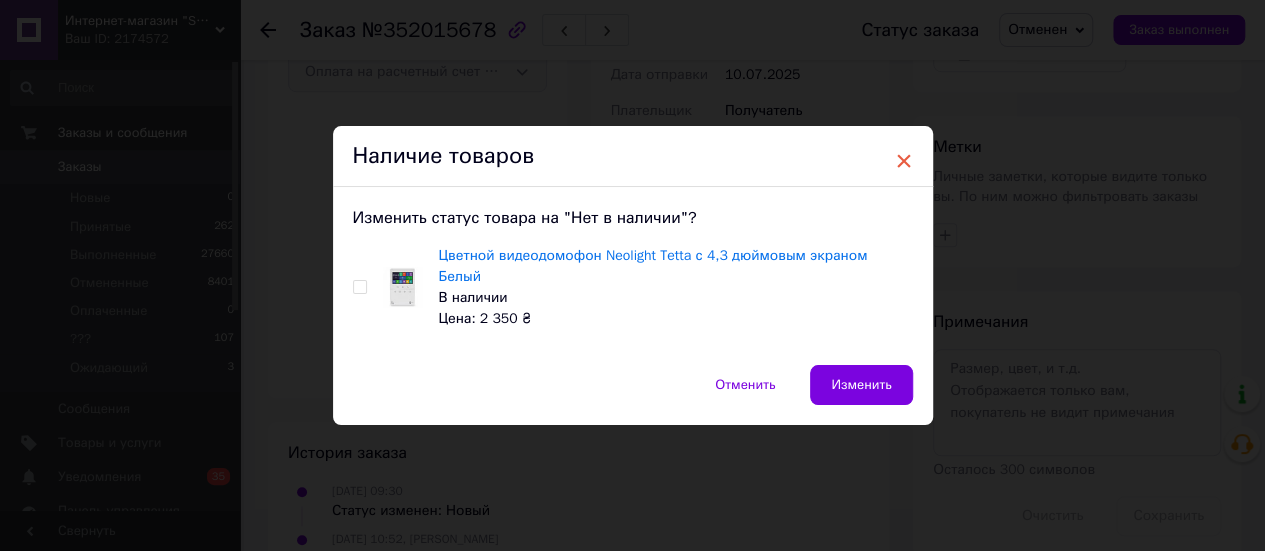 click on "×" at bounding box center (904, 161) 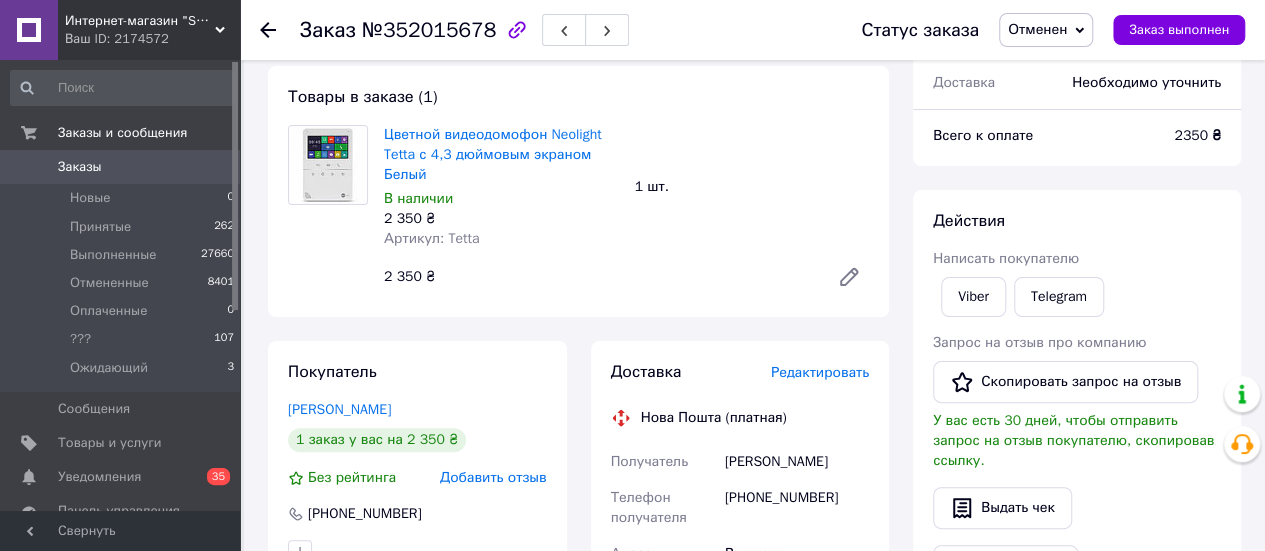 scroll, scrollTop: 0, scrollLeft: 0, axis: both 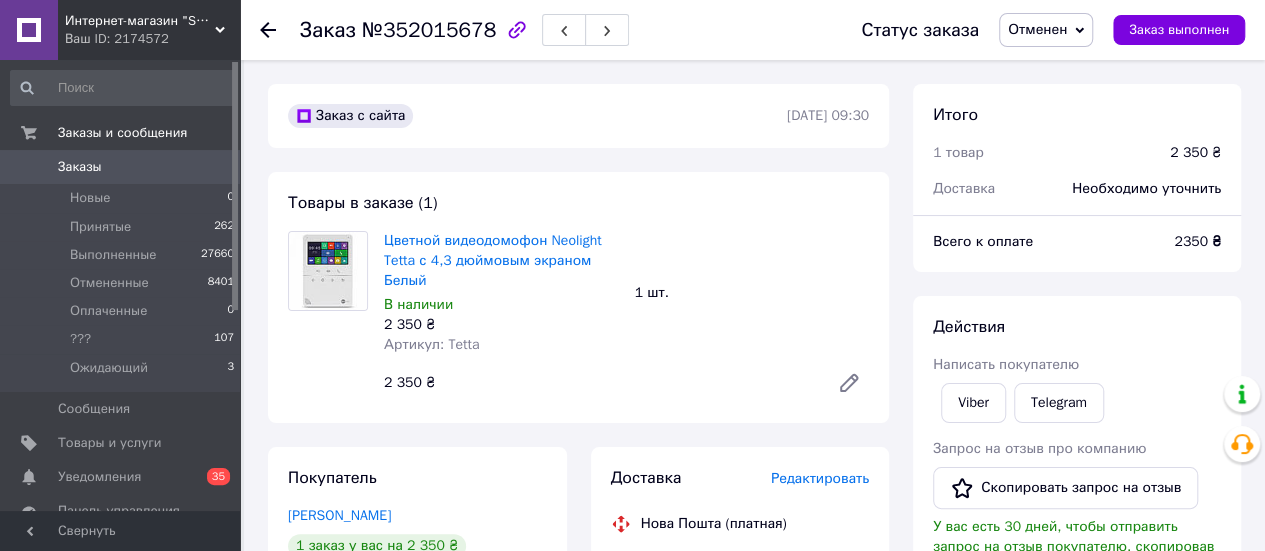 click on "Интернет-магазин "SVL электро"" at bounding box center (140, 21) 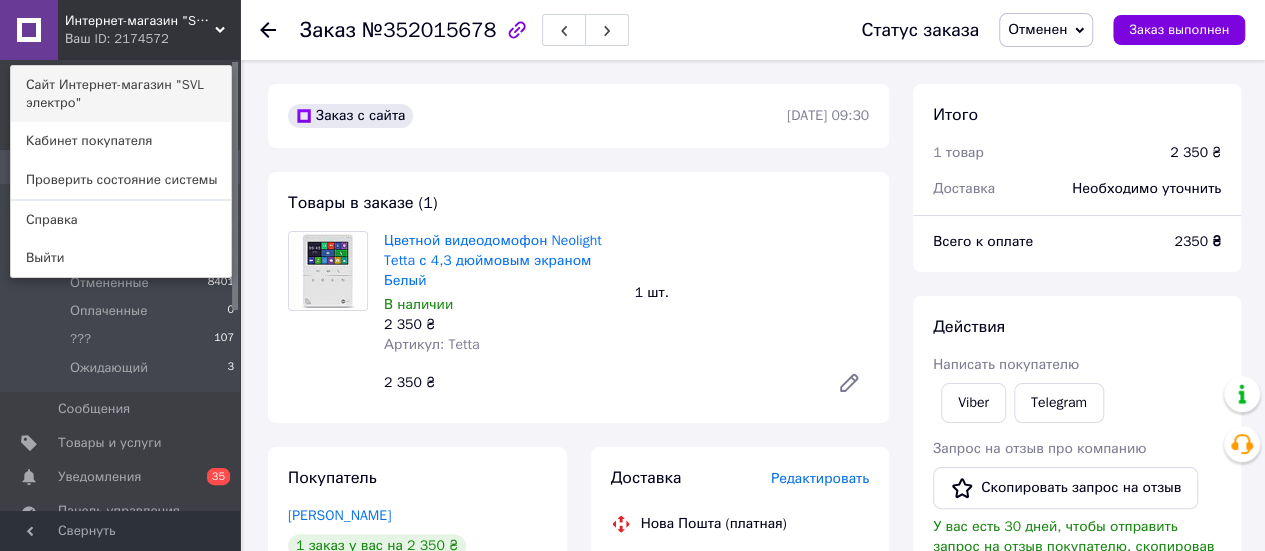 click on "Сайт Интернет-магазин "SVL электро"" at bounding box center (121, 94) 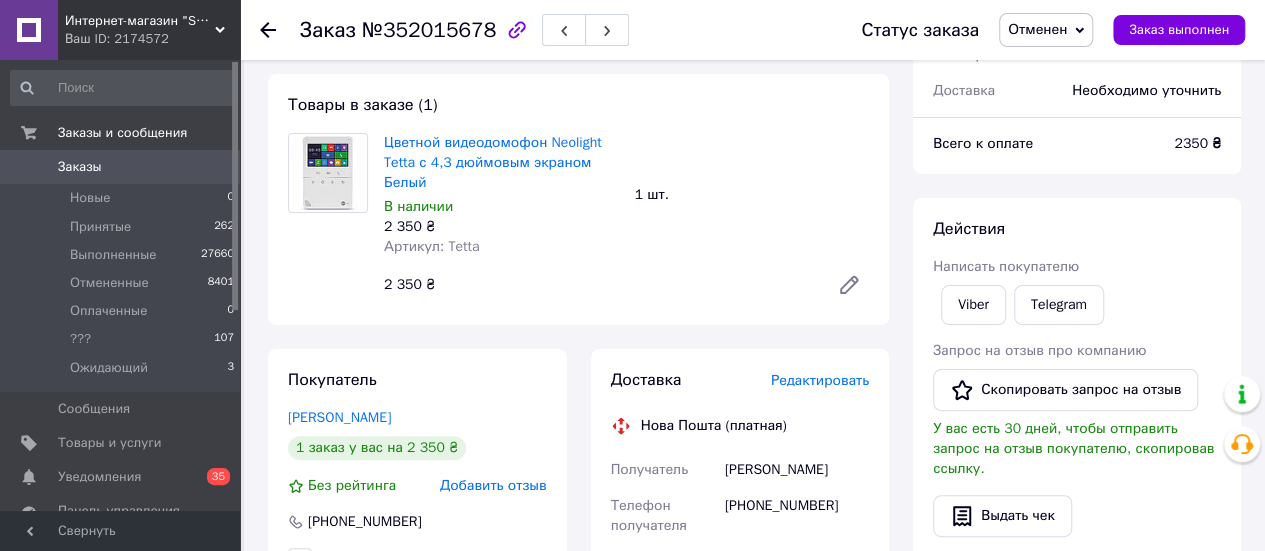 scroll, scrollTop: 300, scrollLeft: 0, axis: vertical 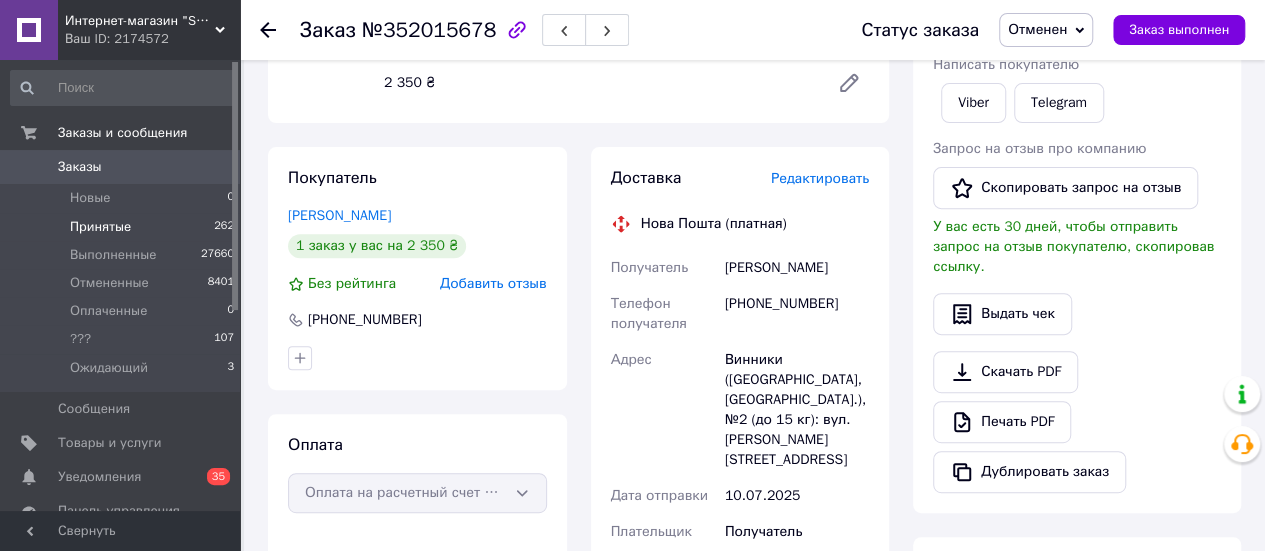 click on "Принятые" at bounding box center (100, 227) 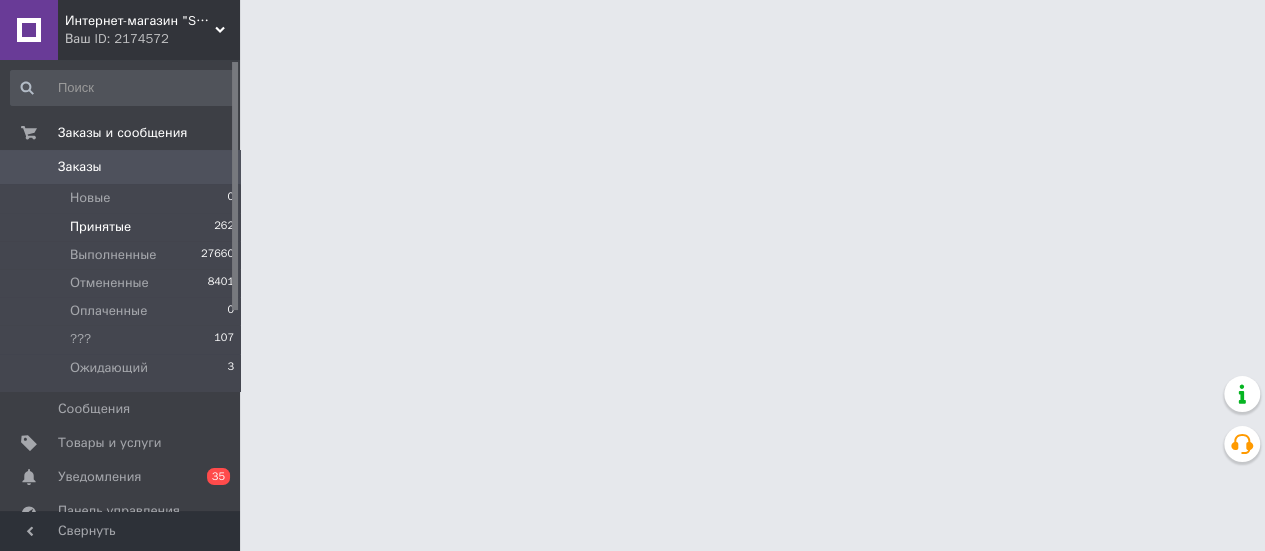 scroll, scrollTop: 0, scrollLeft: 0, axis: both 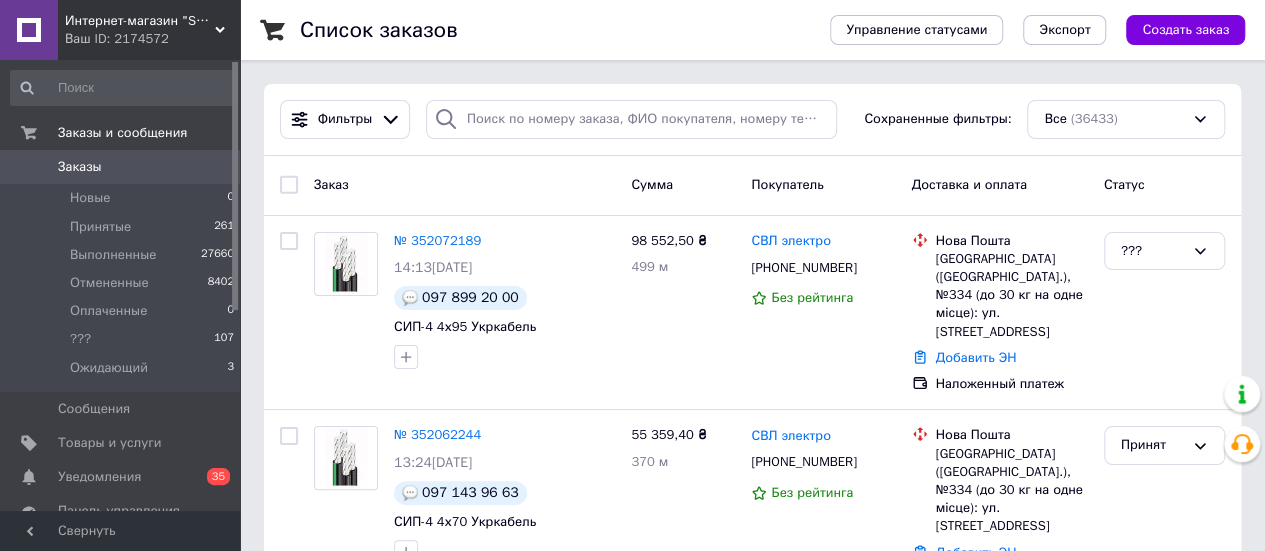 click on "Заказы" at bounding box center [80, 167] 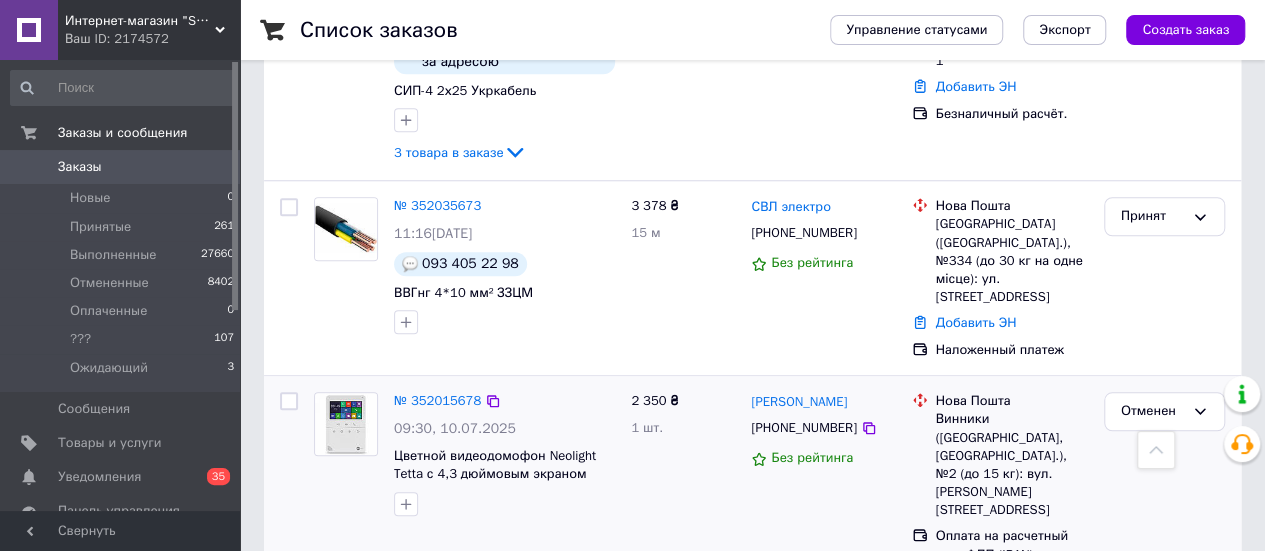 scroll, scrollTop: 900, scrollLeft: 0, axis: vertical 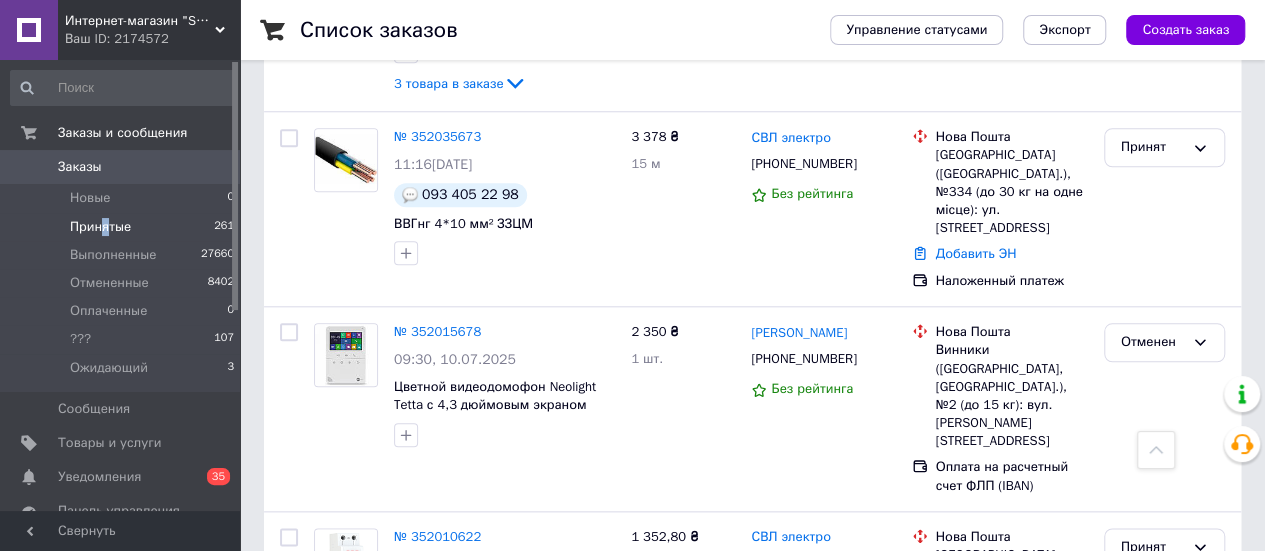 drag, startPoint x: 104, startPoint y: 227, endPoint x: 116, endPoint y: 230, distance: 12.369317 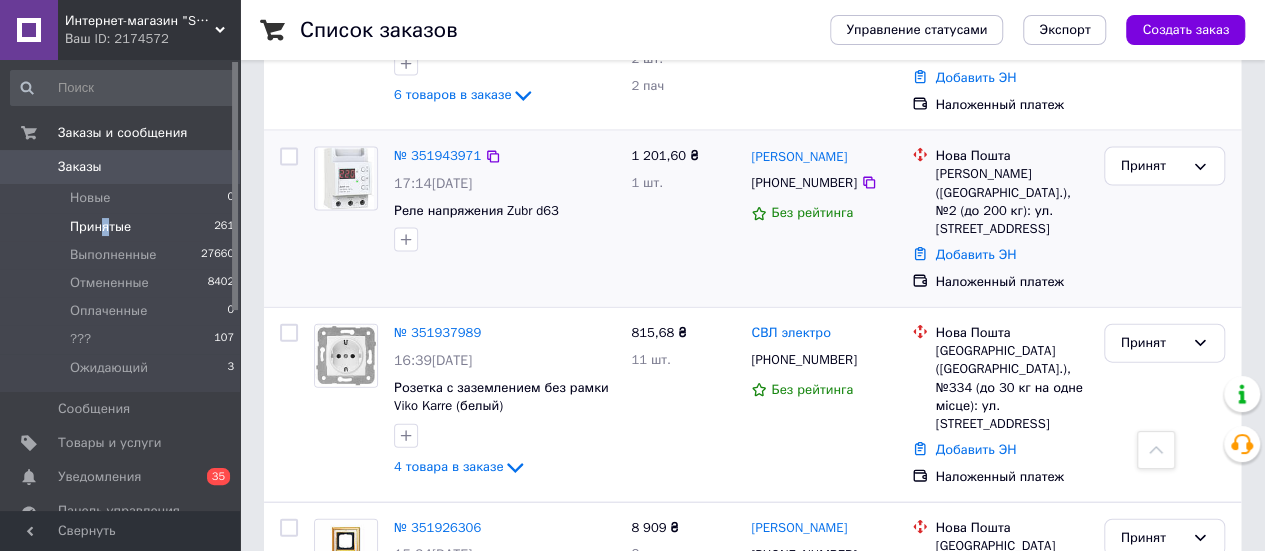 scroll, scrollTop: 2100, scrollLeft: 0, axis: vertical 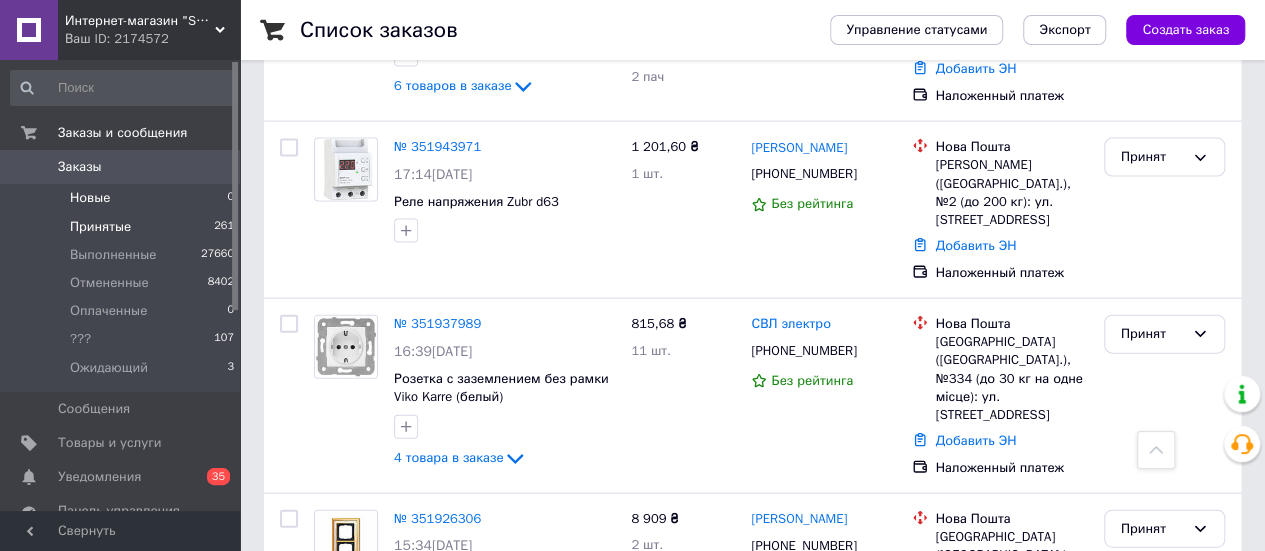 click on "Новые" at bounding box center [90, 198] 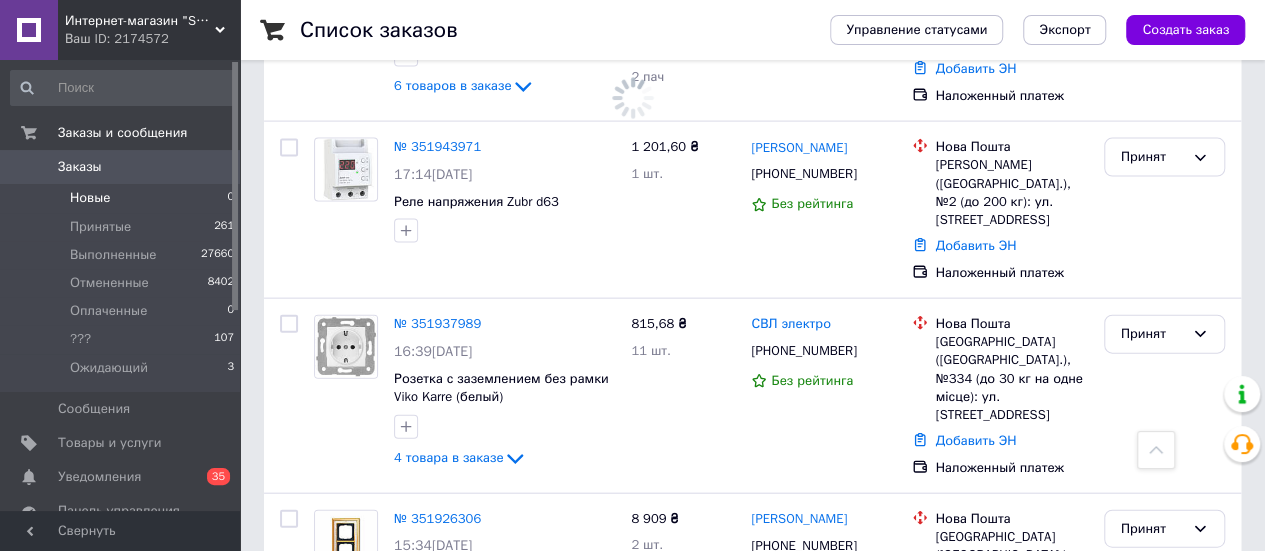 scroll, scrollTop: 0, scrollLeft: 0, axis: both 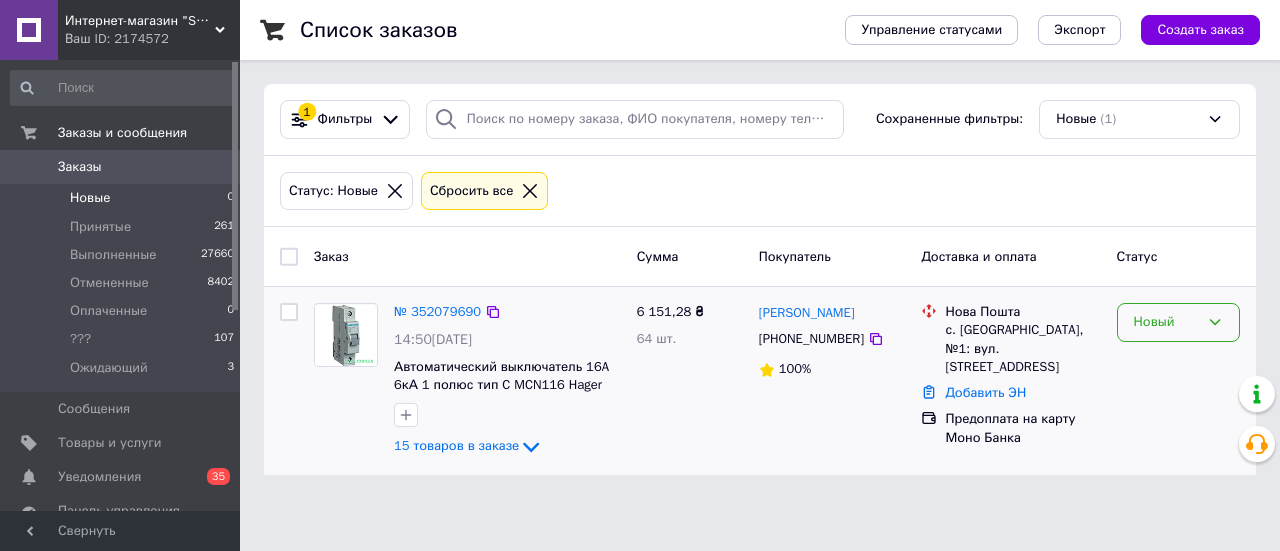 click on "Новый" at bounding box center [1166, 322] 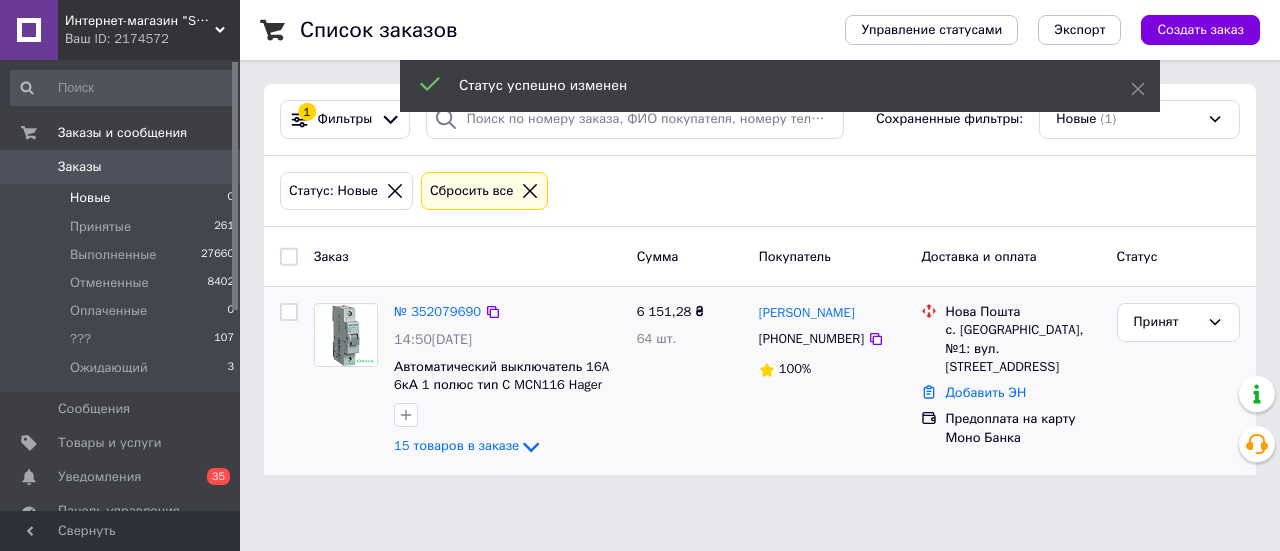 click at bounding box center (289, 312) 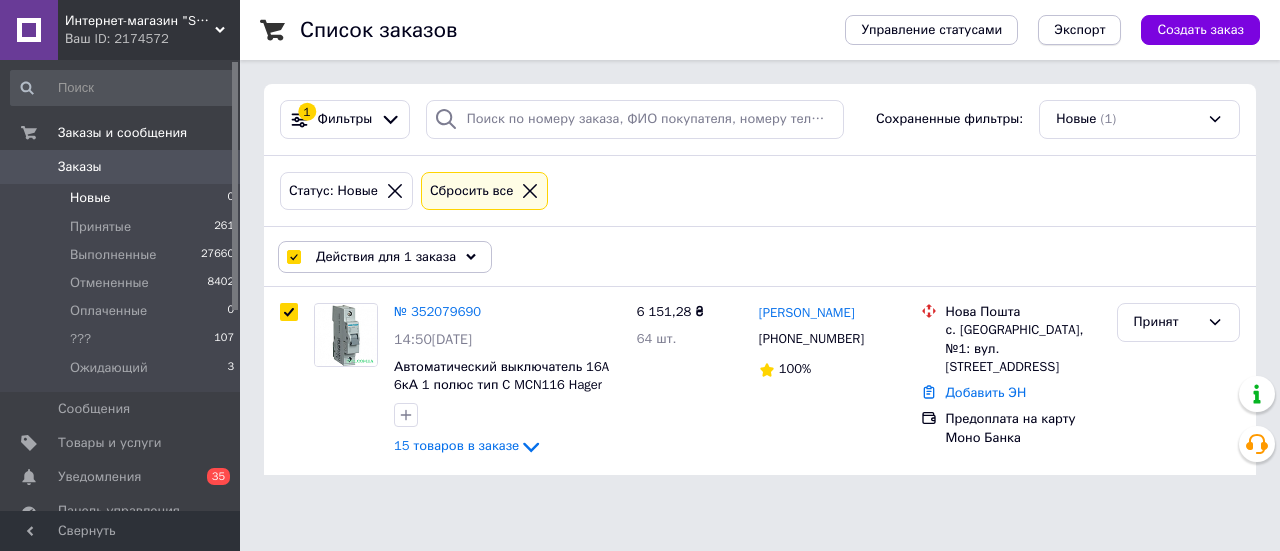 click on "Экспорт" at bounding box center (1079, 30) 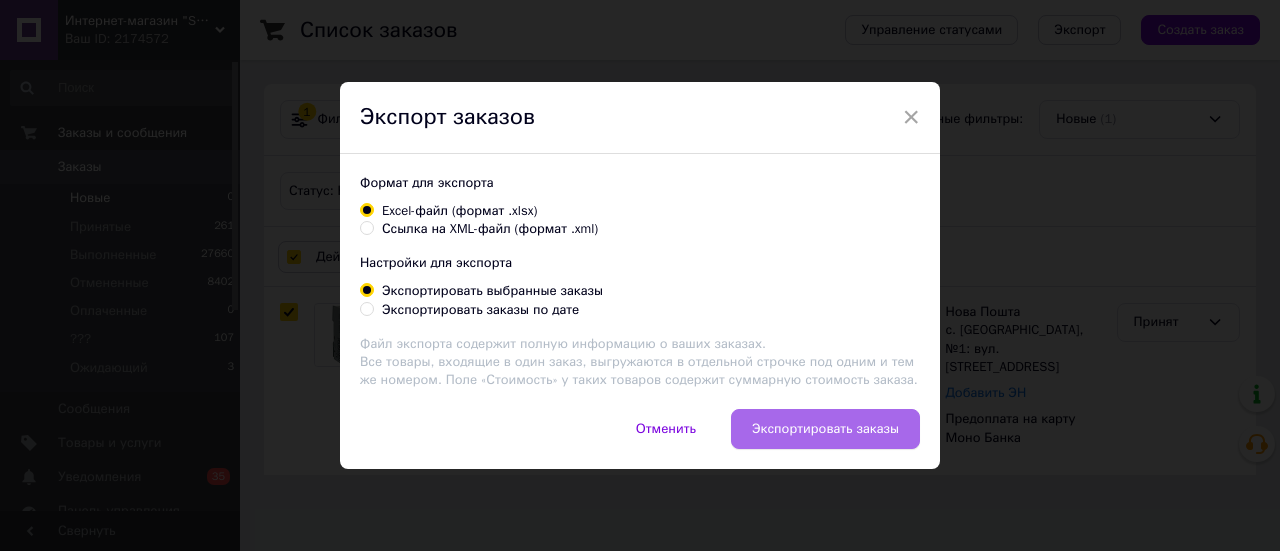 click on "Экспортировать заказы" at bounding box center [825, 429] 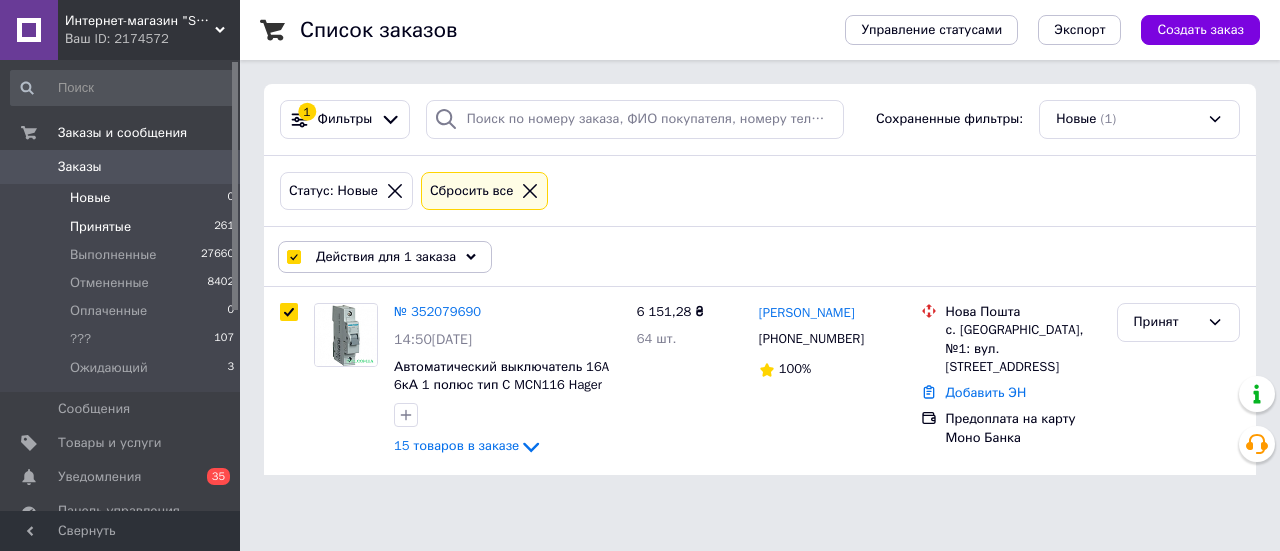 click on "Принятые 261" at bounding box center [123, 227] 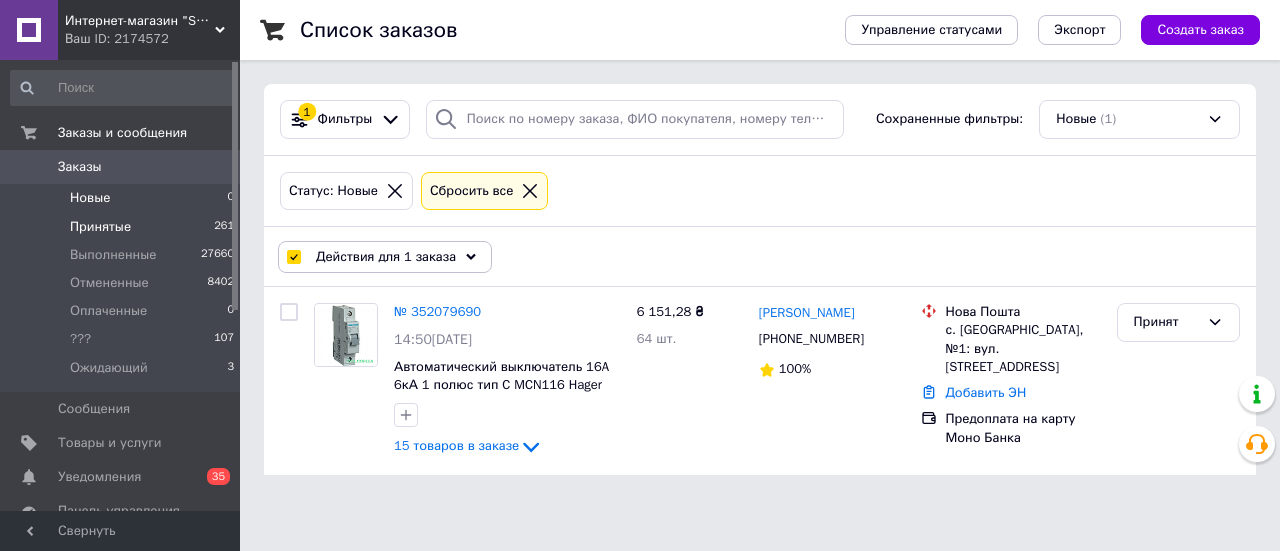 checkbox on "false" 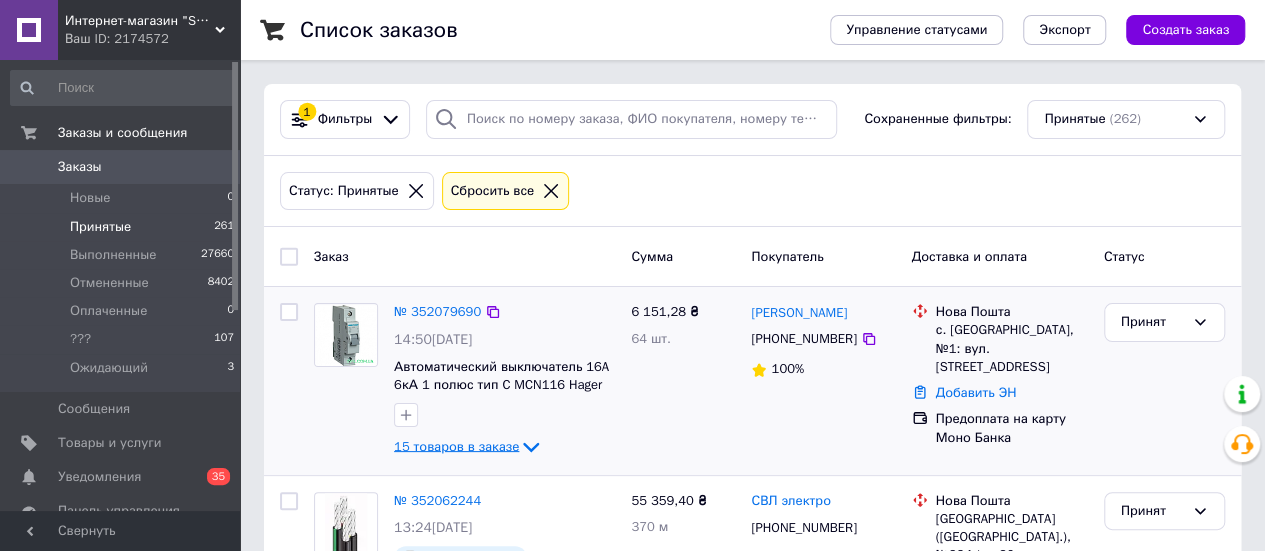 click on "15 товаров в заказе" at bounding box center (456, 446) 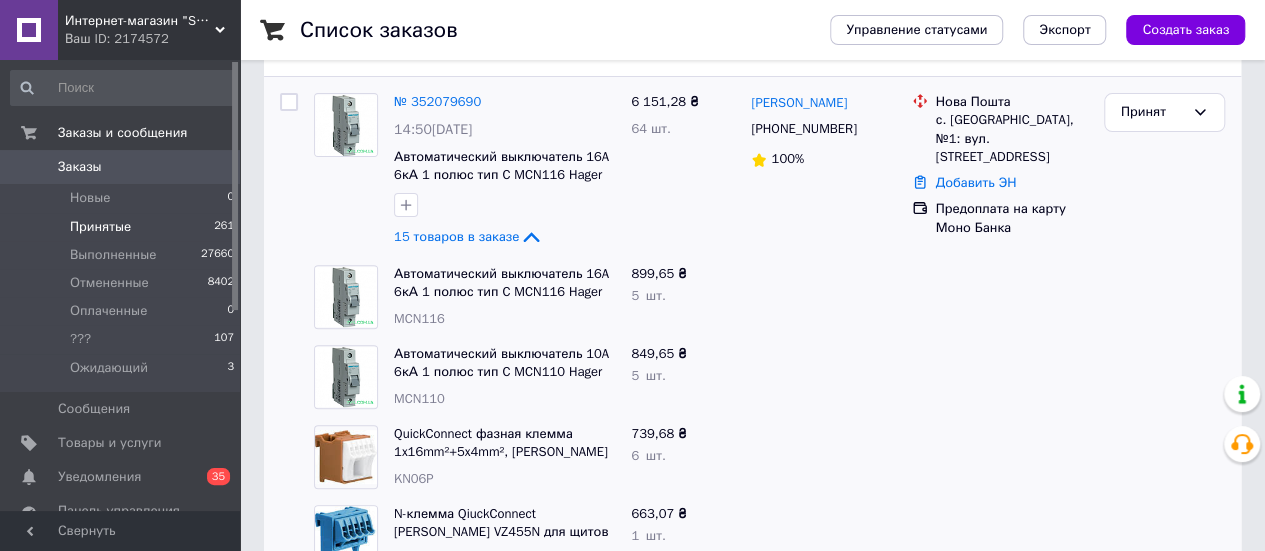 scroll, scrollTop: 400, scrollLeft: 0, axis: vertical 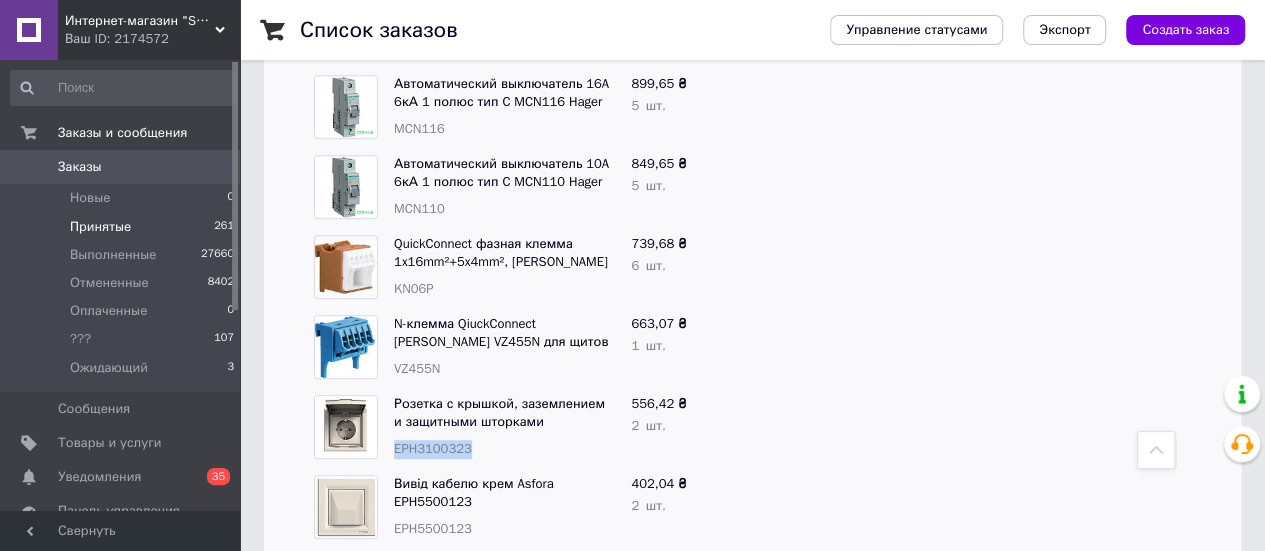 drag, startPoint x: 466, startPoint y: 447, endPoint x: 394, endPoint y: 443, distance: 72.11102 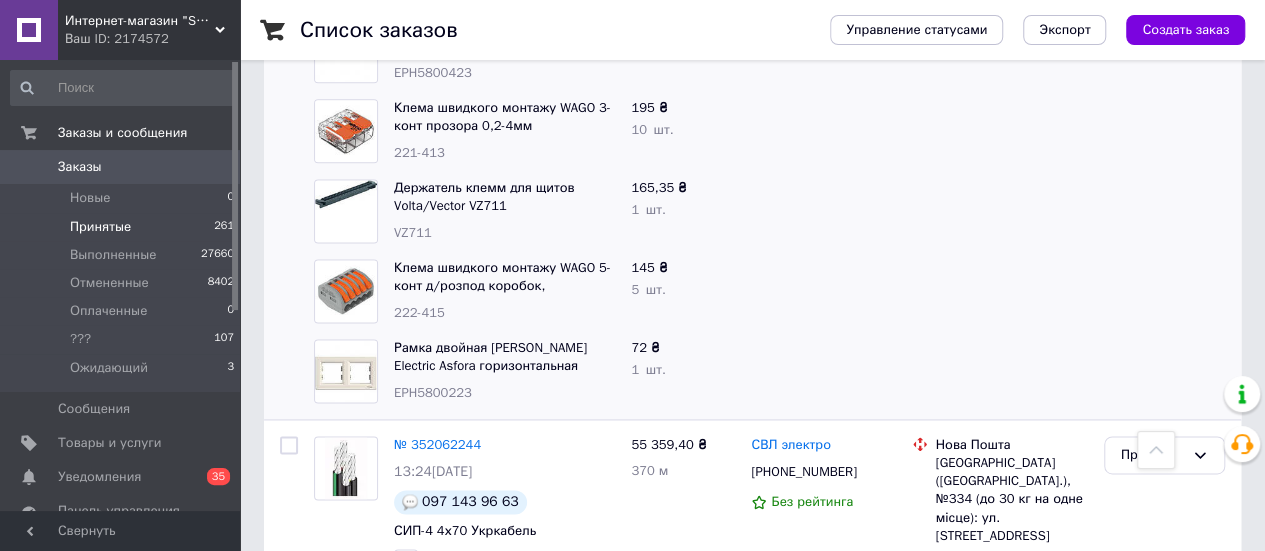 scroll, scrollTop: 1300, scrollLeft: 0, axis: vertical 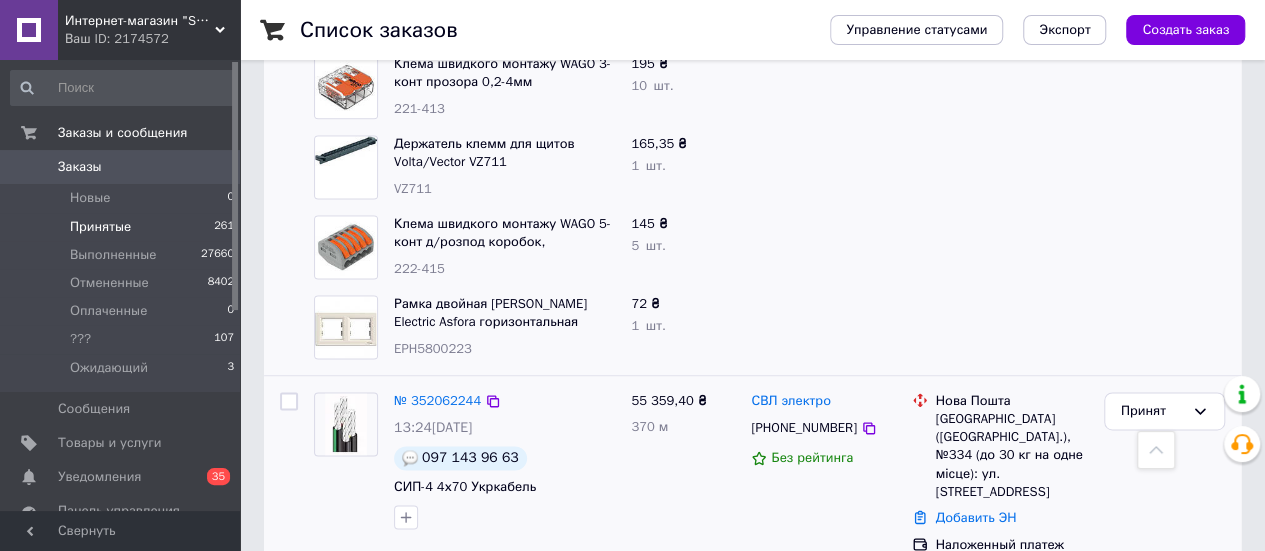 click on "СВЛ электро [PHONE_NUMBER] Без рейтинга" at bounding box center [823, 473] 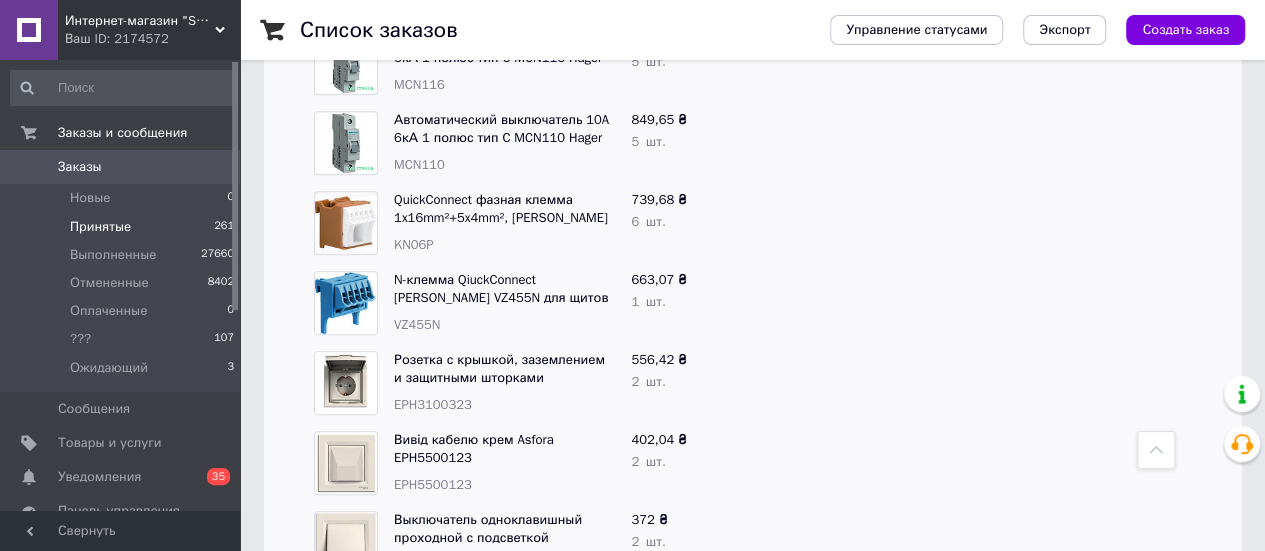 scroll, scrollTop: 200, scrollLeft: 0, axis: vertical 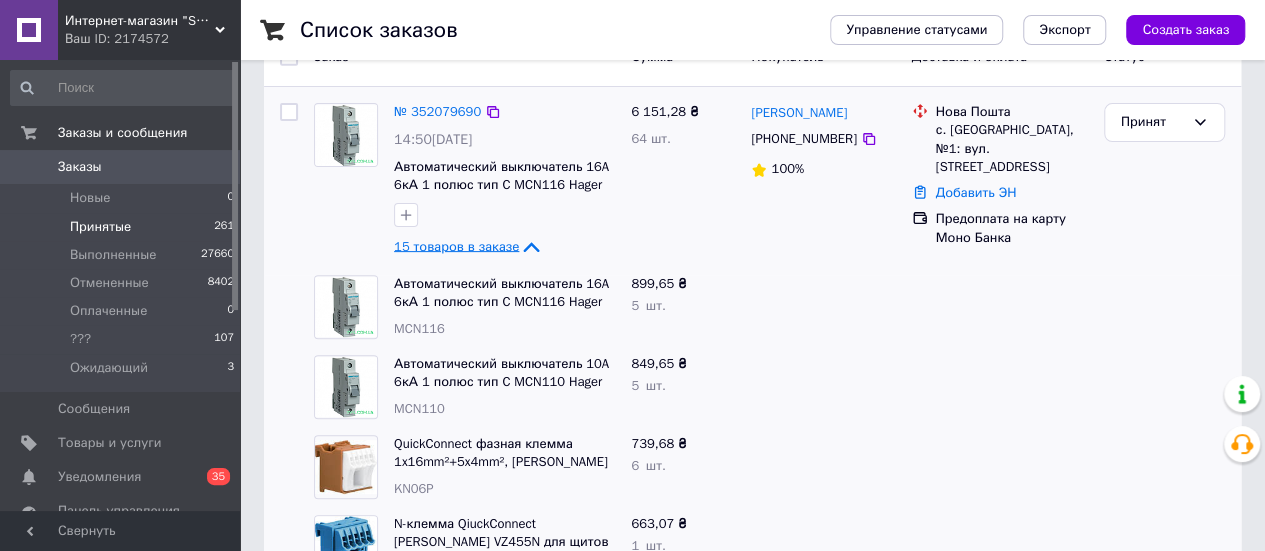 click on "15 товаров в заказе" at bounding box center [456, 246] 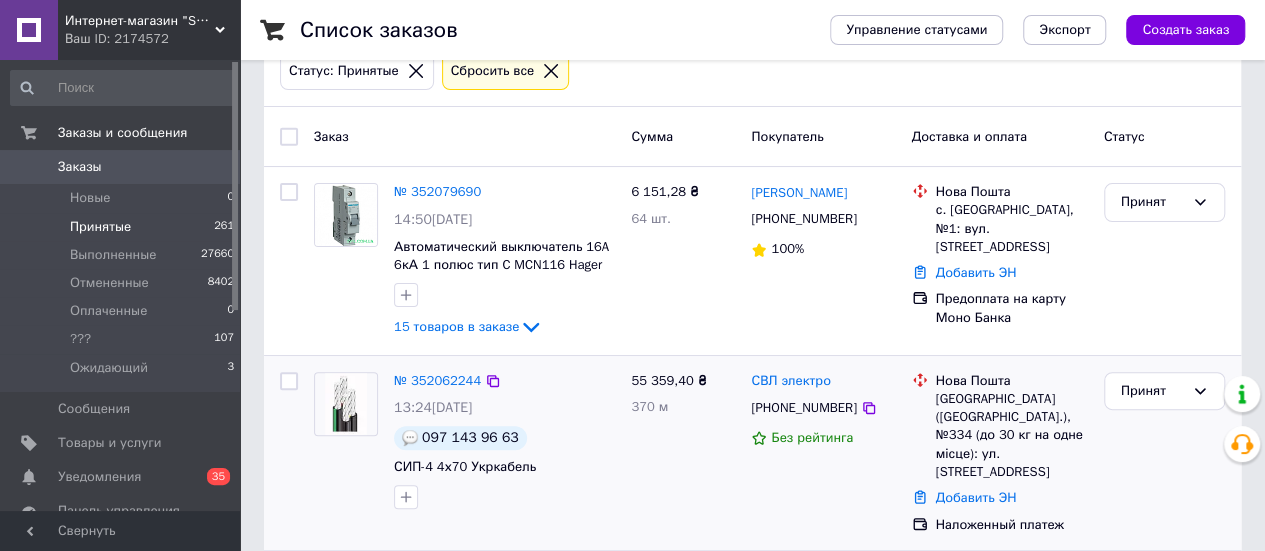 scroll, scrollTop: 0, scrollLeft: 0, axis: both 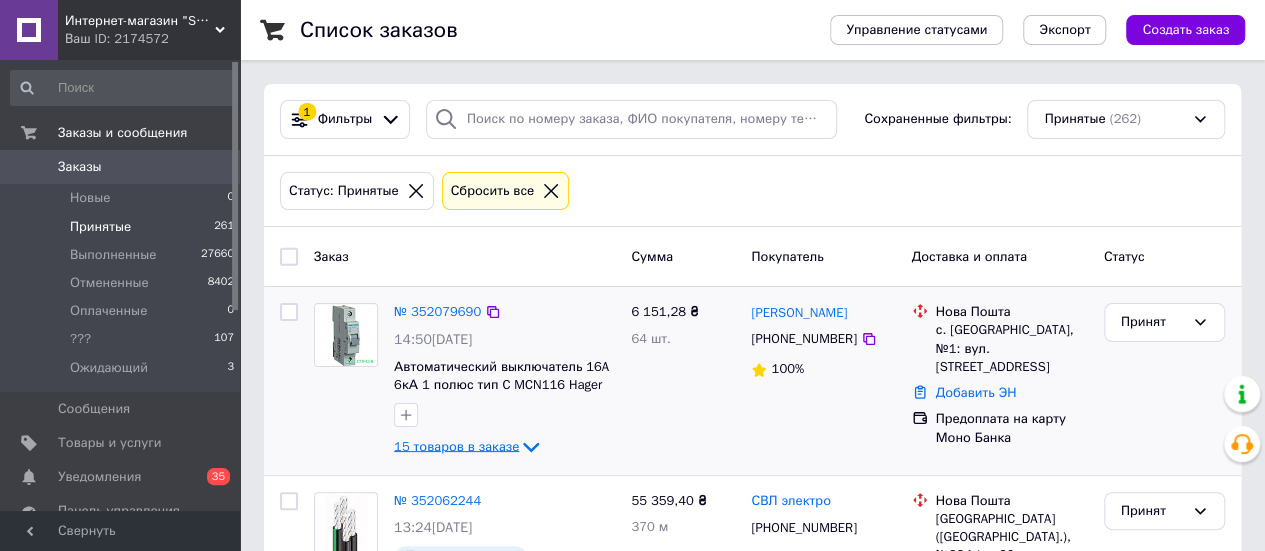 click on "15 товаров в заказе" at bounding box center (456, 446) 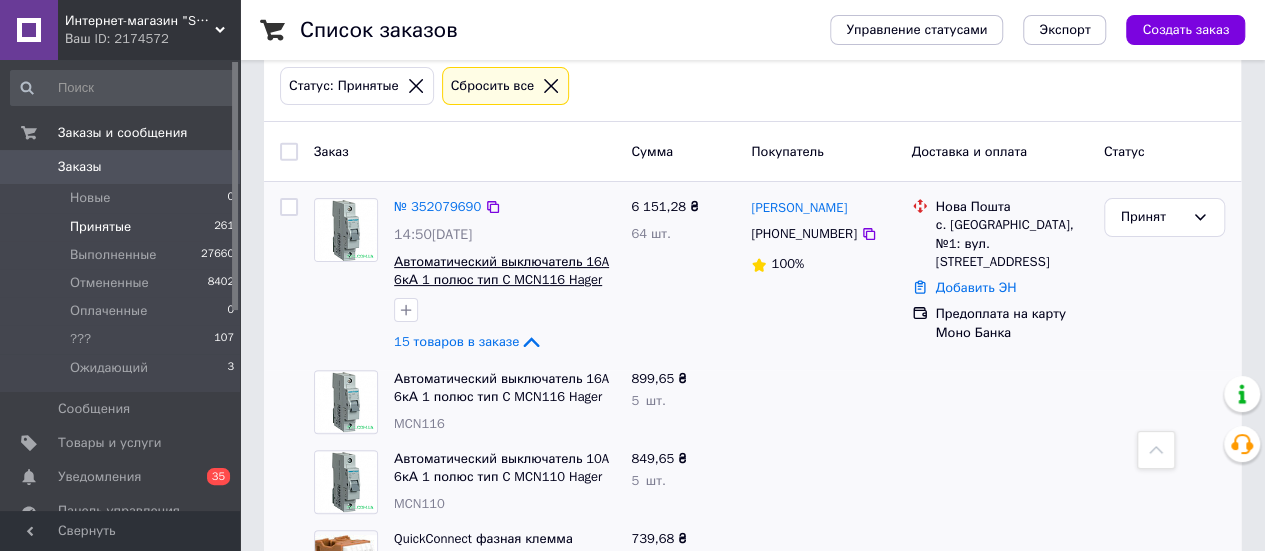 scroll, scrollTop: 0, scrollLeft: 0, axis: both 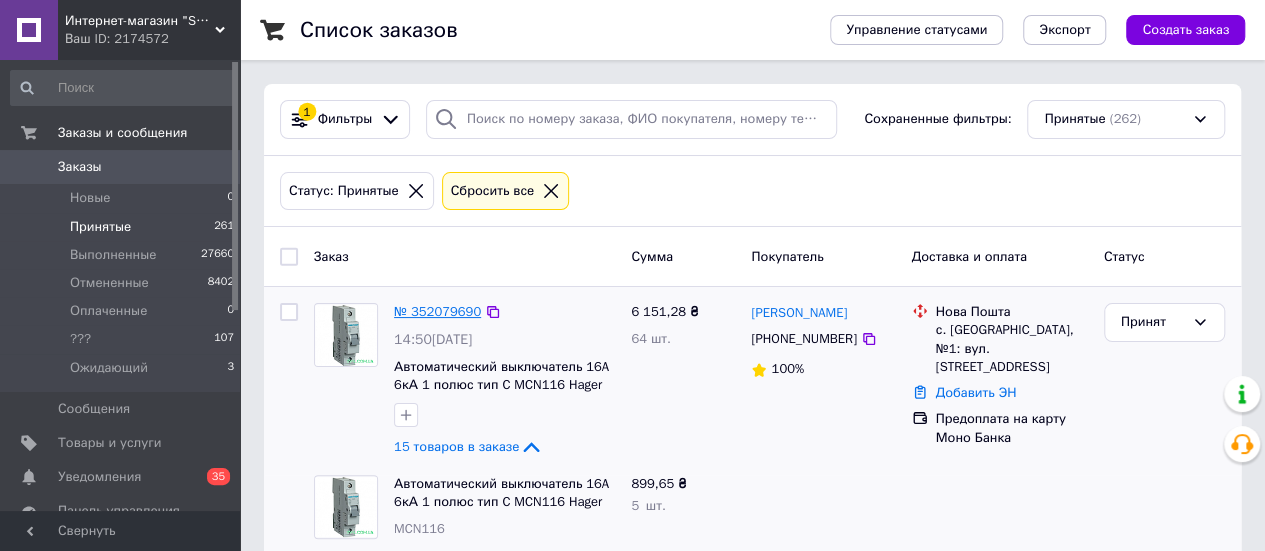 click on "№ 352079690" at bounding box center (437, 311) 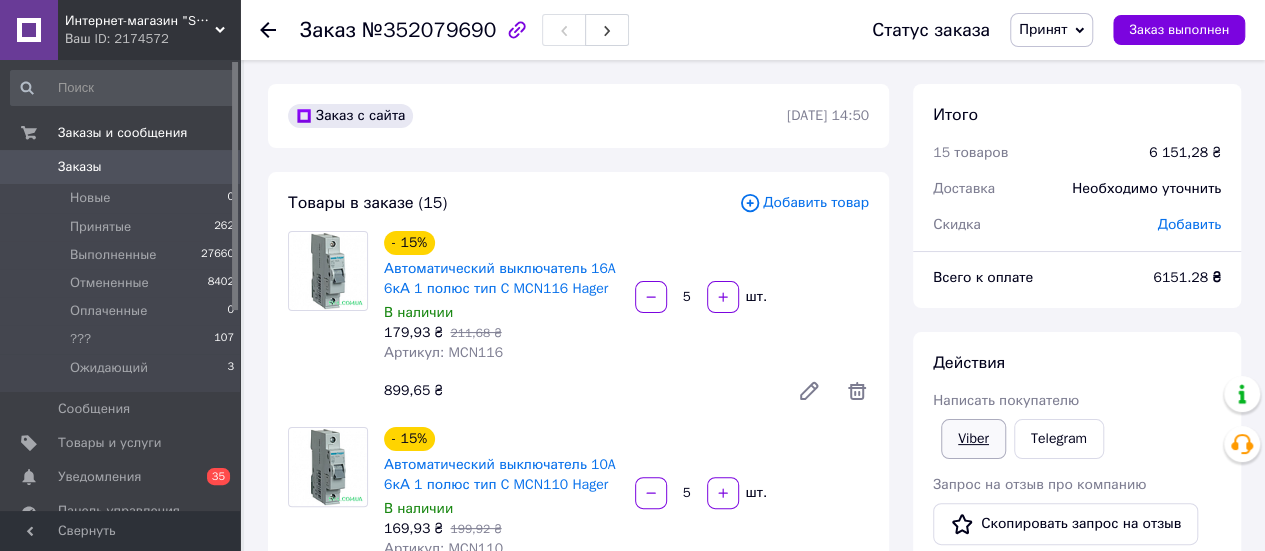 drag, startPoint x: 968, startPoint y: 435, endPoint x: 963, endPoint y: 425, distance: 11.18034 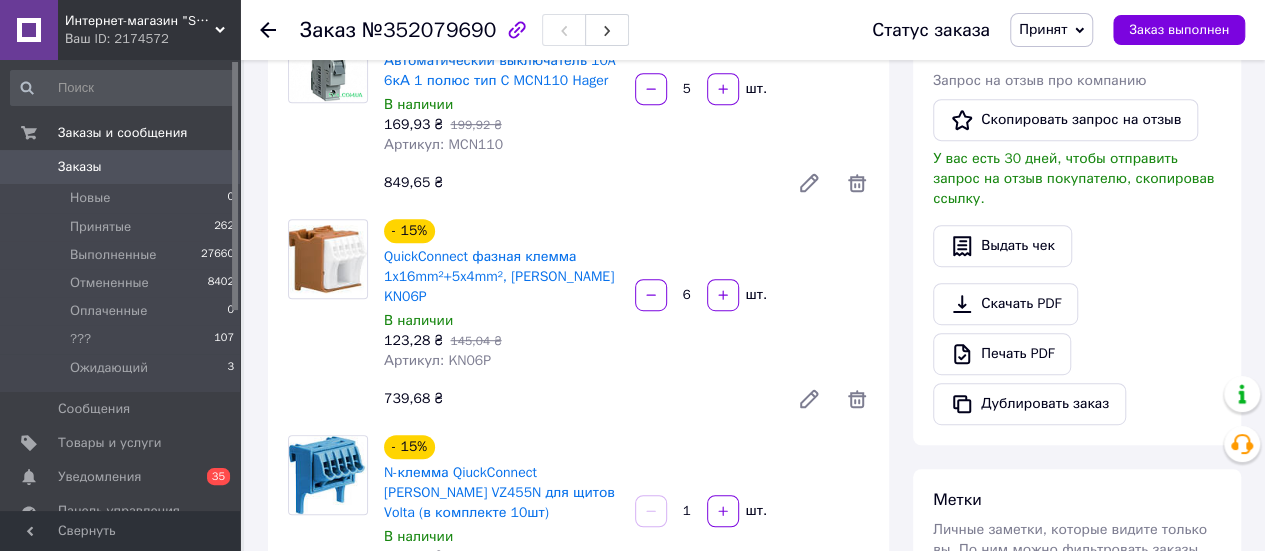 scroll, scrollTop: 400, scrollLeft: 0, axis: vertical 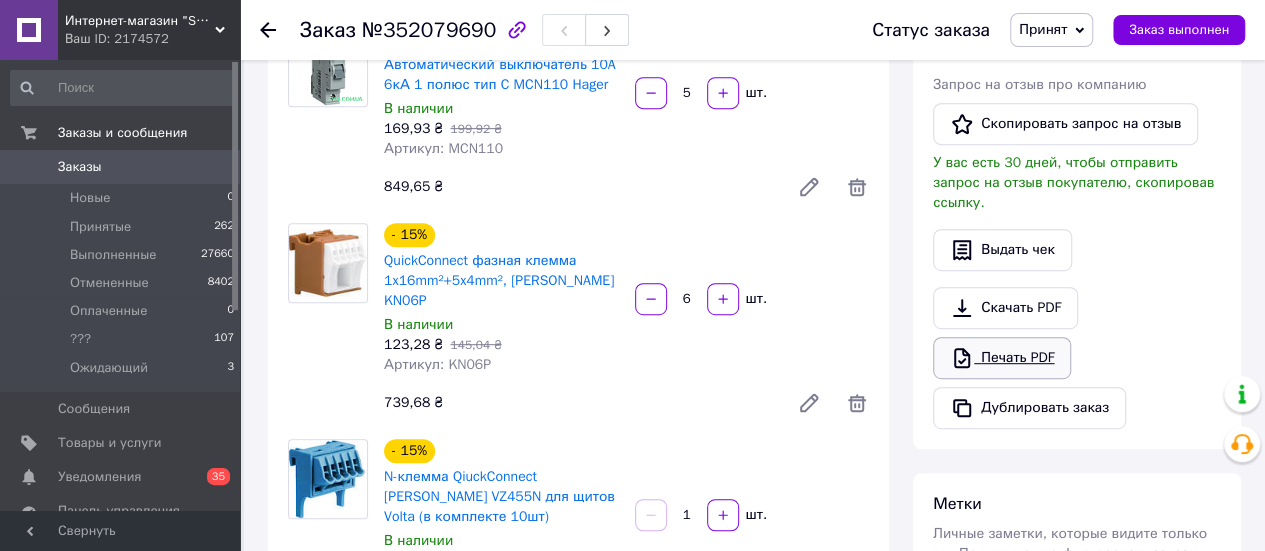click on "Печать PDF" at bounding box center (1002, 358) 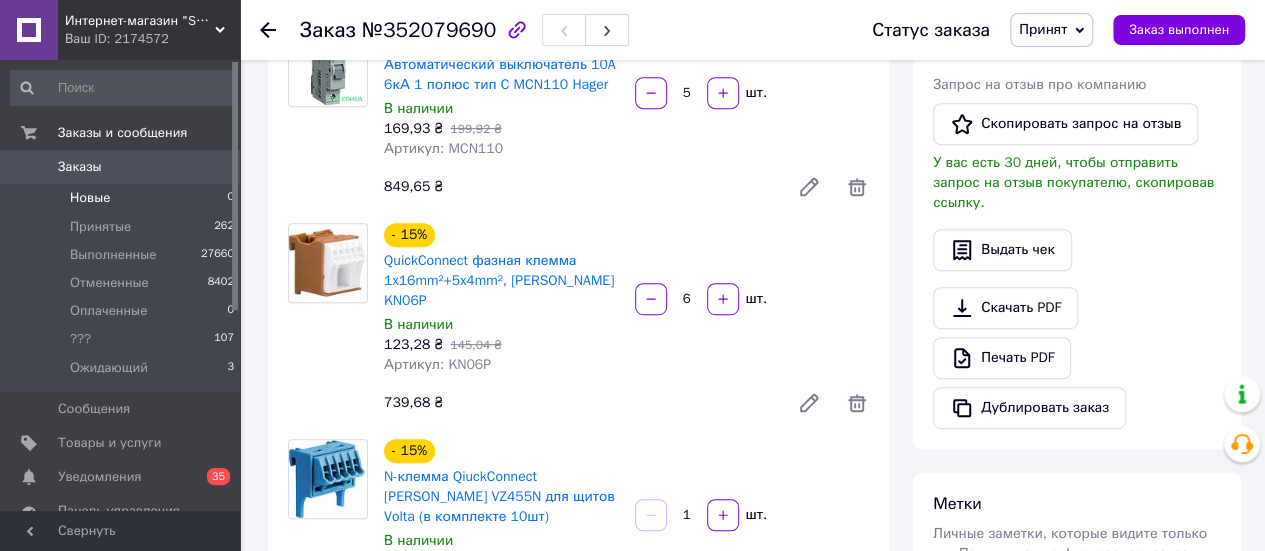 click on "Новые" at bounding box center [90, 198] 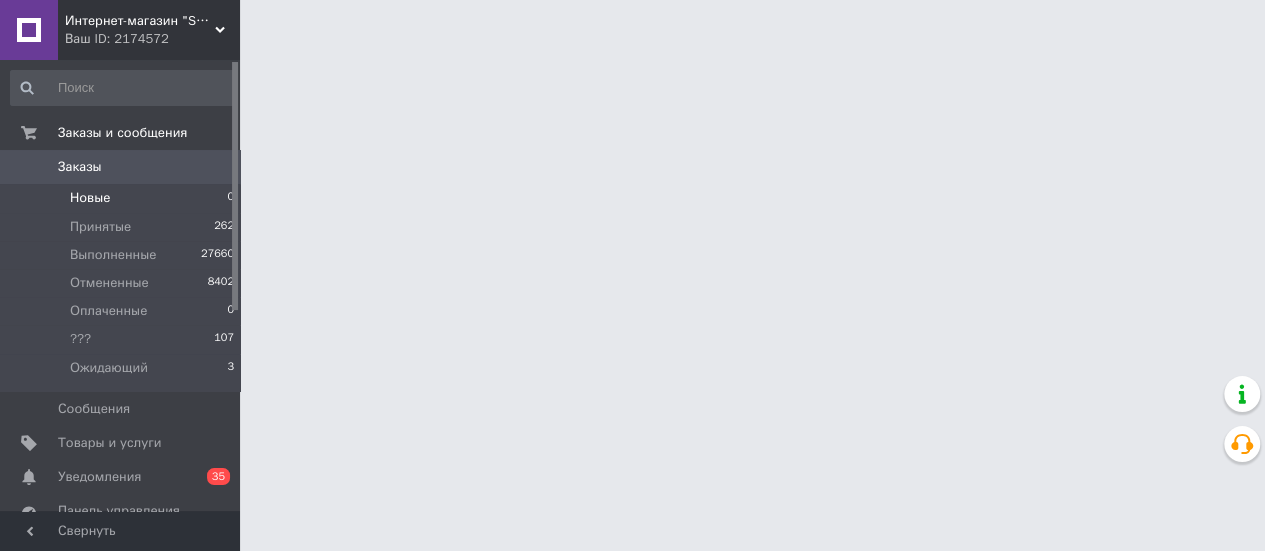scroll, scrollTop: 0, scrollLeft: 0, axis: both 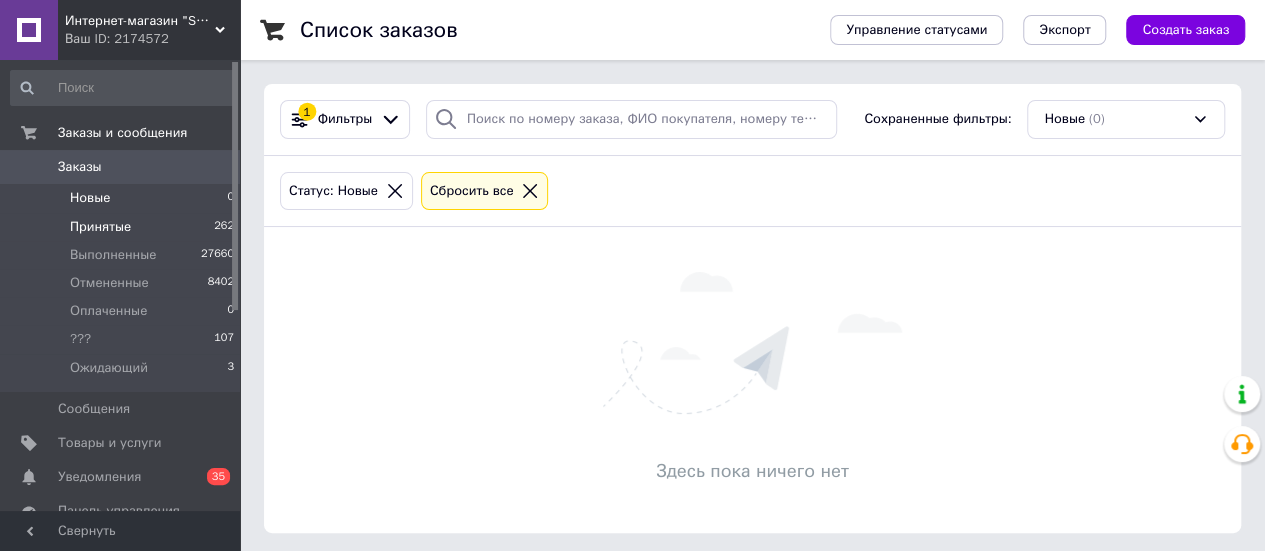 click on "Принятые" at bounding box center [100, 227] 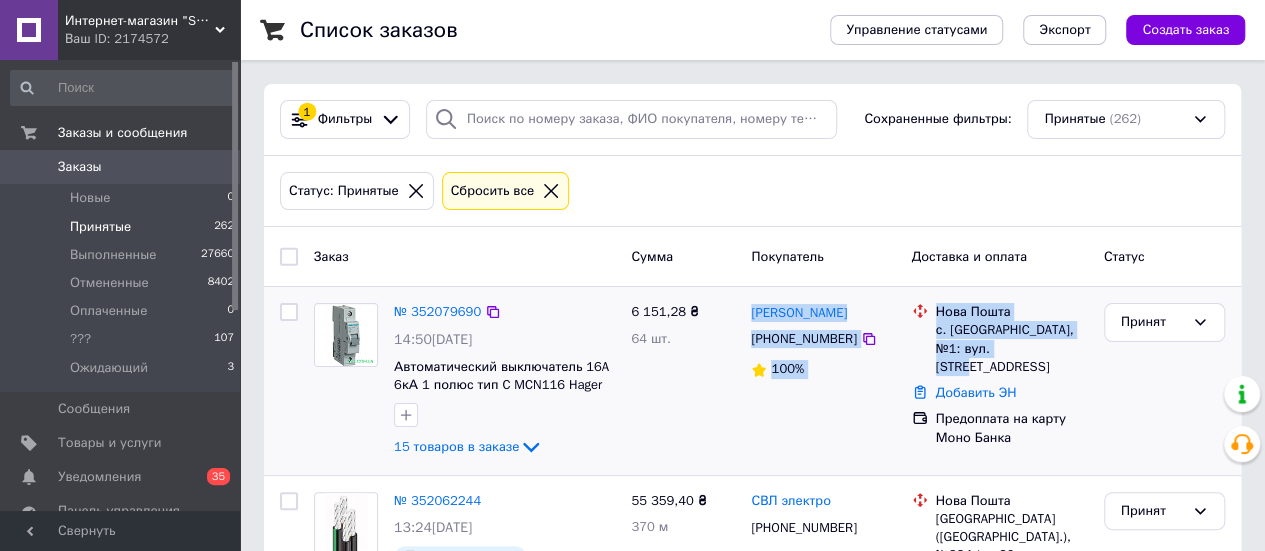 drag, startPoint x: 746, startPoint y: 301, endPoint x: 1026, endPoint y: 353, distance: 284.78763 